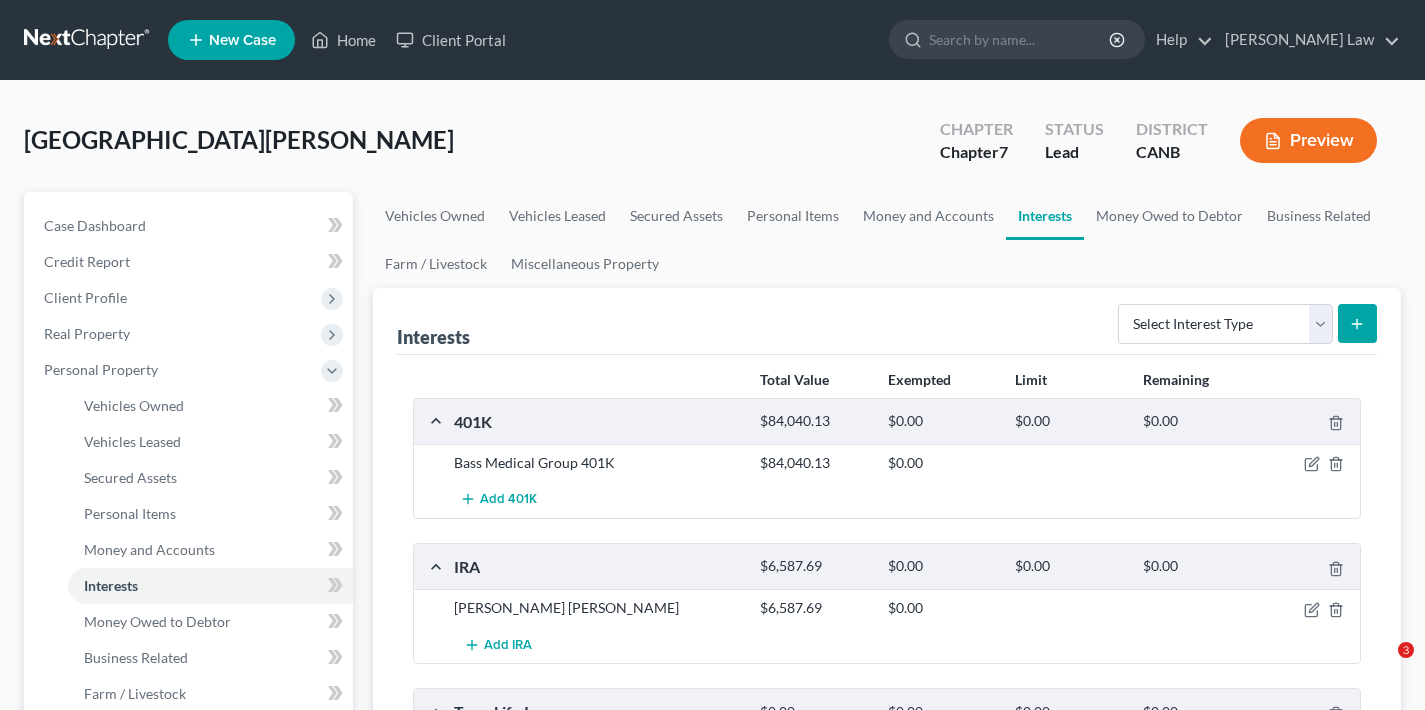 scroll, scrollTop: 0, scrollLeft: 0, axis: both 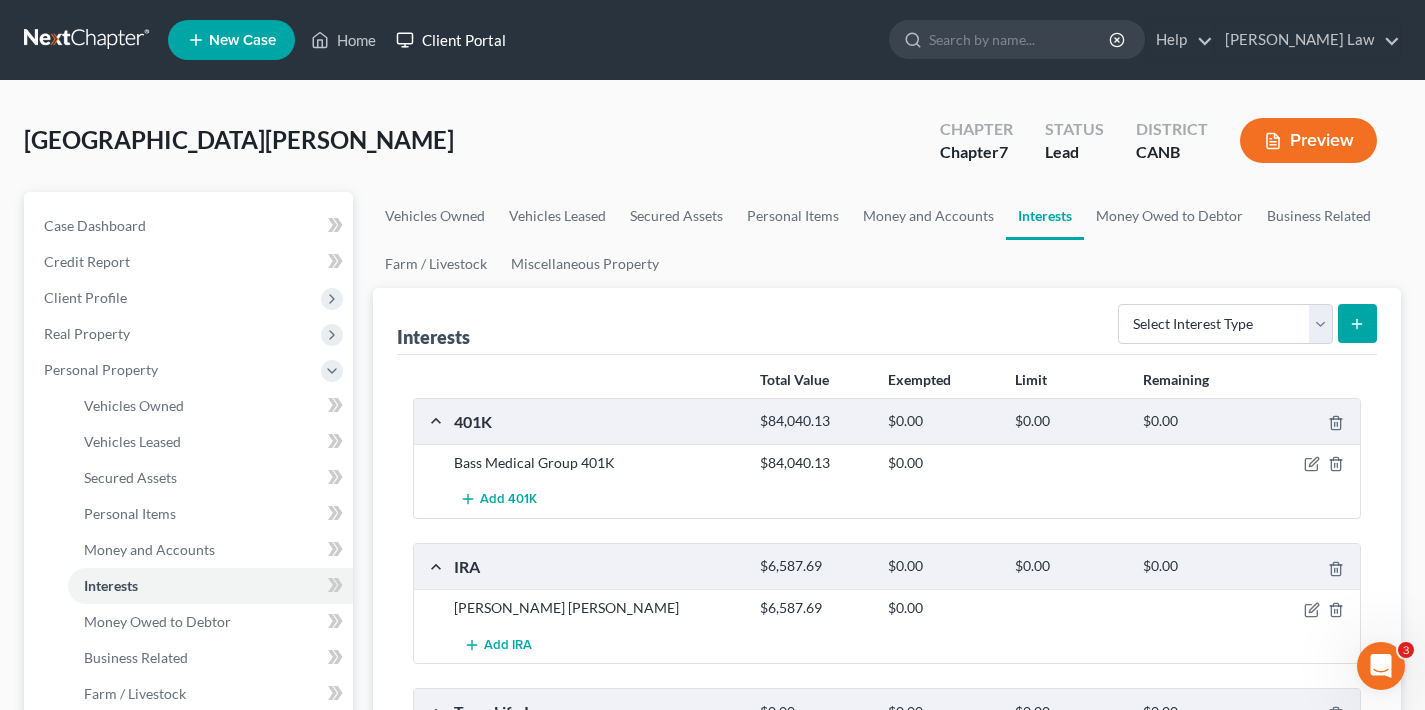 click on "Client Portal" at bounding box center [451, 40] 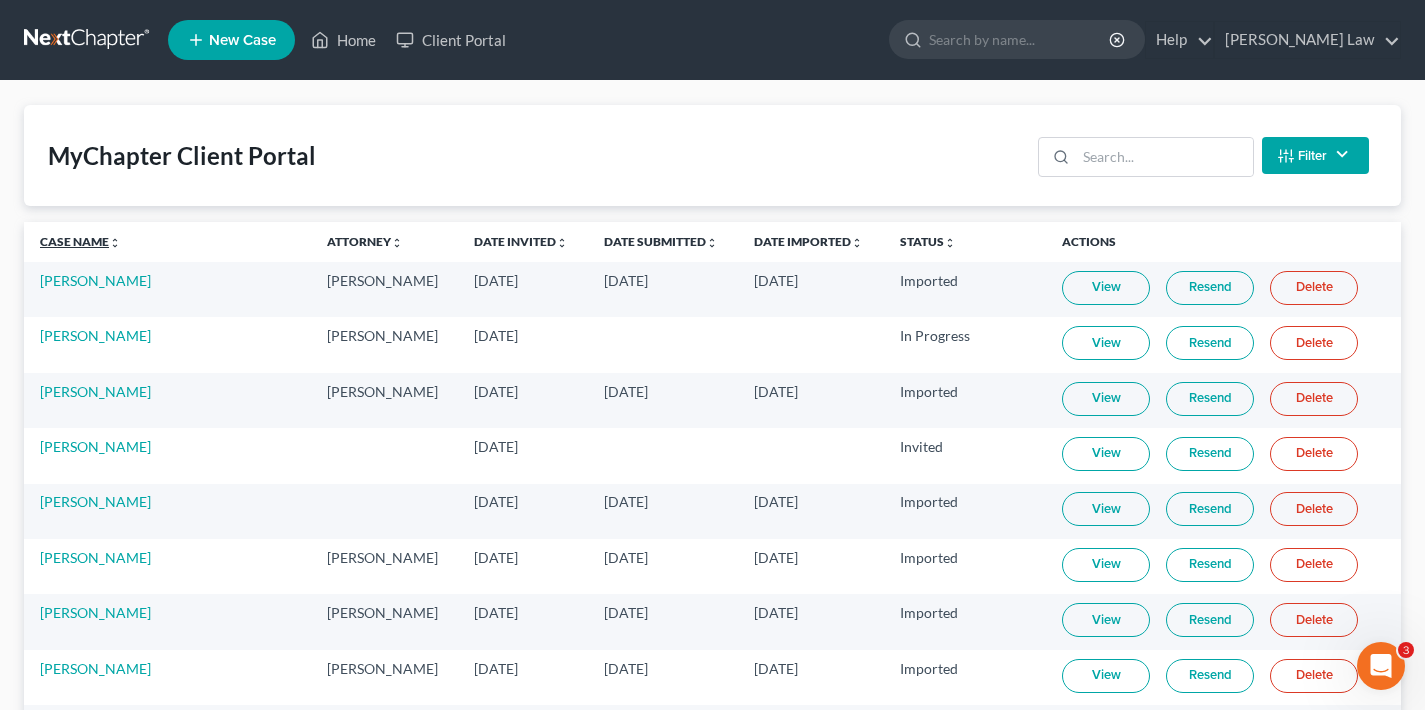 click on "Case Name
unfold_more
expand_more
expand_less" at bounding box center [80, 241] 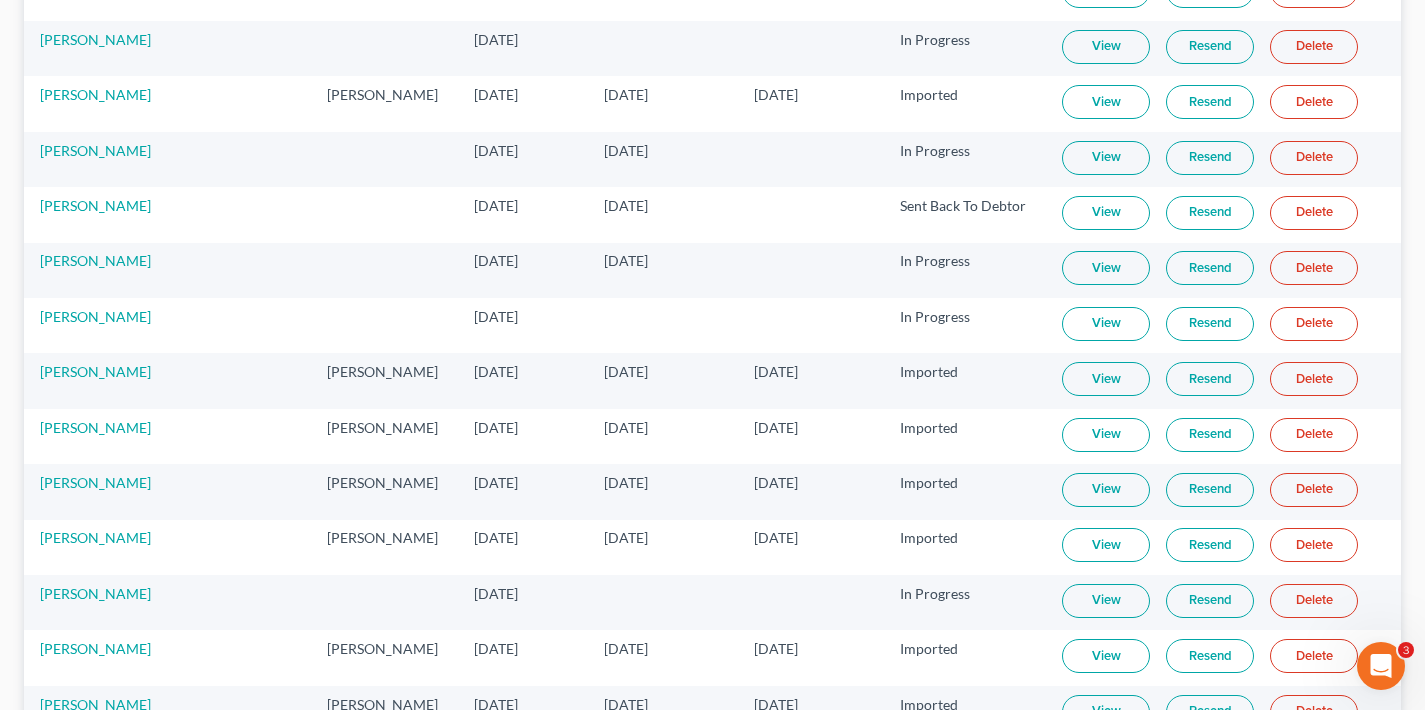 scroll, scrollTop: 3883, scrollLeft: 0, axis: vertical 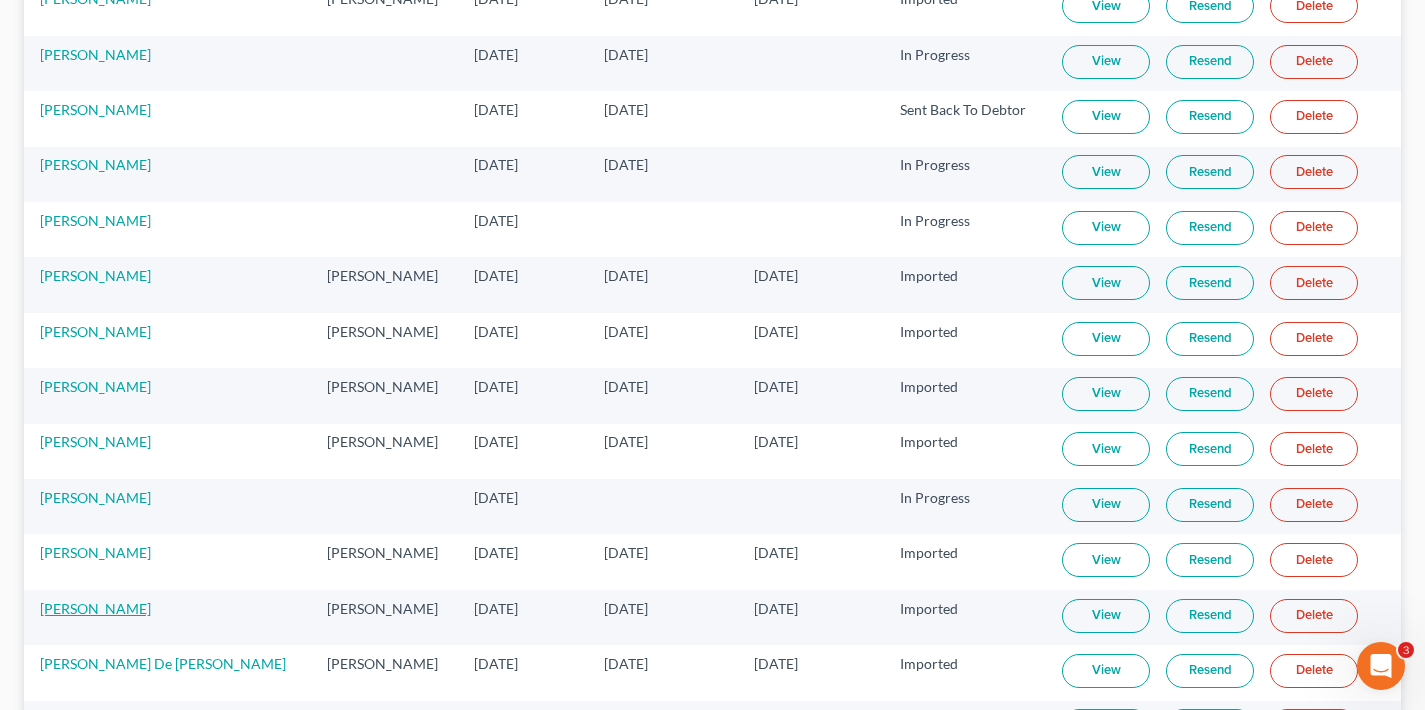 click on "[PERSON_NAME]" at bounding box center [95, 608] 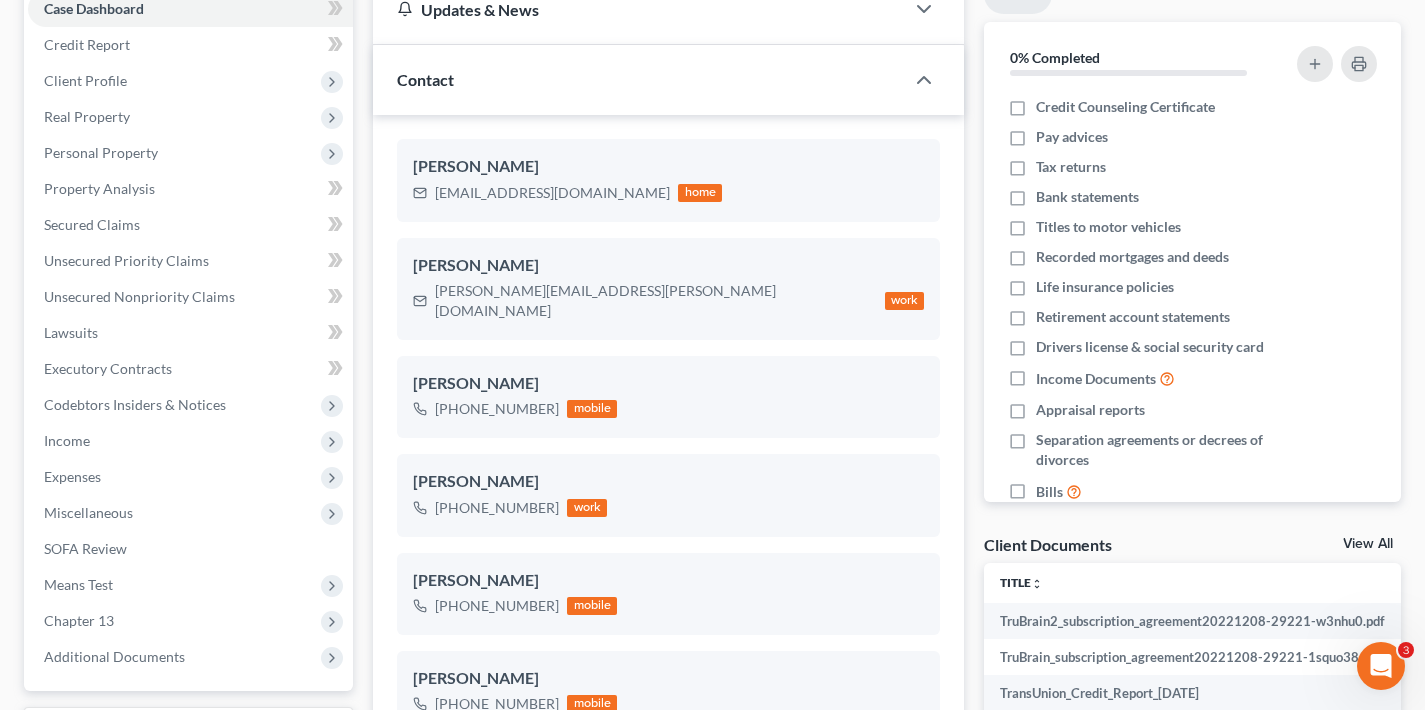 scroll, scrollTop: 178, scrollLeft: 0, axis: vertical 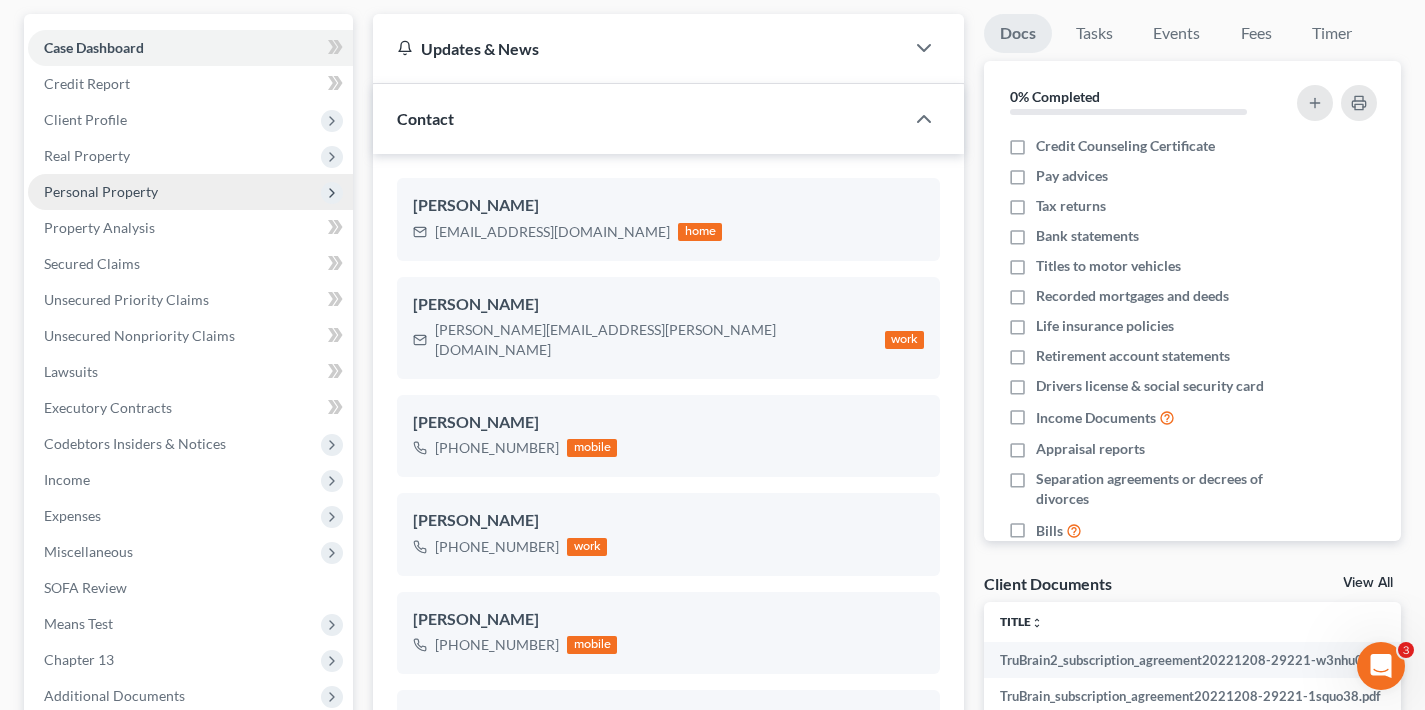 click on "Personal Property" at bounding box center [101, 191] 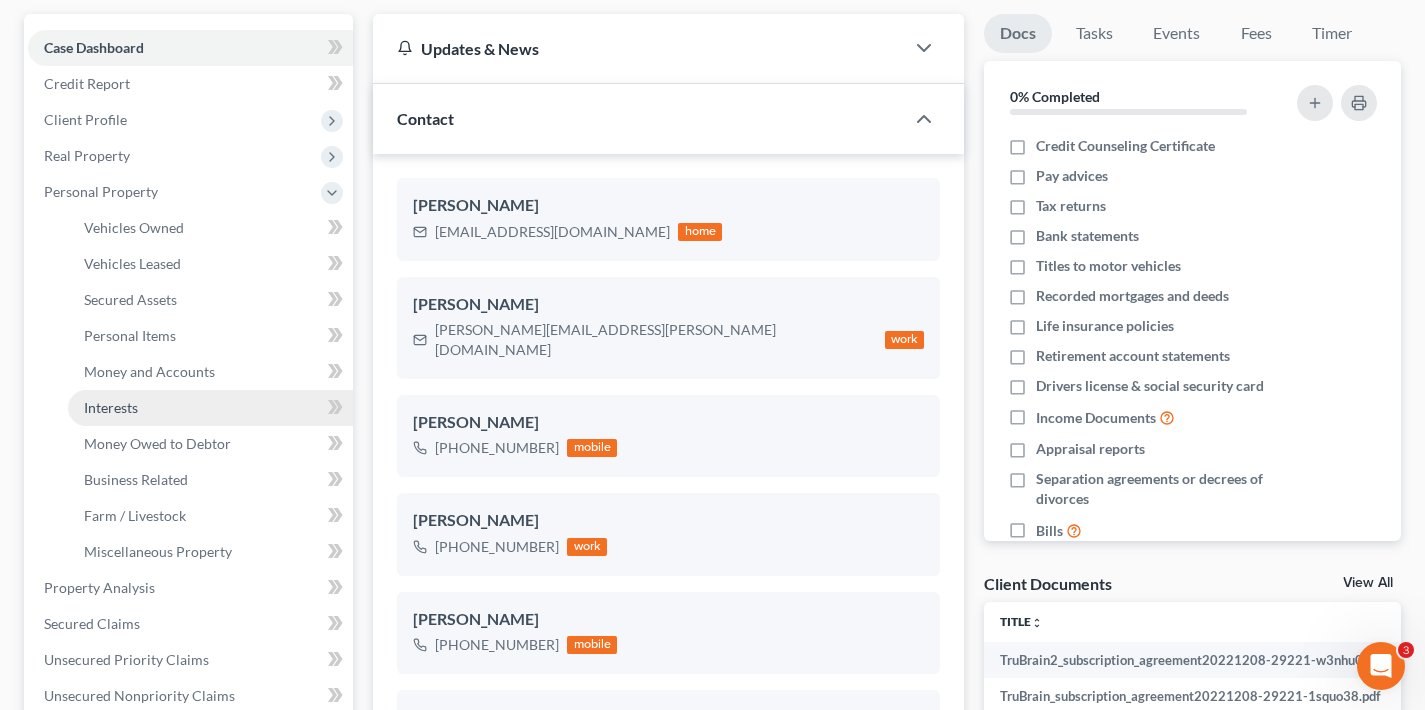 click on "Interests" at bounding box center (210, 408) 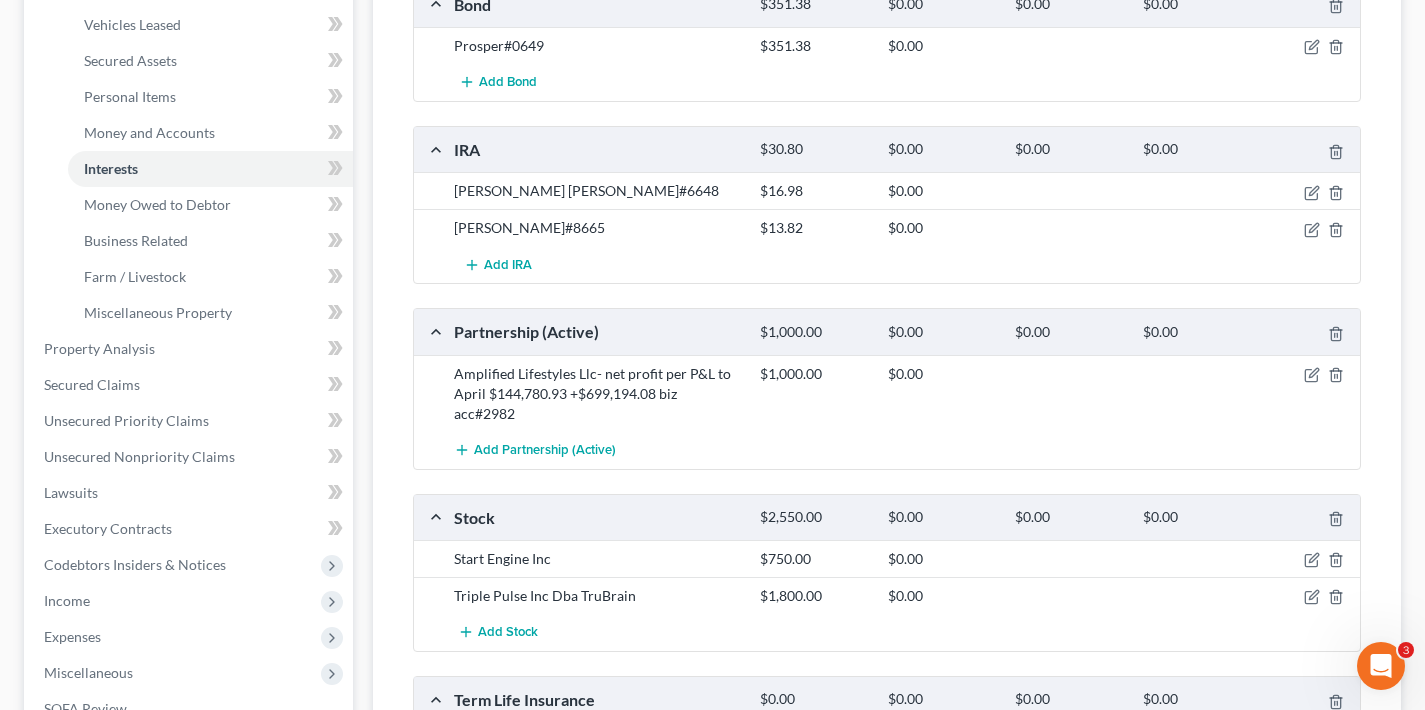 scroll, scrollTop: 472, scrollLeft: 0, axis: vertical 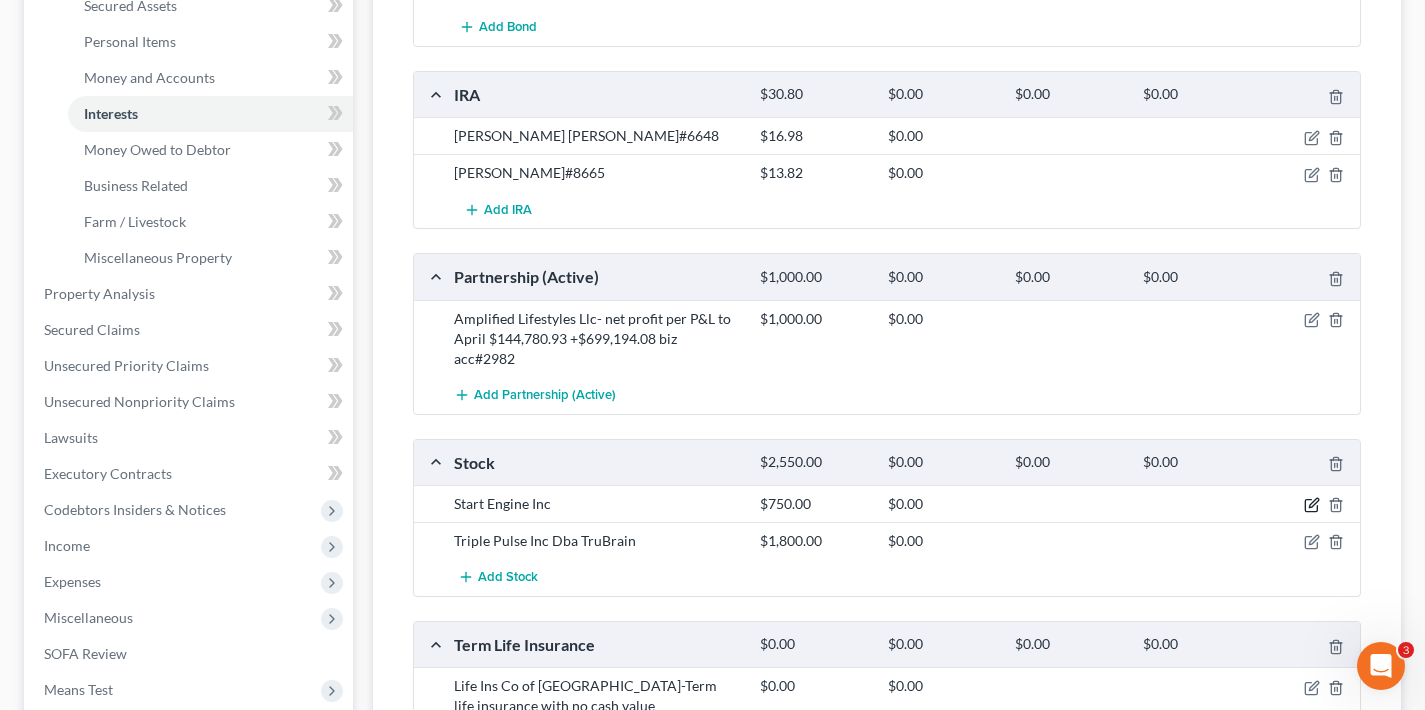 click 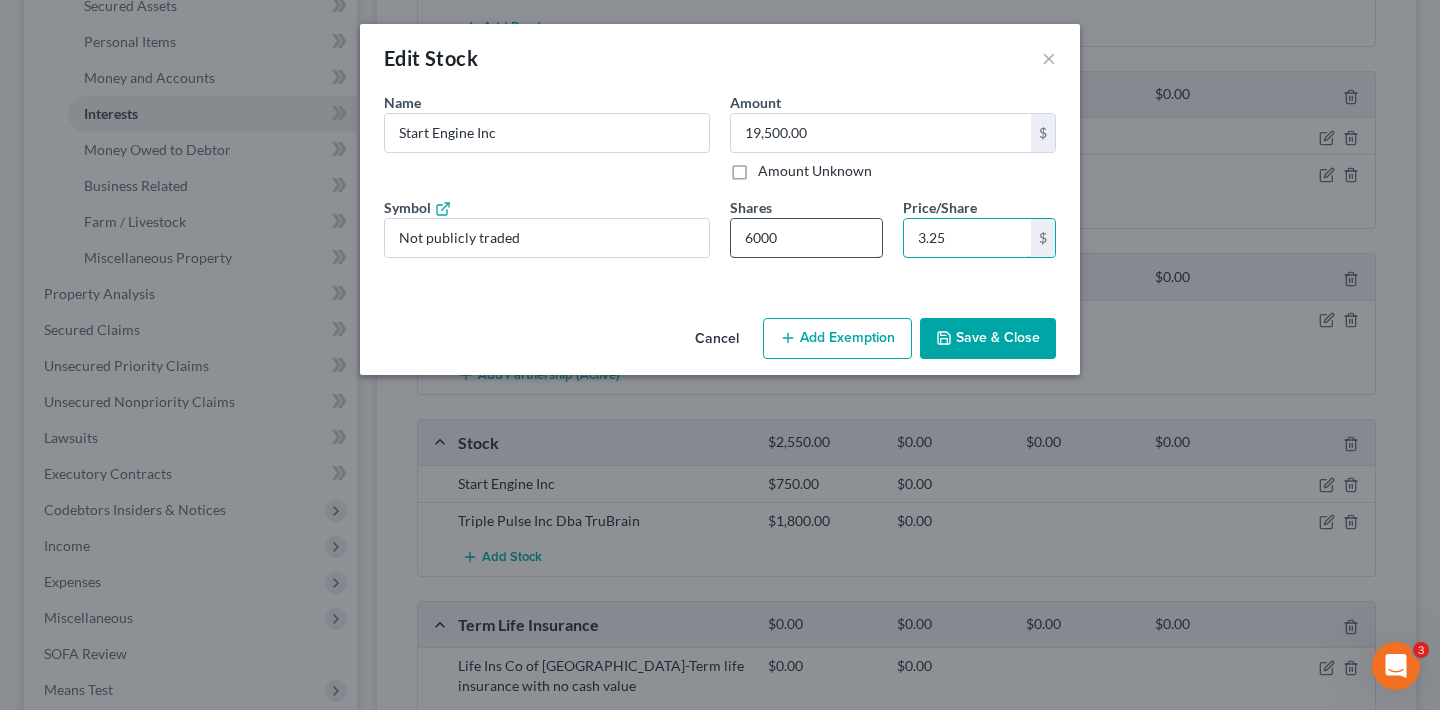 drag, startPoint x: 977, startPoint y: 236, endPoint x: 869, endPoint y: 241, distance: 108.11568 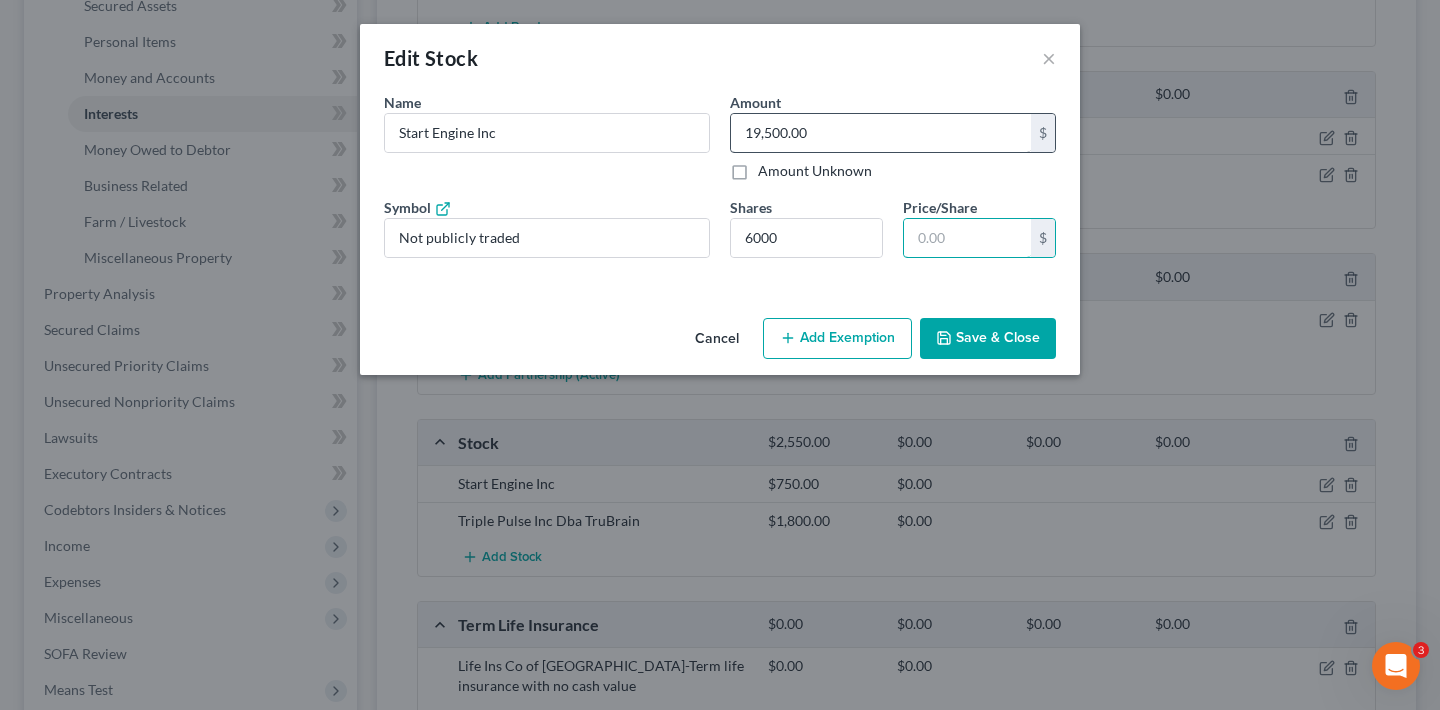 type 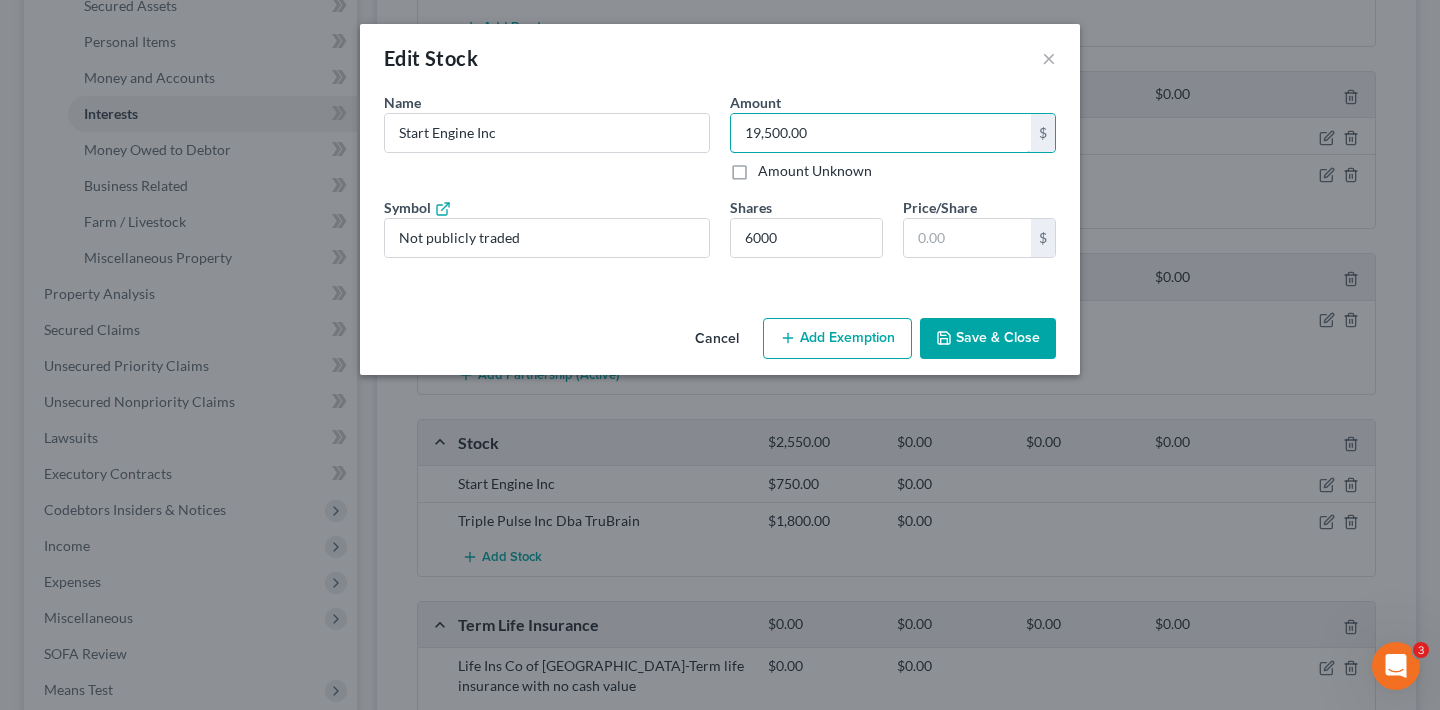 drag, startPoint x: 836, startPoint y: 133, endPoint x: 727, endPoint y: 136, distance: 109.041275 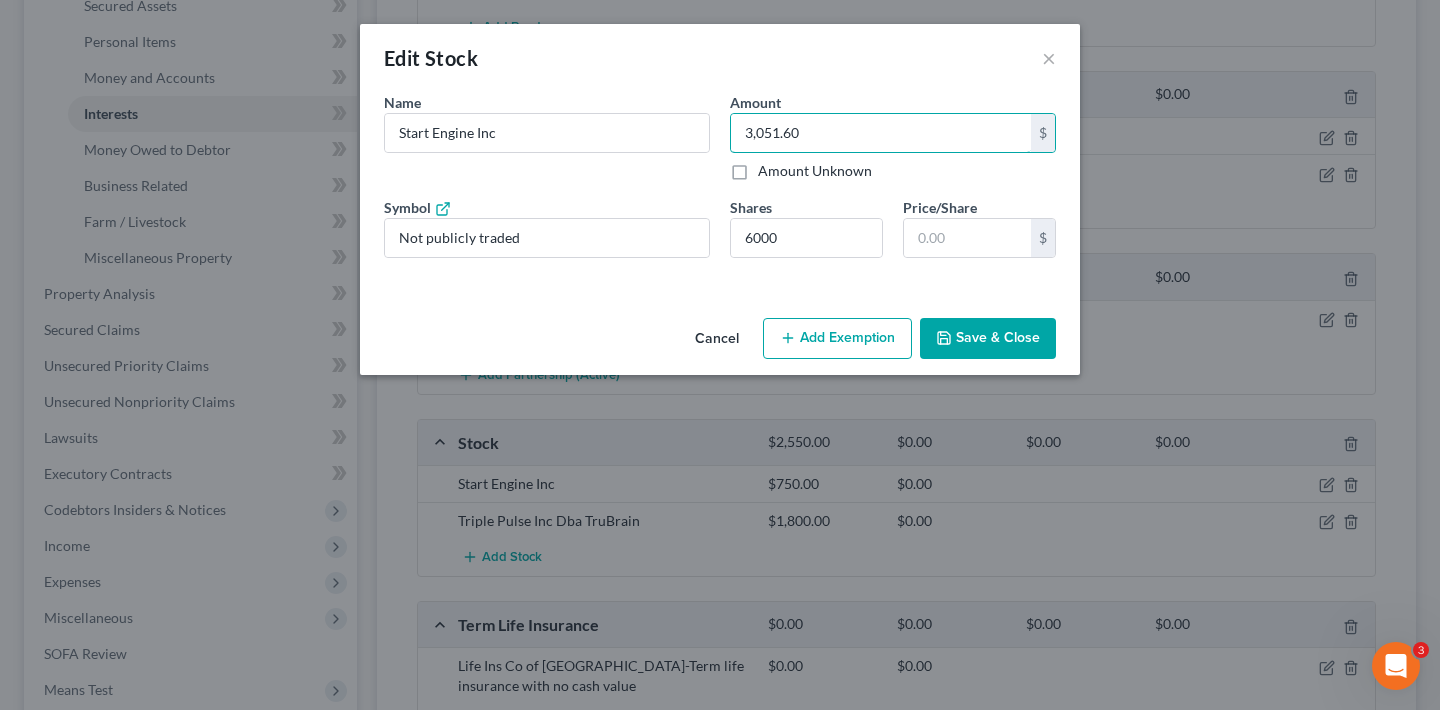 type on "3,051.60" 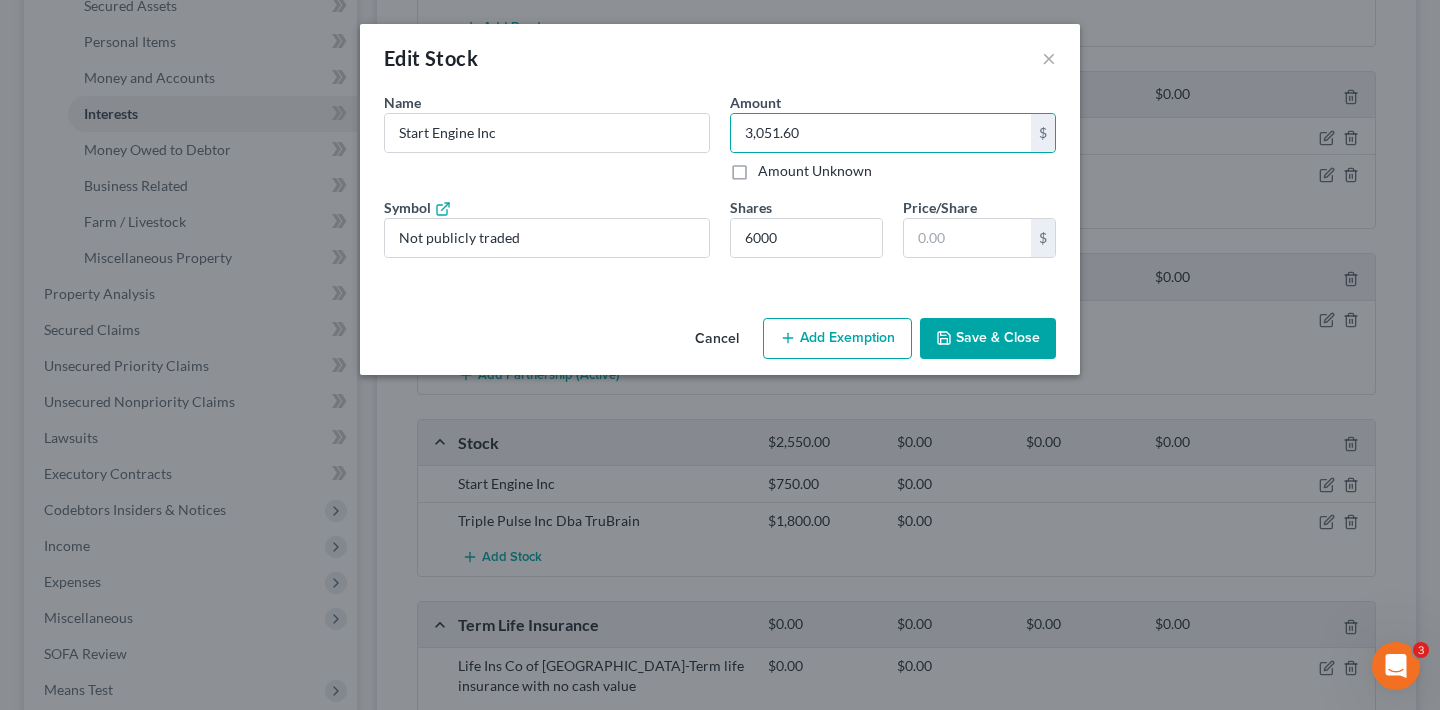 click on "Save & Close" at bounding box center (988, 339) 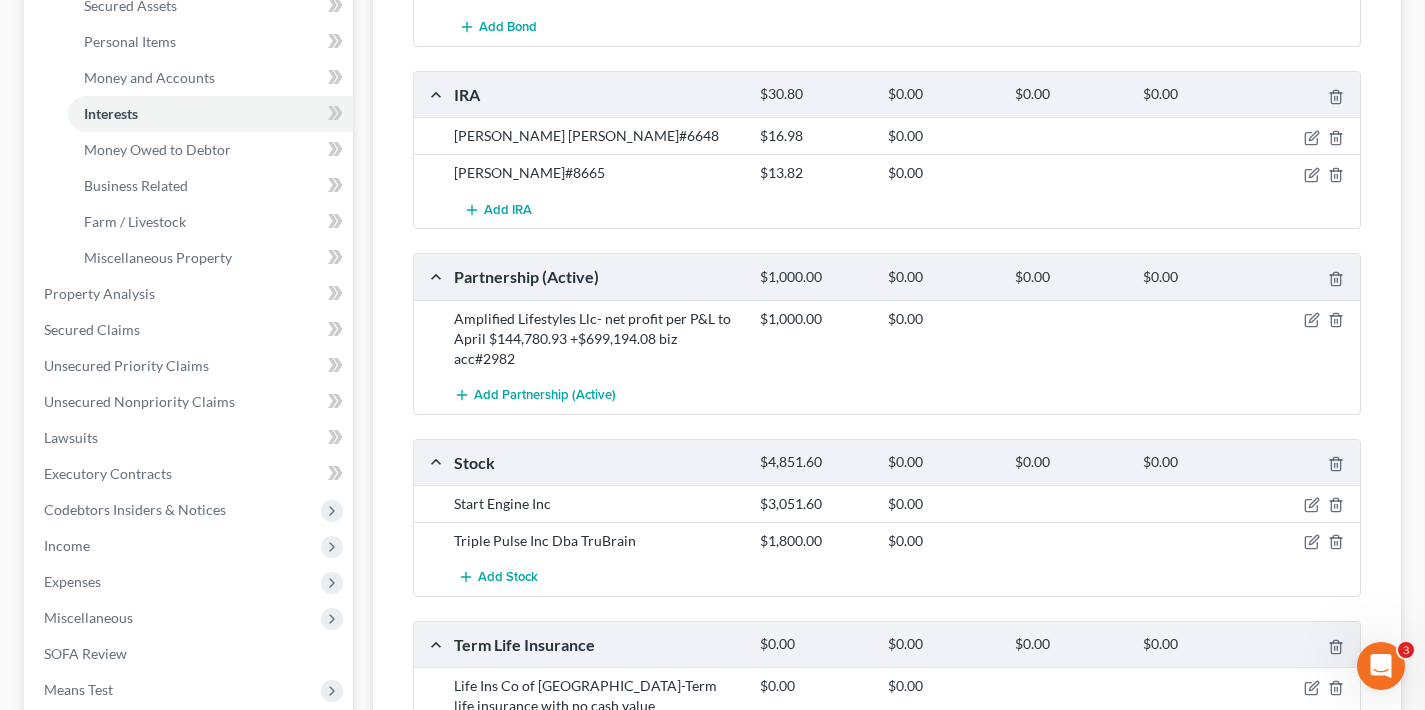 scroll, scrollTop: 749, scrollLeft: 0, axis: vertical 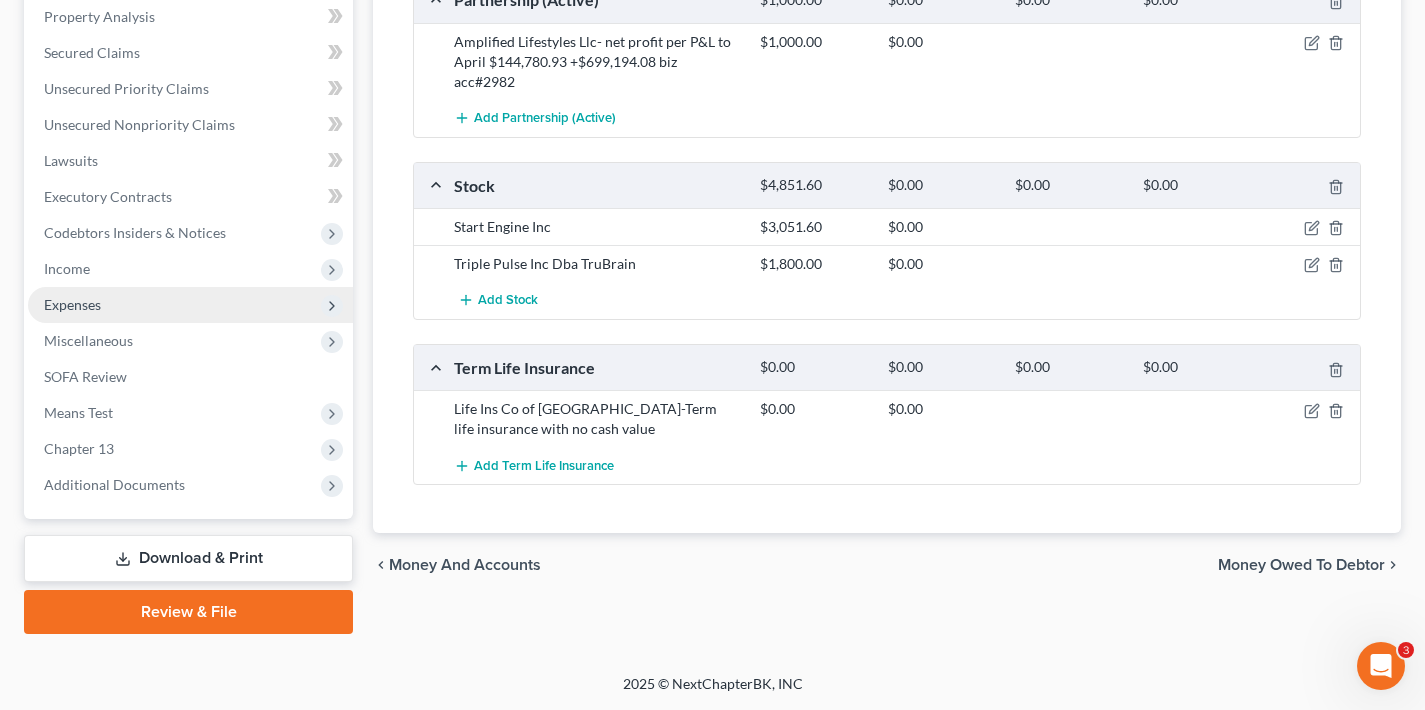 click on "Expenses" at bounding box center (72, 304) 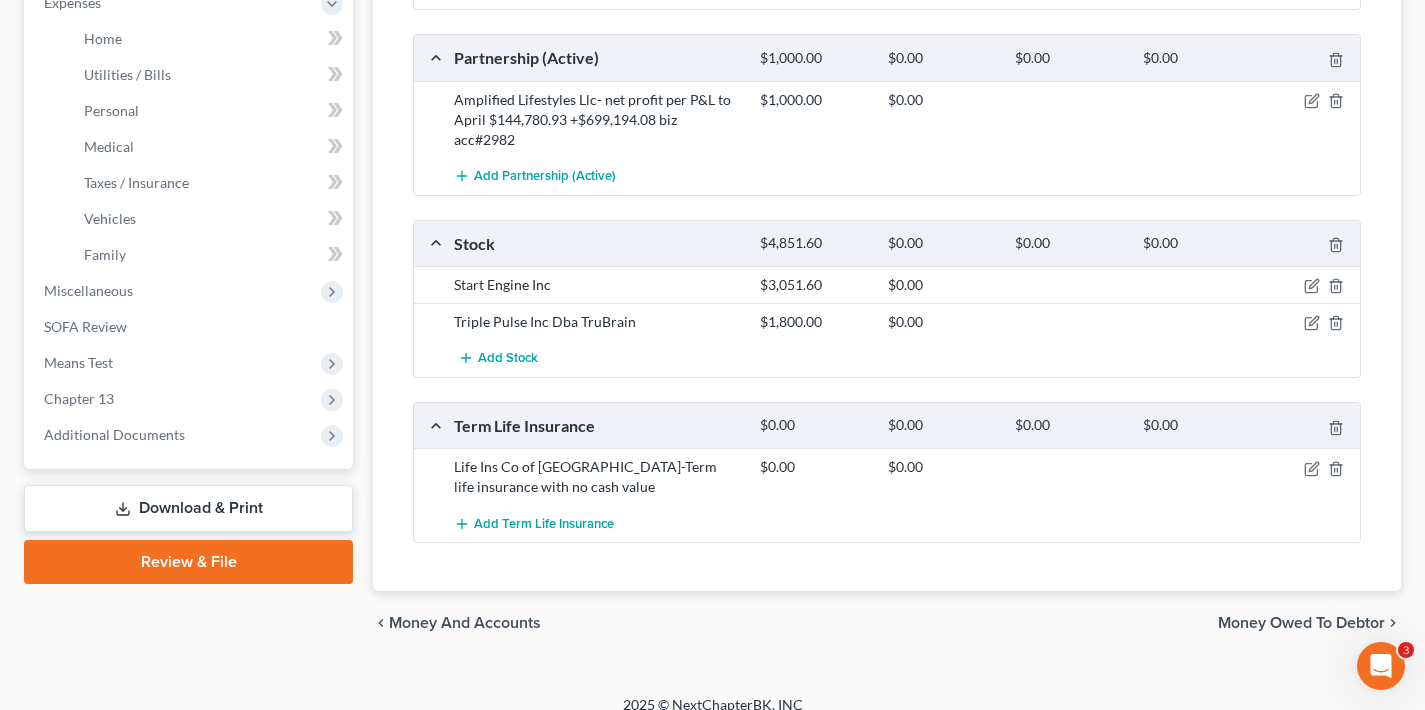 scroll, scrollTop: 658, scrollLeft: 0, axis: vertical 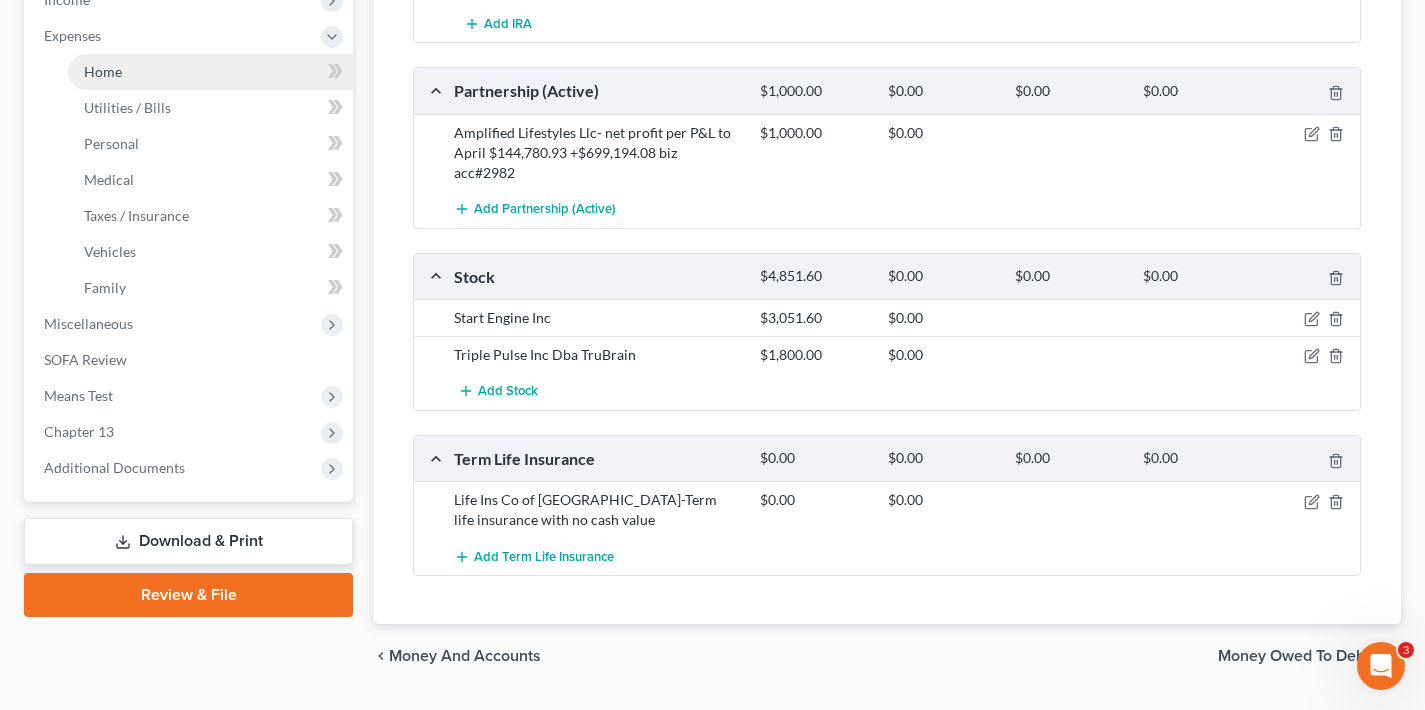click on "Home" at bounding box center (210, 72) 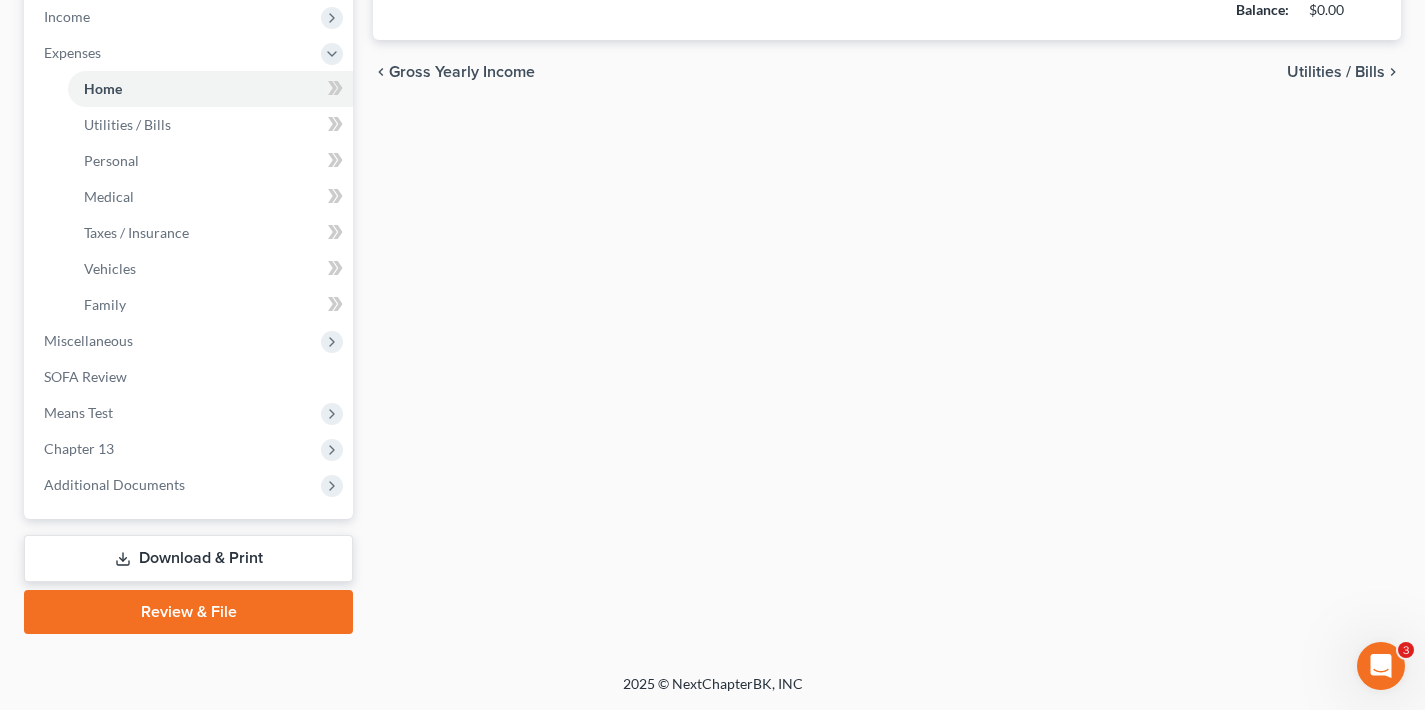 scroll, scrollTop: 174, scrollLeft: 0, axis: vertical 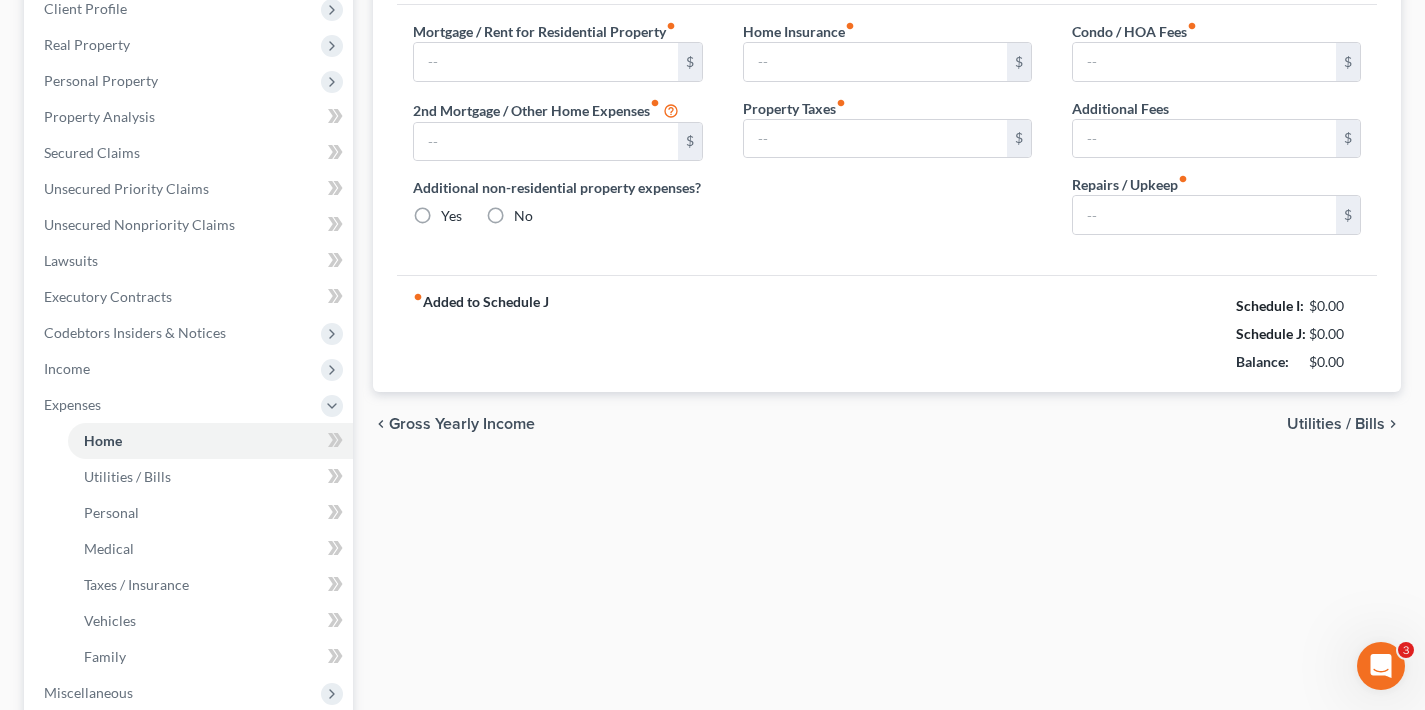 type on "0.00" 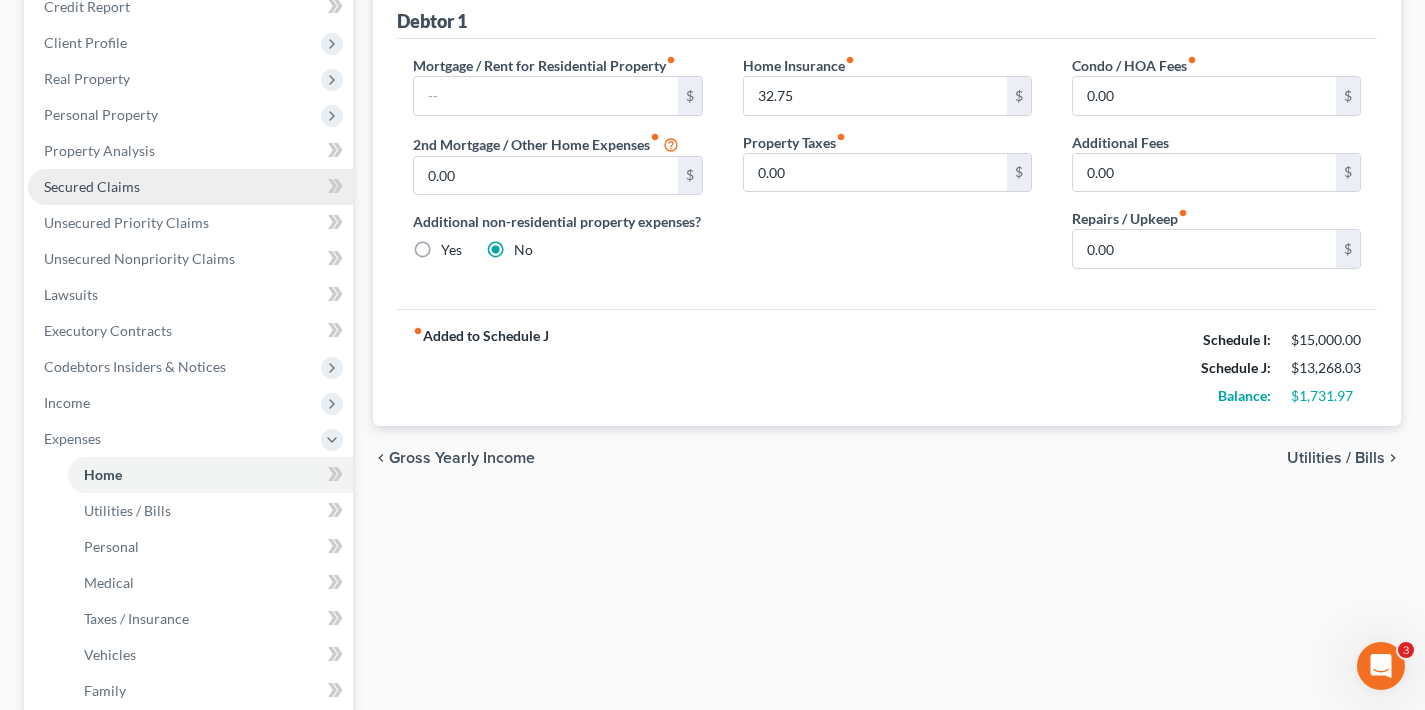 scroll, scrollTop: 153, scrollLeft: 0, axis: vertical 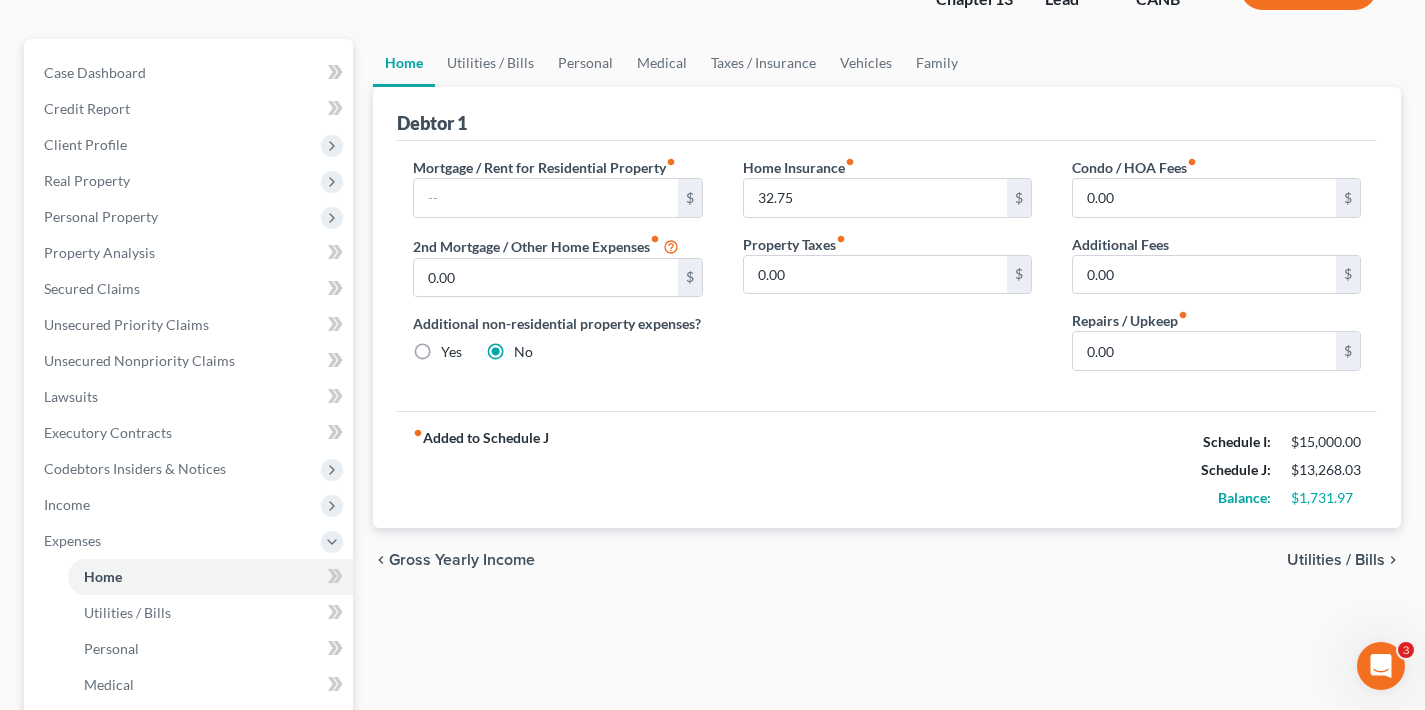 click on "Utilities / Bills" at bounding box center [1336, 560] 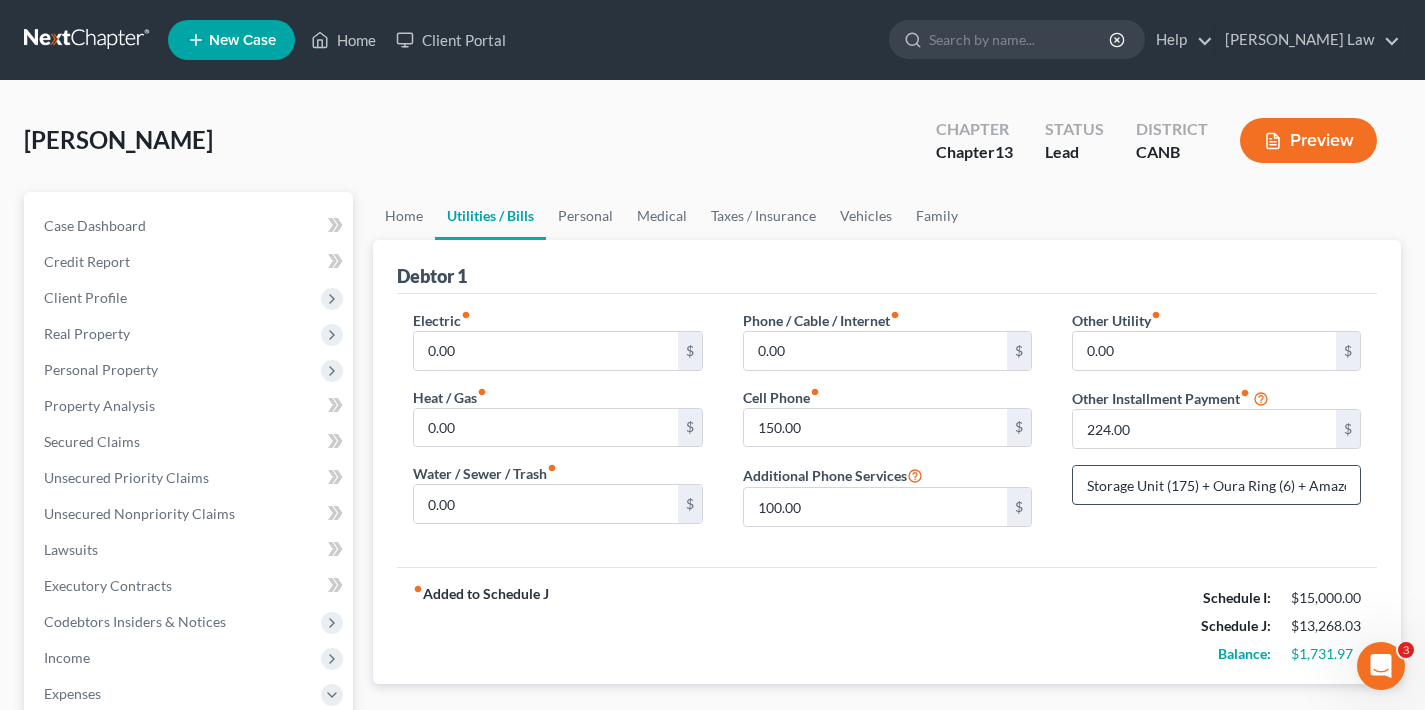scroll, scrollTop: 342, scrollLeft: 0, axis: vertical 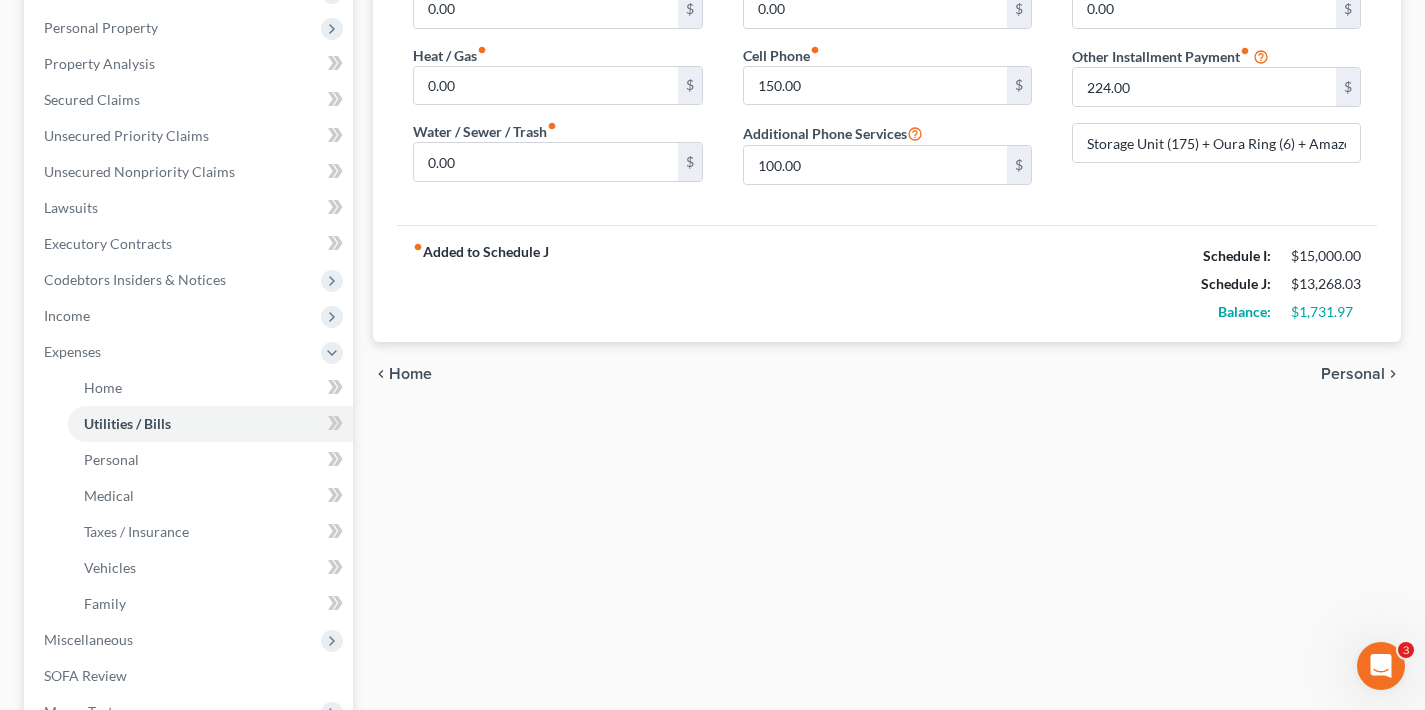 click on "Personal" at bounding box center [1353, 374] 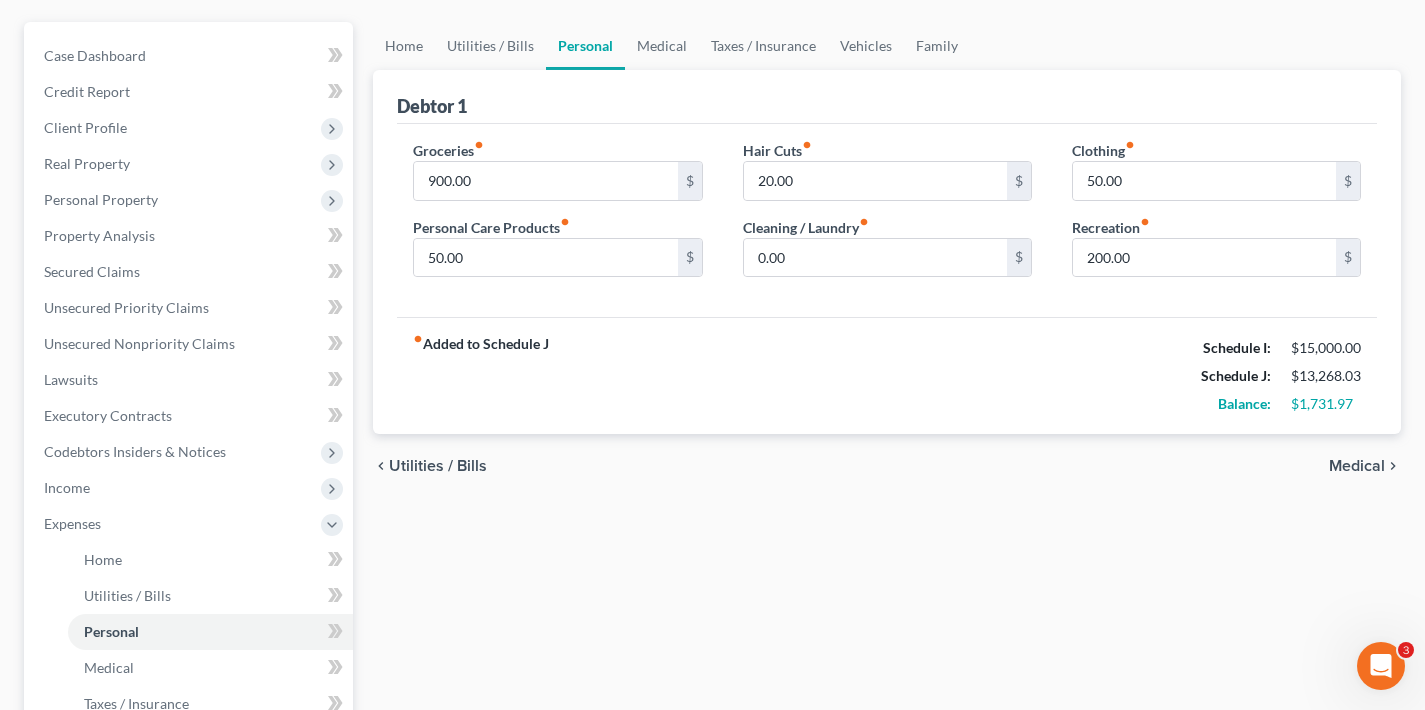 scroll, scrollTop: 352, scrollLeft: 0, axis: vertical 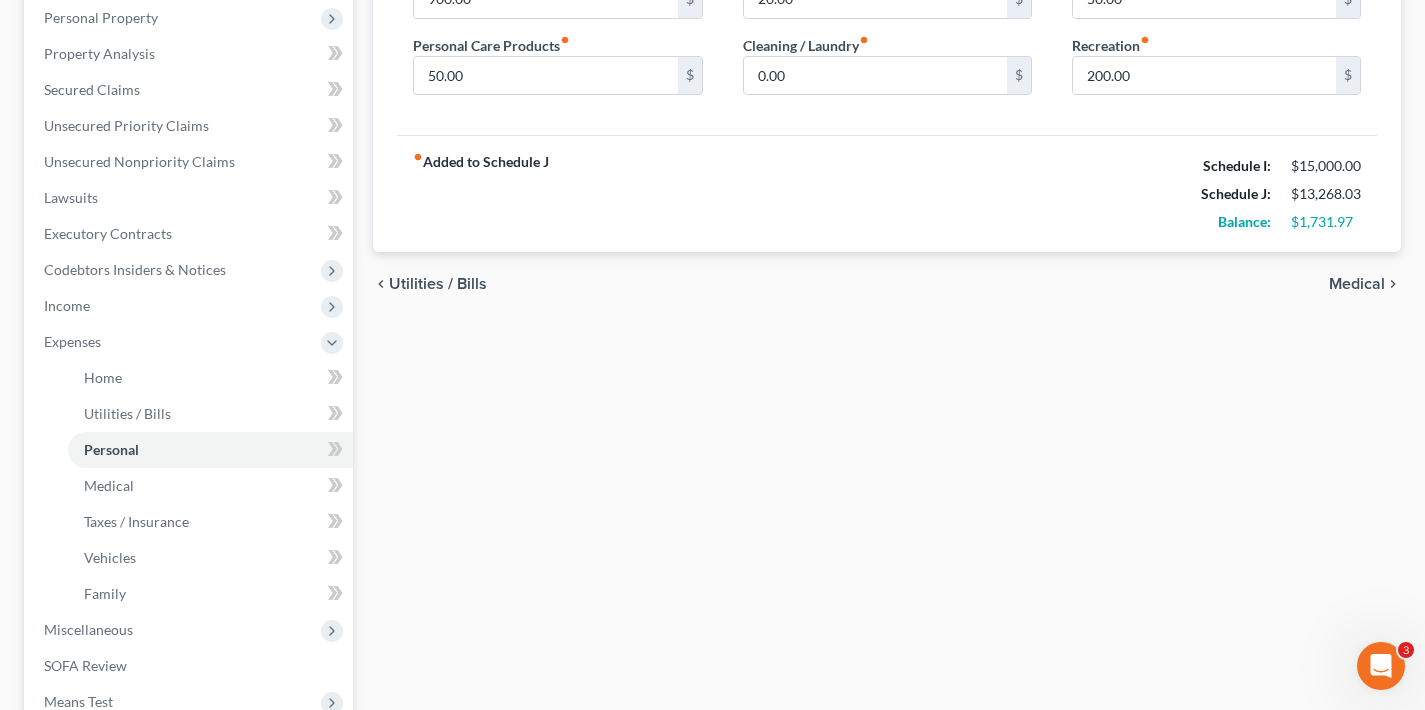 click on "Medical" at bounding box center [1357, 284] 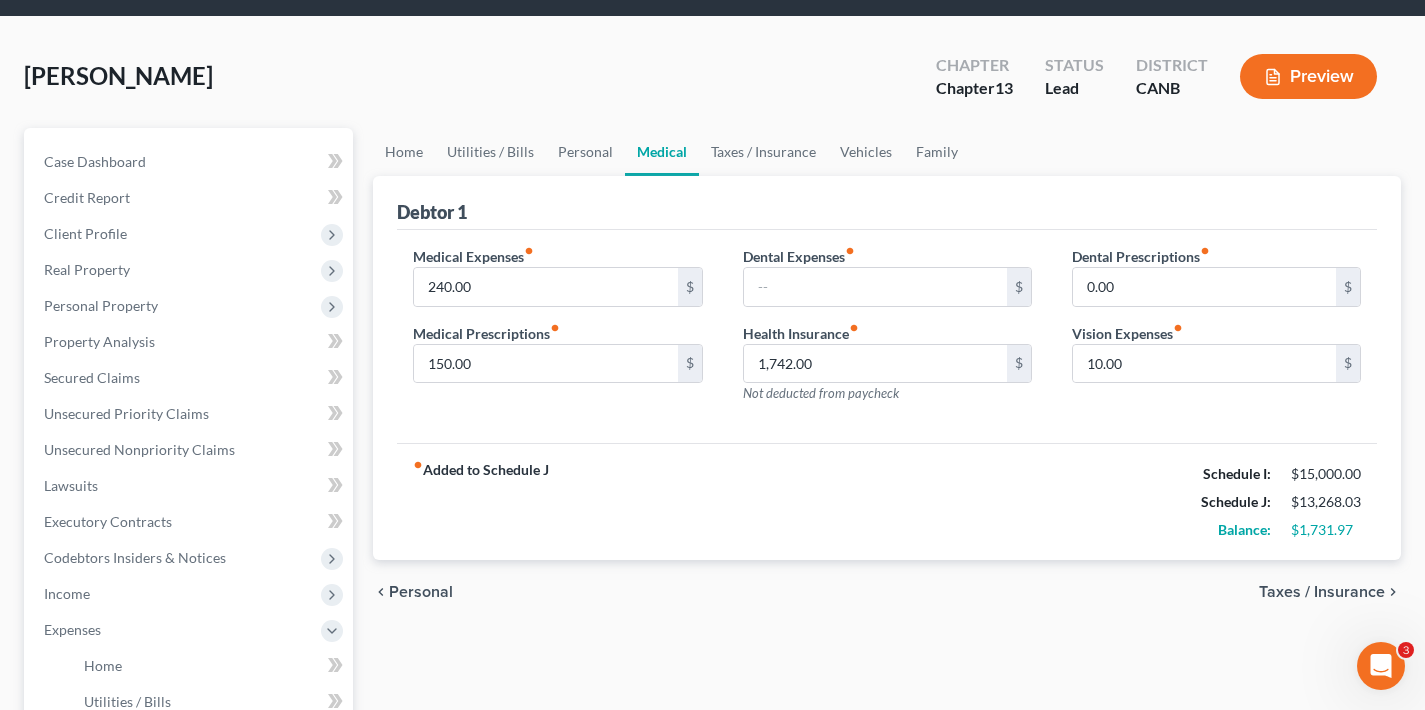 scroll, scrollTop: 0, scrollLeft: 0, axis: both 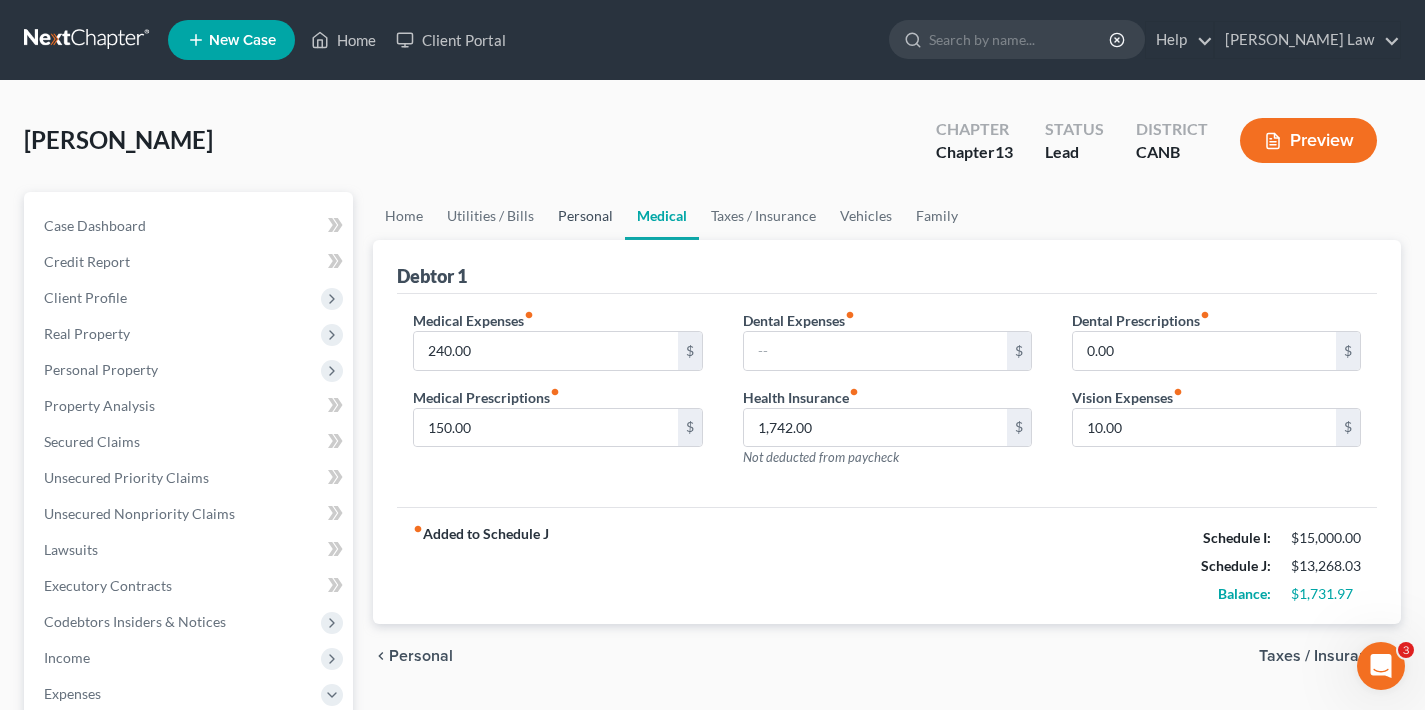 click on "Personal" at bounding box center (585, 216) 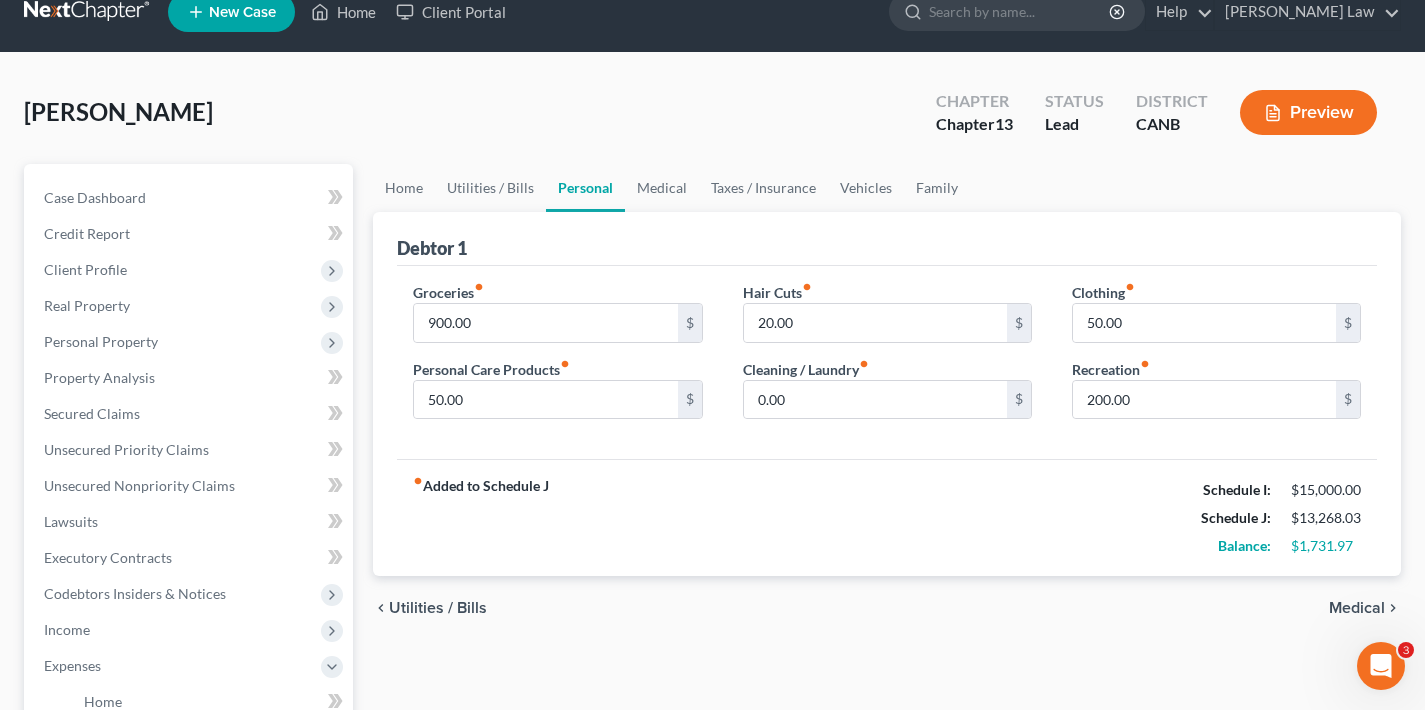 scroll, scrollTop: 106, scrollLeft: 0, axis: vertical 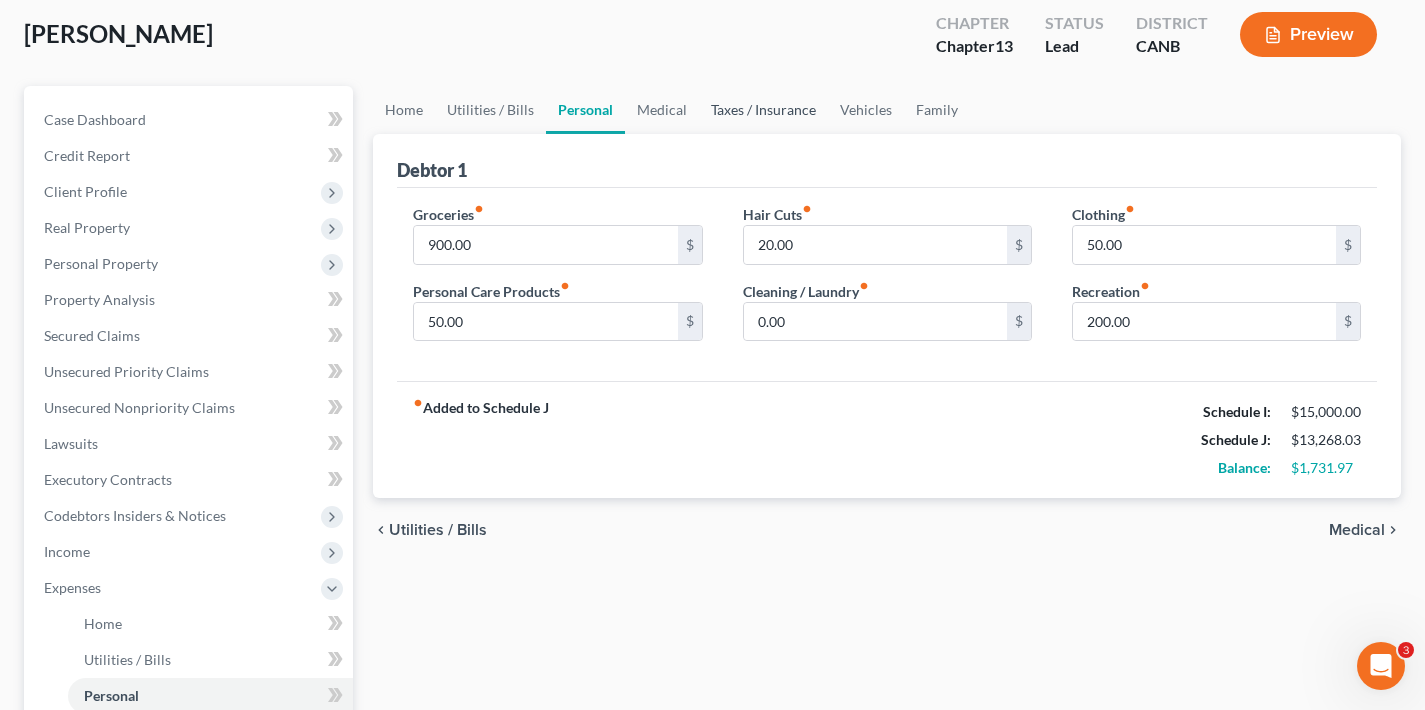click on "Taxes / Insurance" at bounding box center (763, 110) 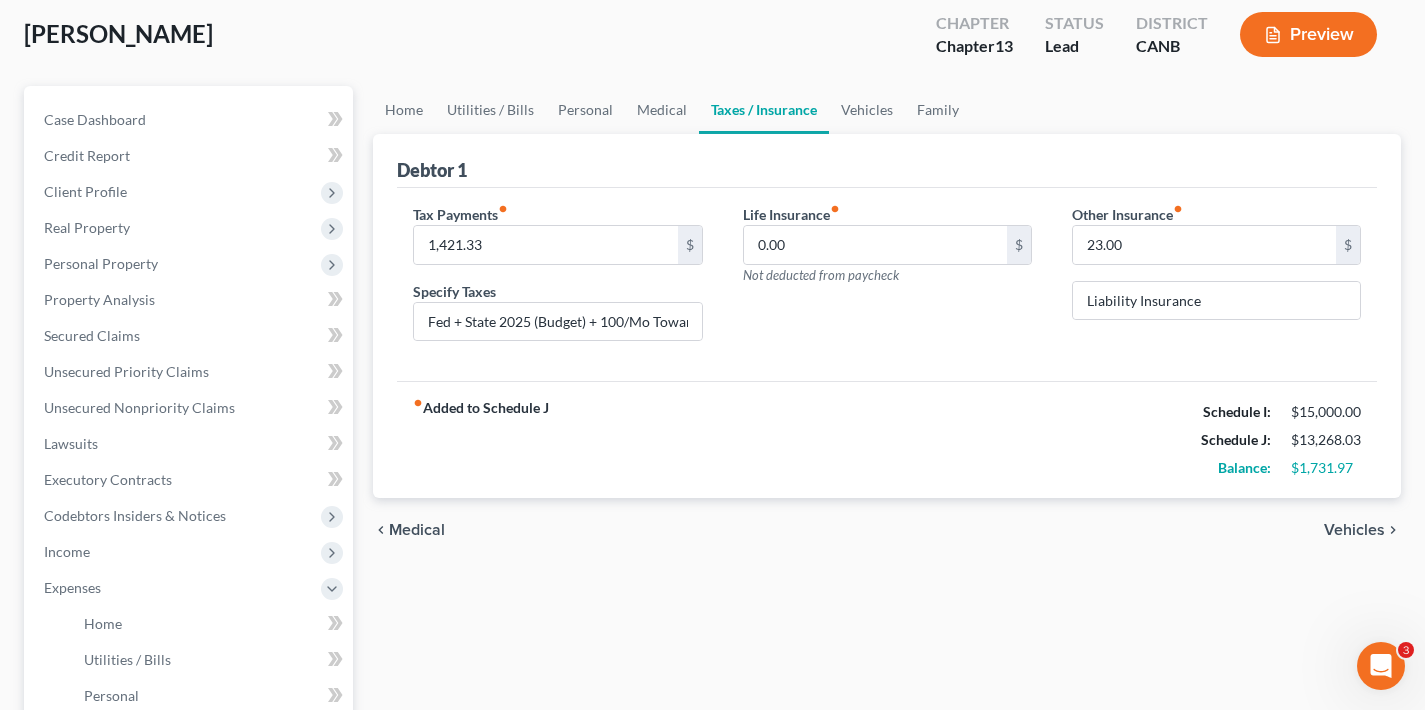 scroll, scrollTop: 0, scrollLeft: 0, axis: both 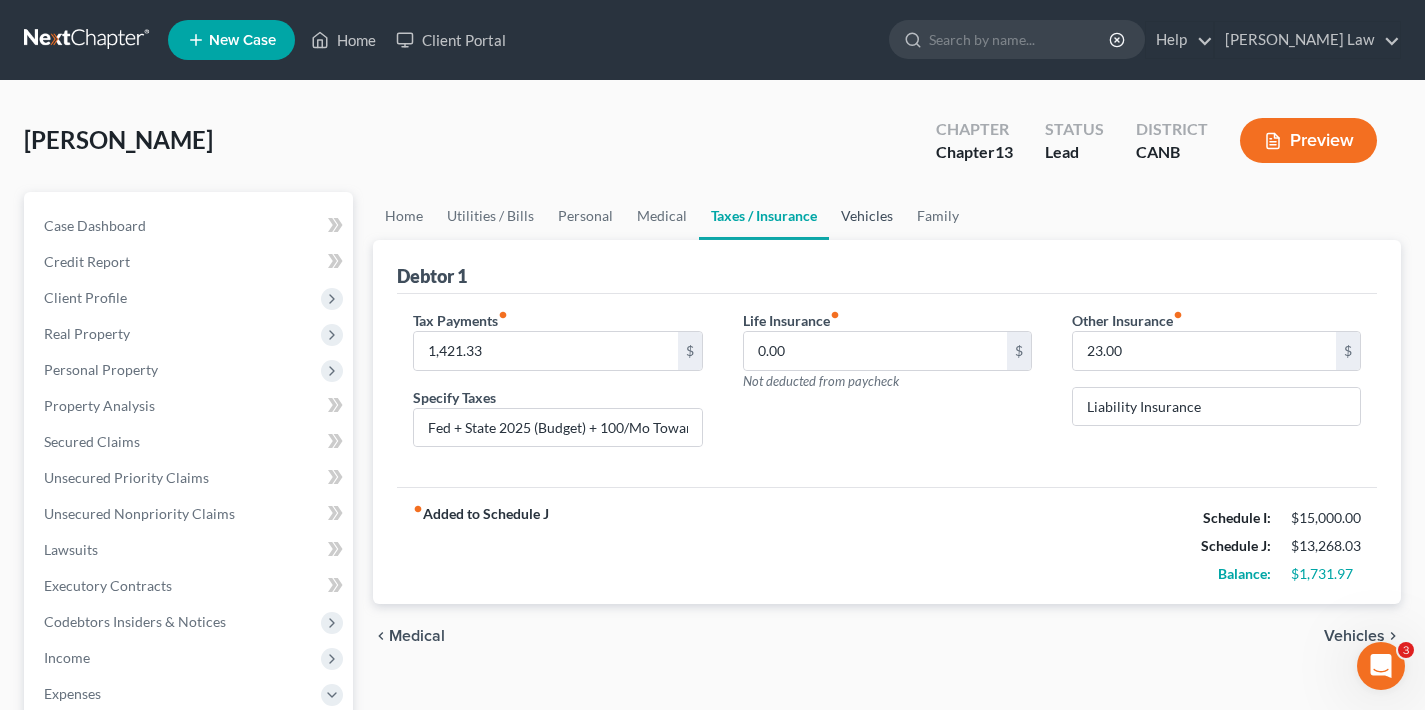 click on "Vehicles" at bounding box center (867, 216) 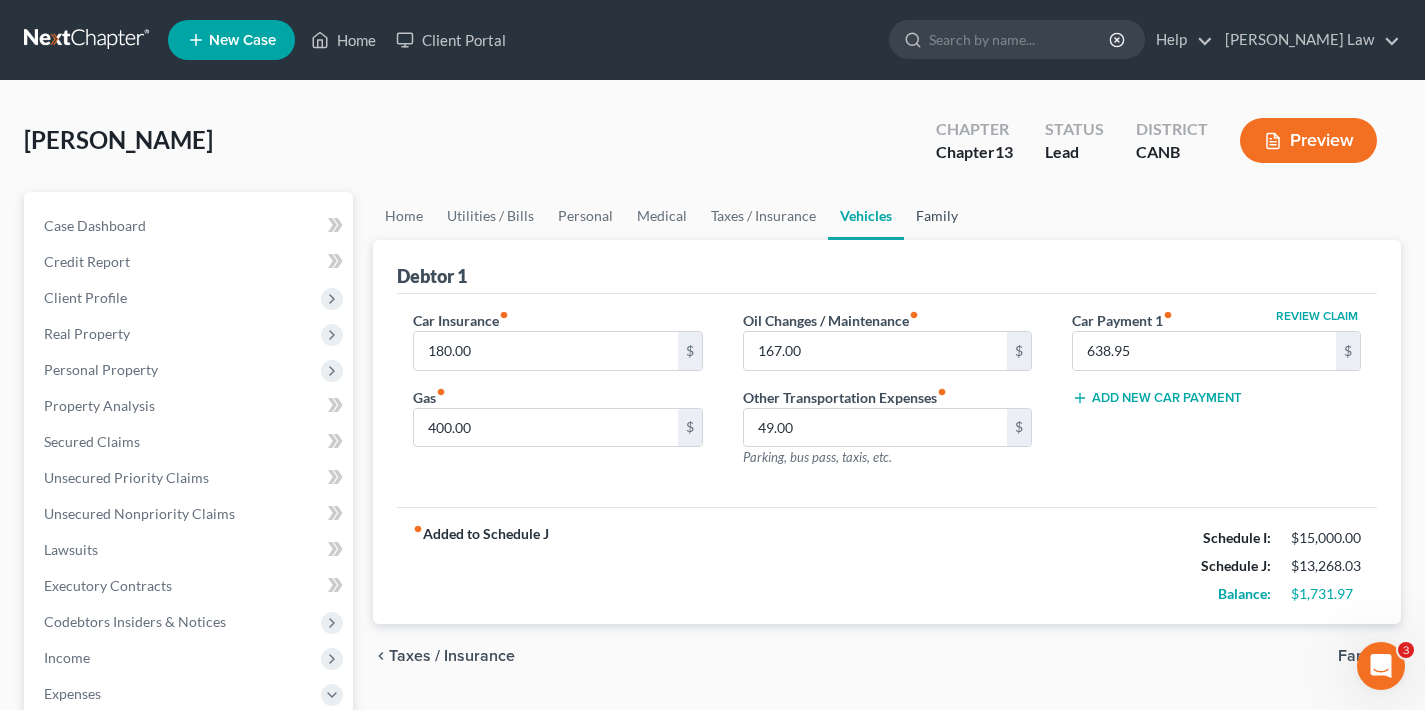 click on "Family" at bounding box center (937, 216) 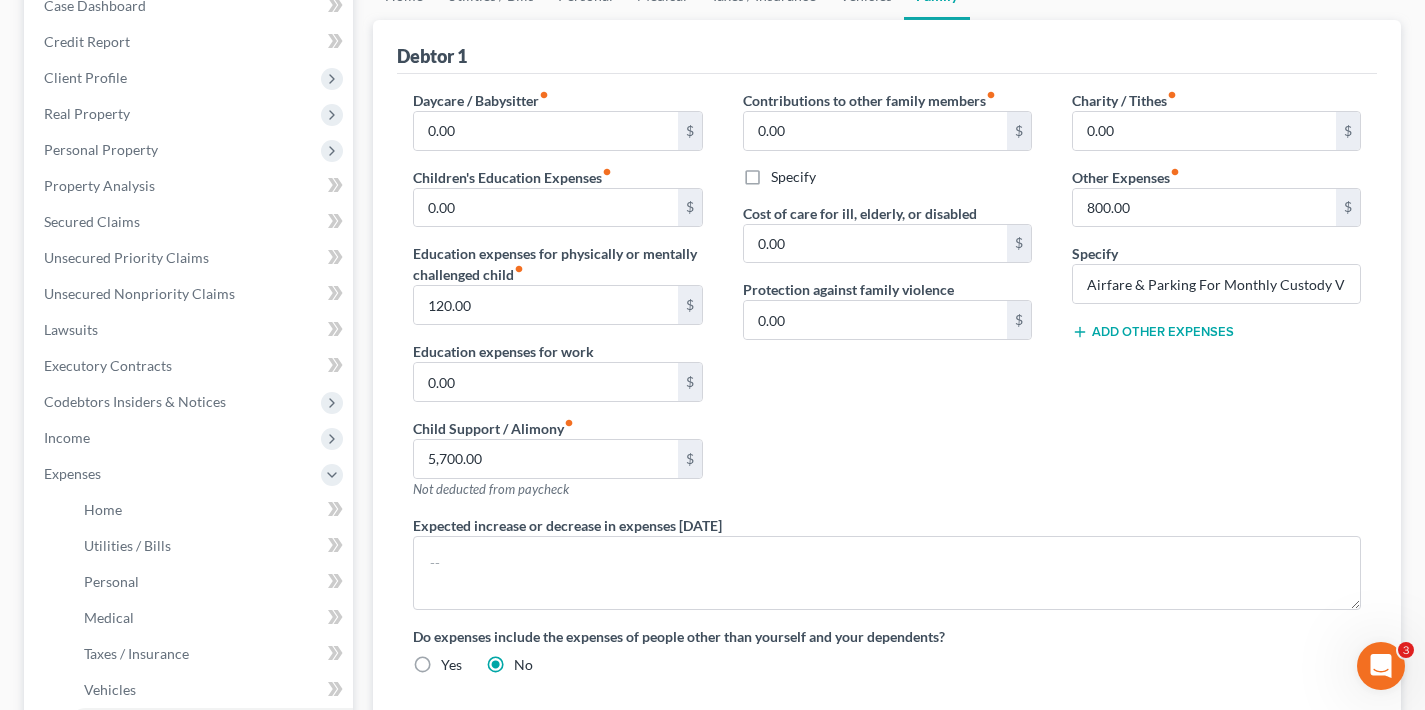 scroll, scrollTop: 0, scrollLeft: 0, axis: both 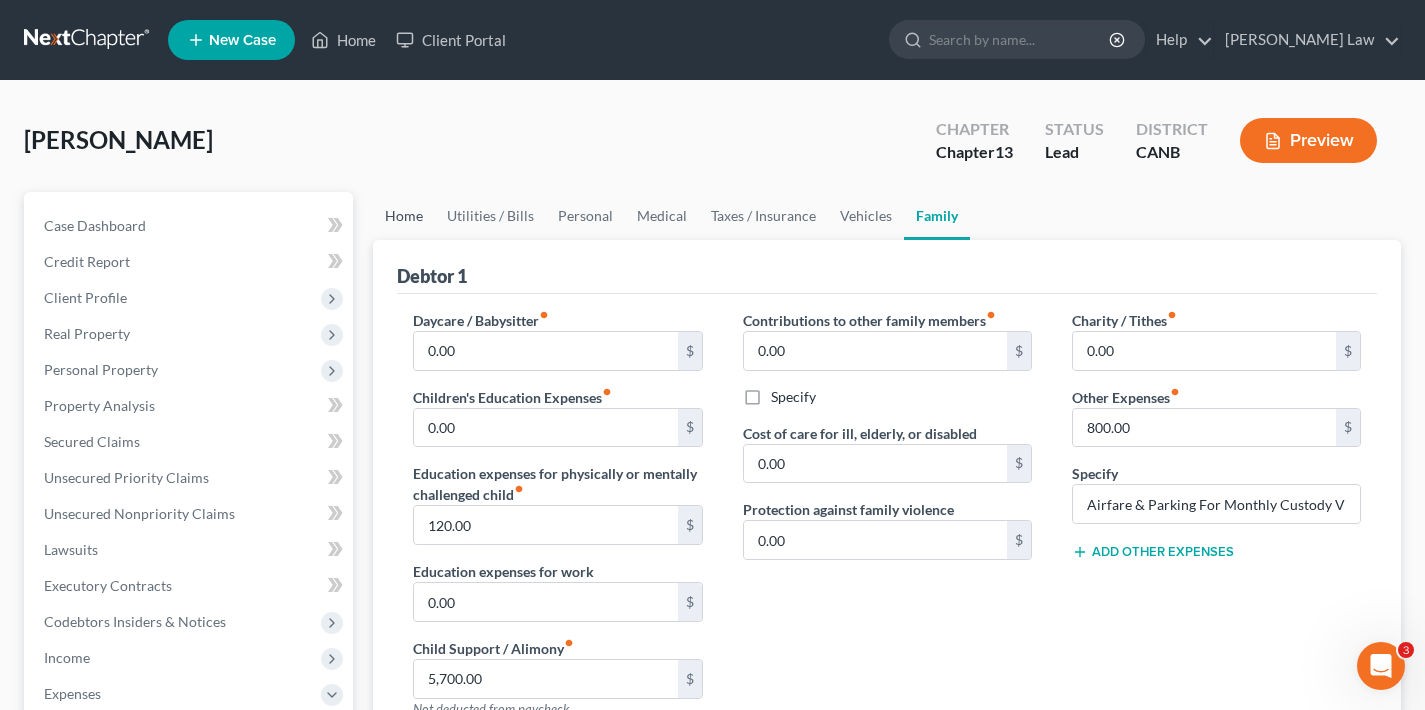 click on "Home" at bounding box center [404, 216] 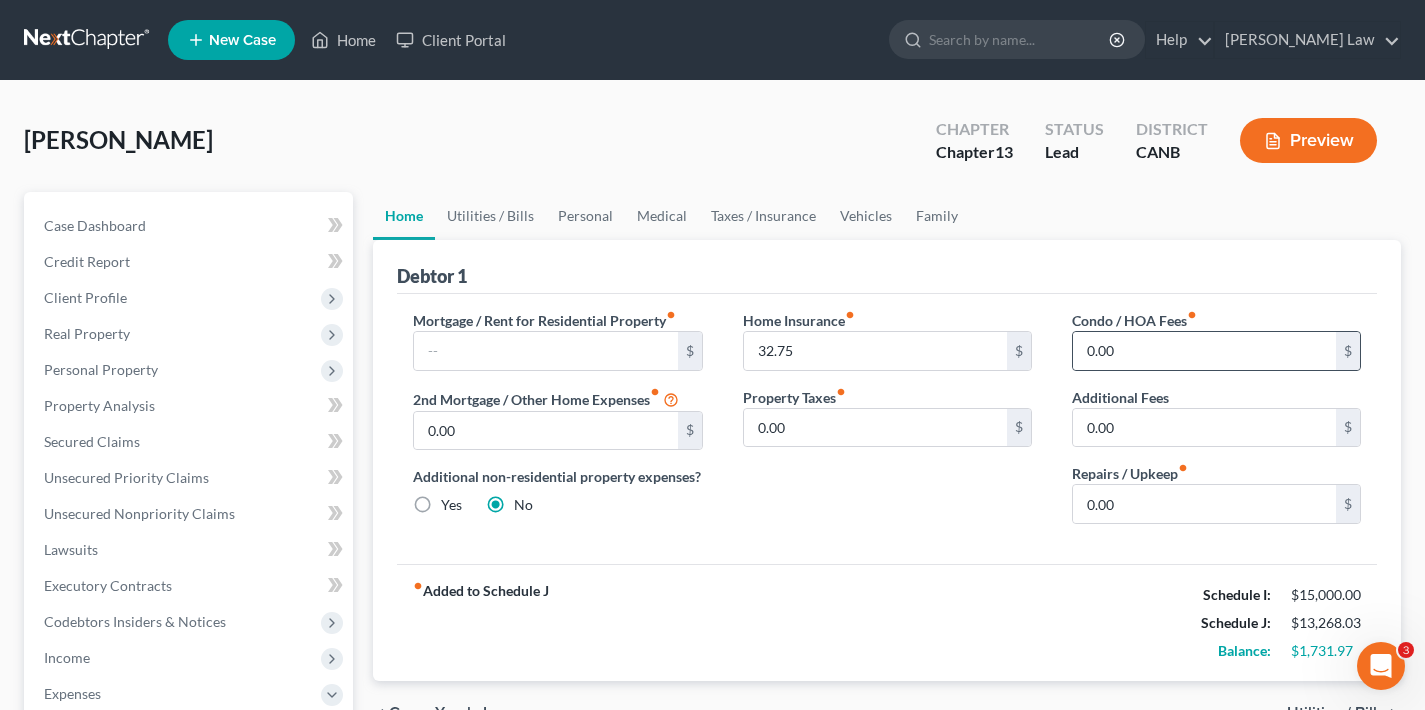 click on "Personal Property" at bounding box center (101, 369) 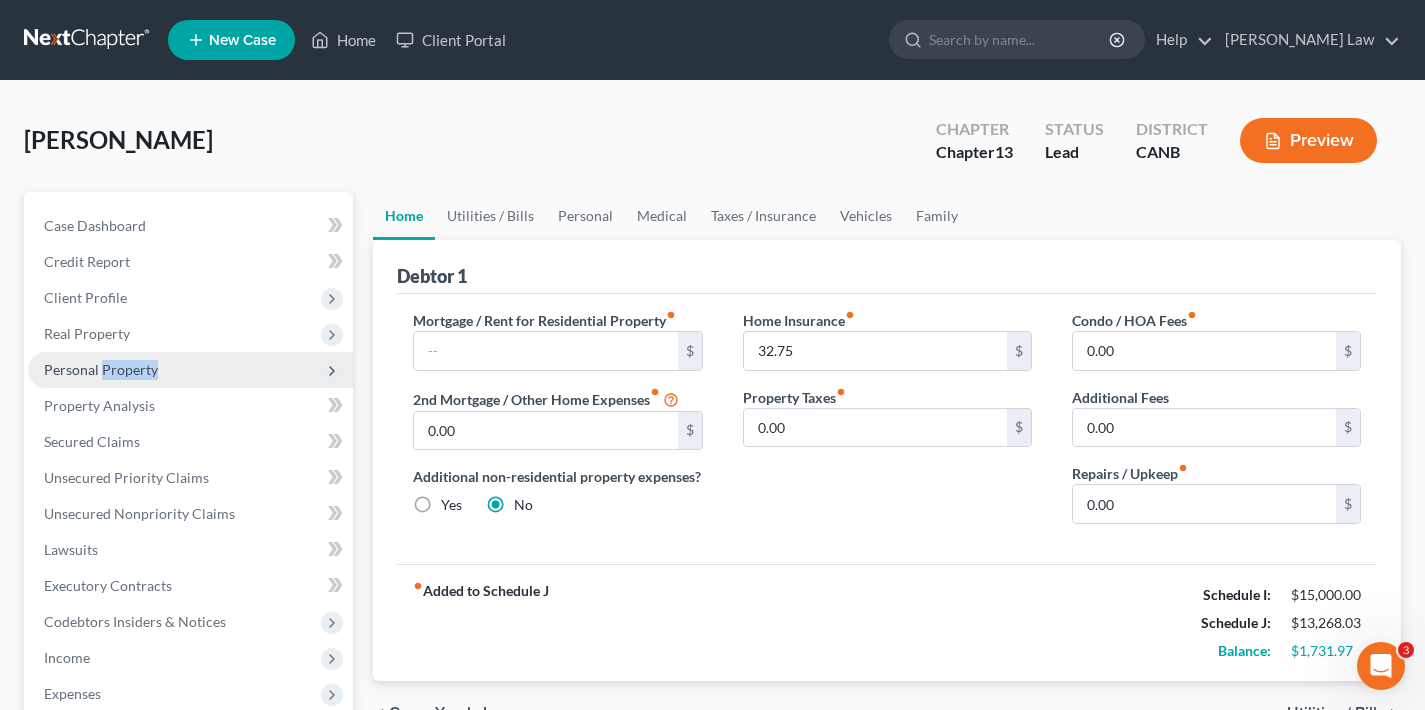 click on "Personal Property" at bounding box center (101, 369) 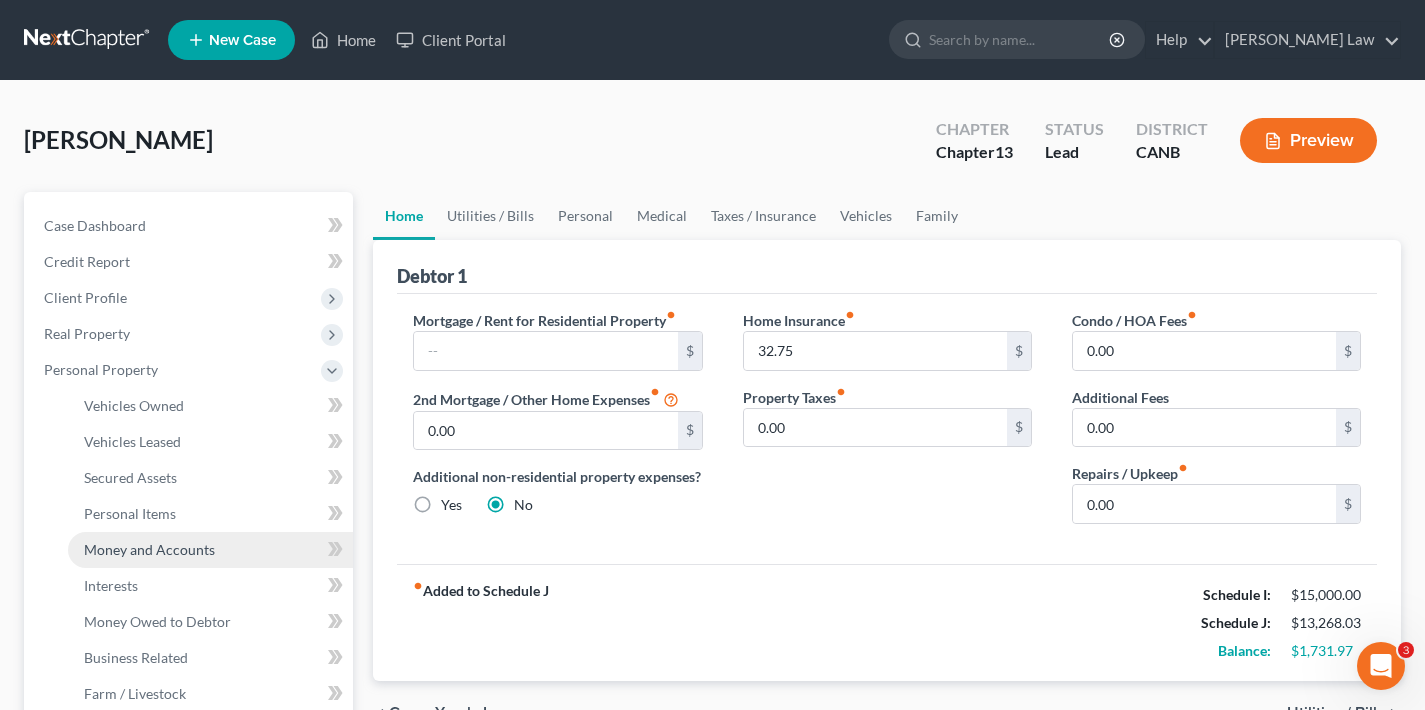 click on "Money and Accounts" at bounding box center [149, 549] 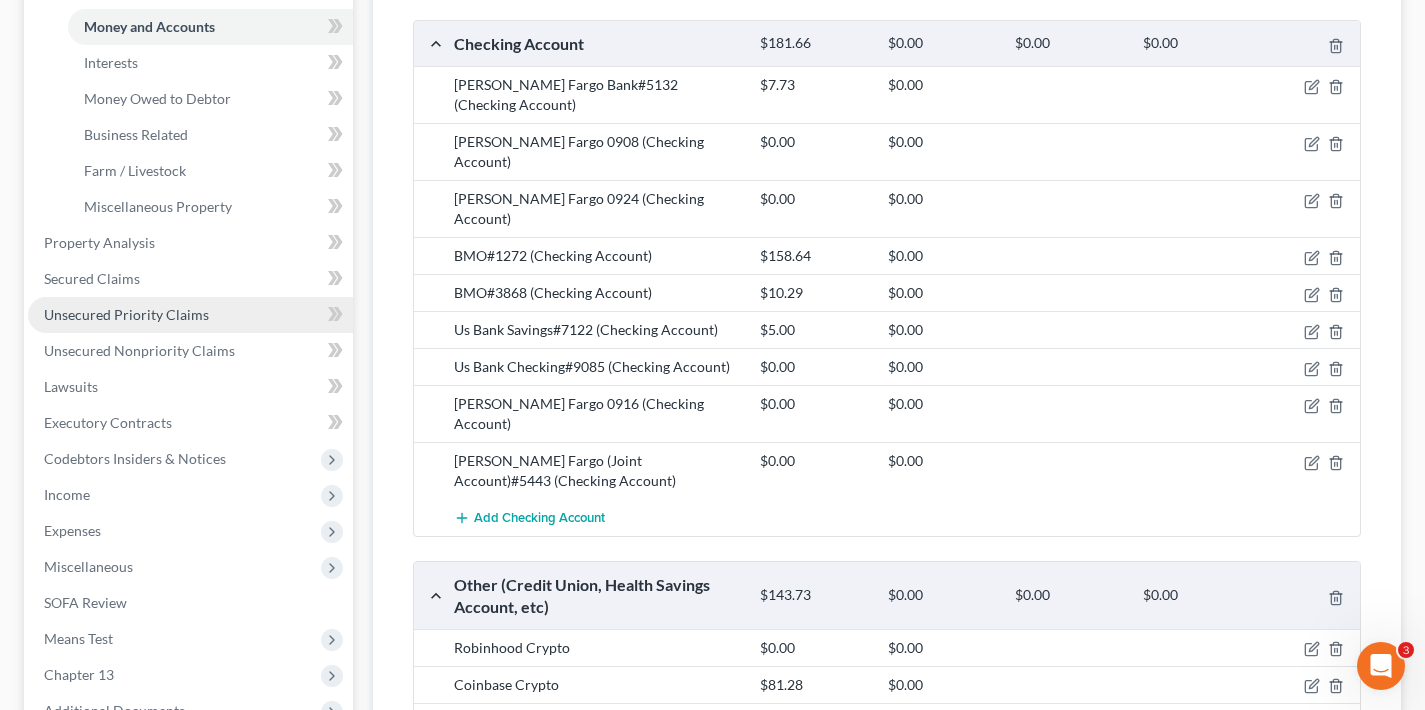 scroll, scrollTop: 880, scrollLeft: 0, axis: vertical 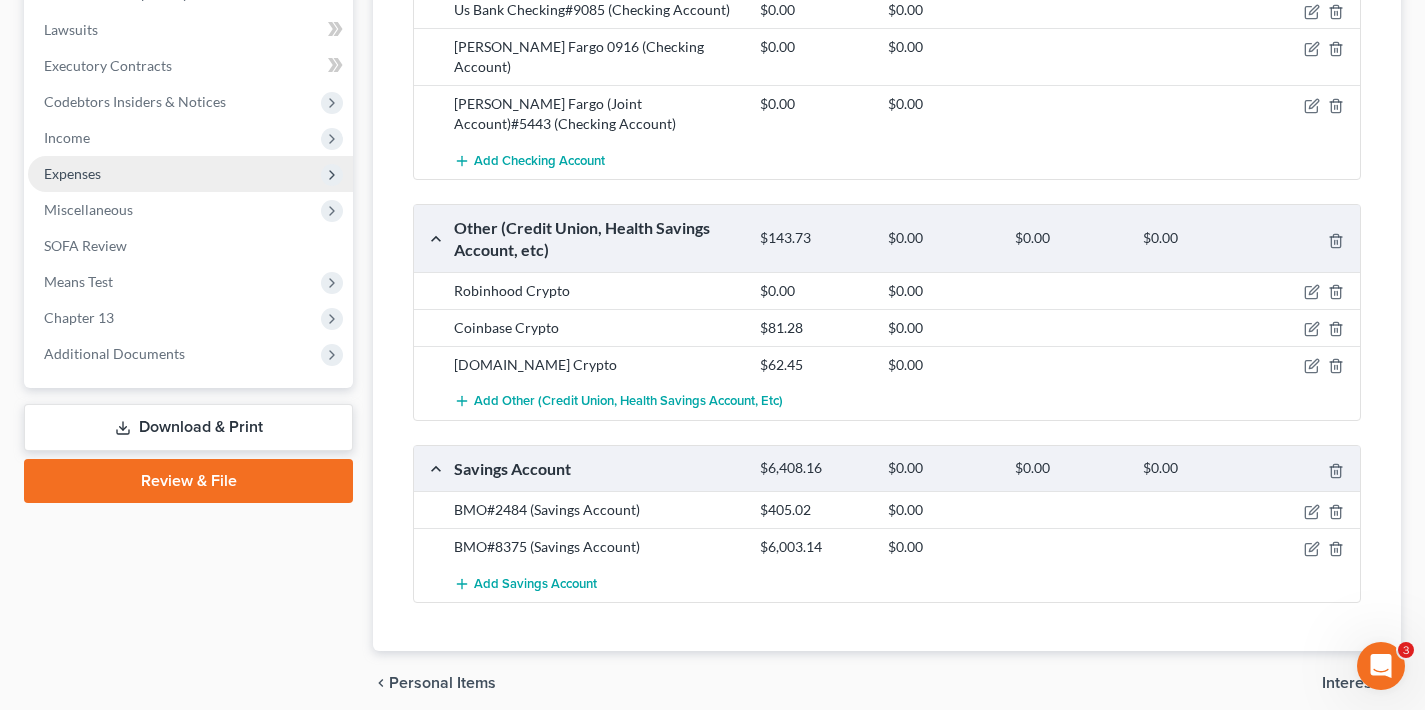 click on "Expenses" at bounding box center (72, 173) 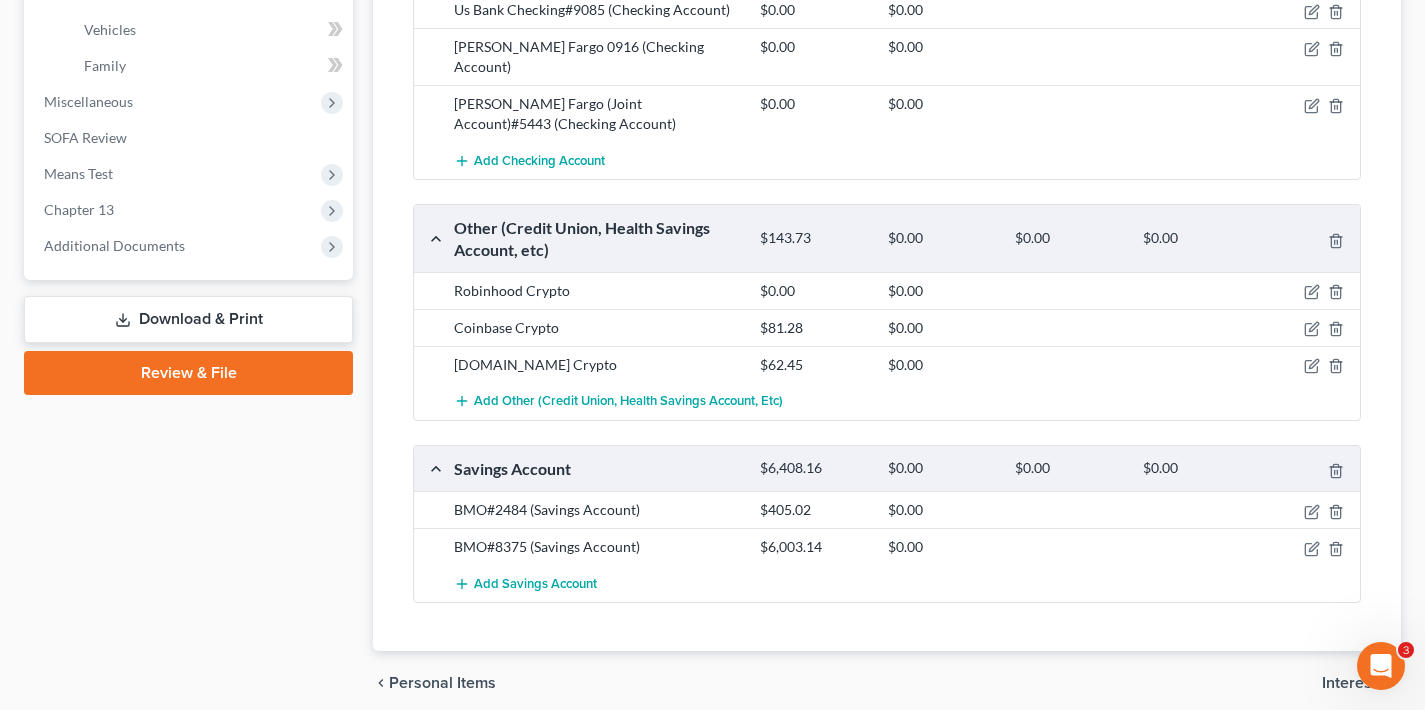 scroll, scrollTop: 486, scrollLeft: 0, axis: vertical 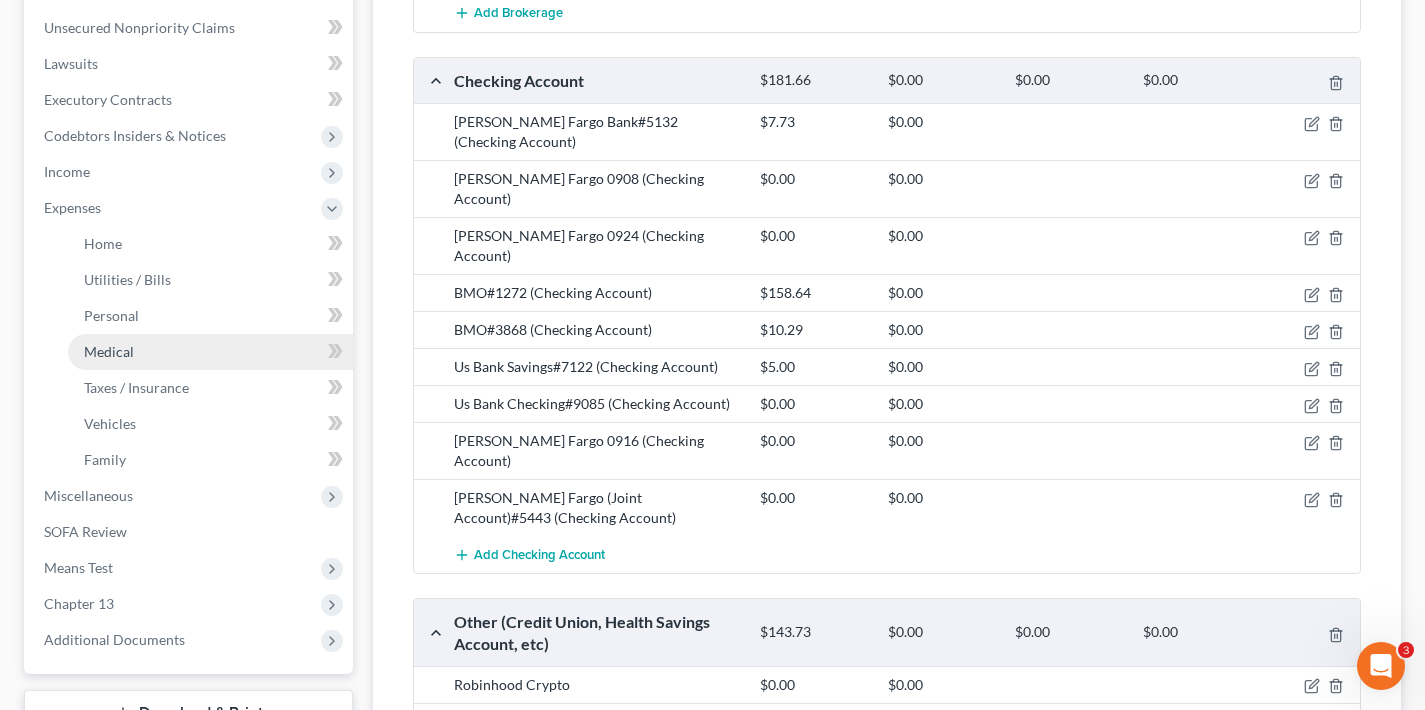 click on "Medical" at bounding box center (210, 352) 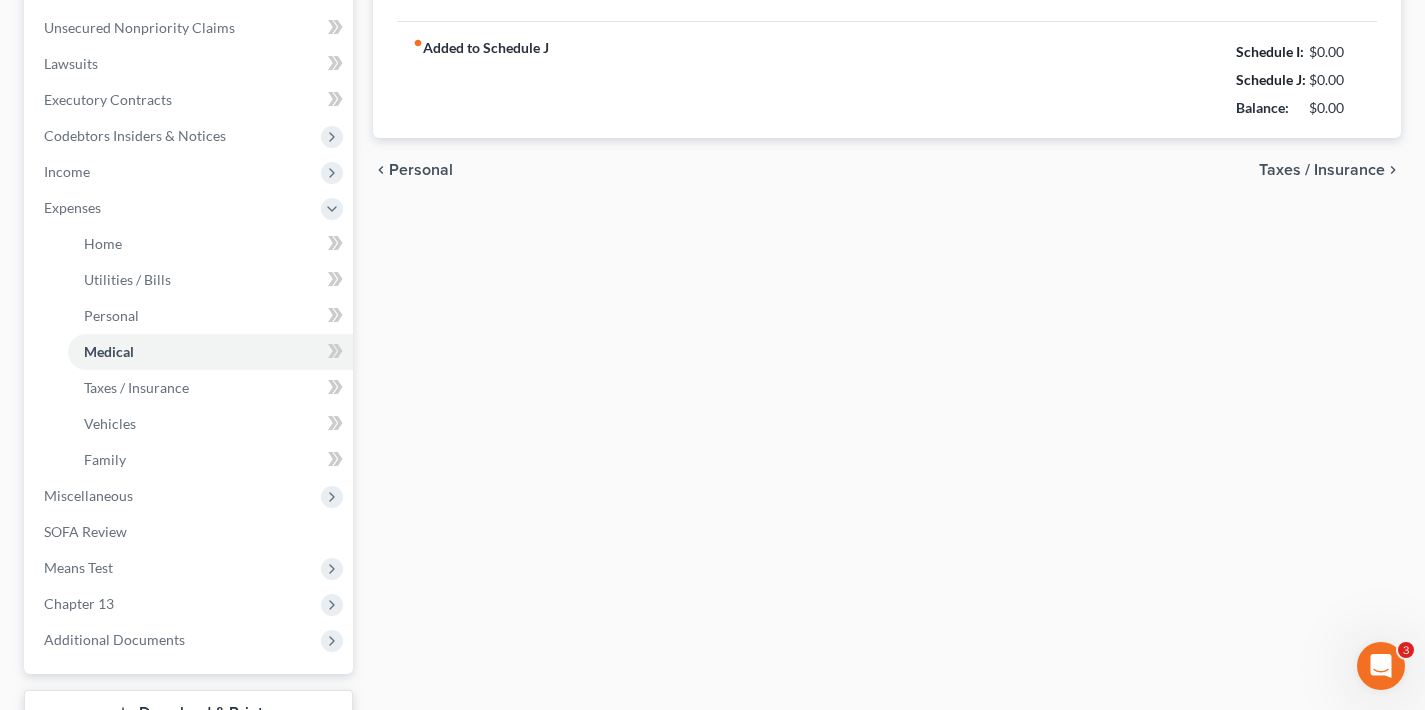 scroll, scrollTop: 73, scrollLeft: 0, axis: vertical 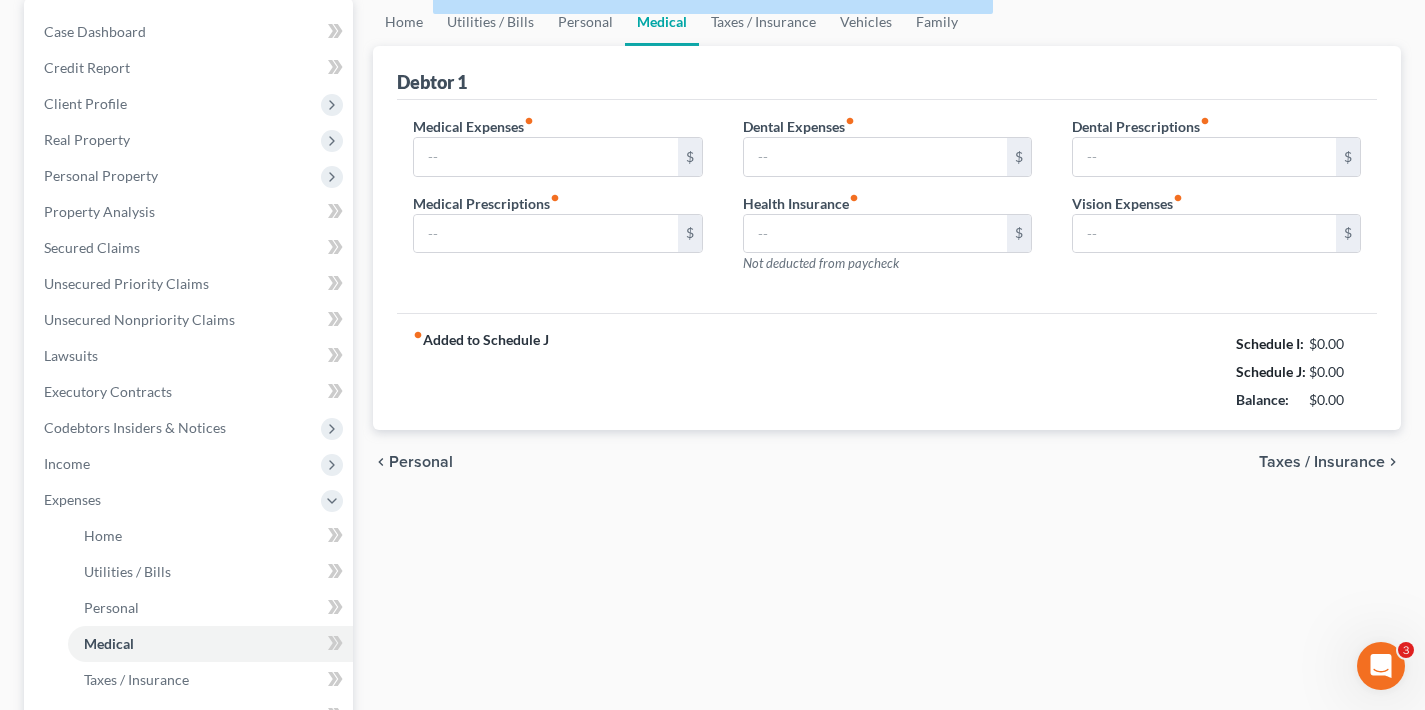 type on "240.00" 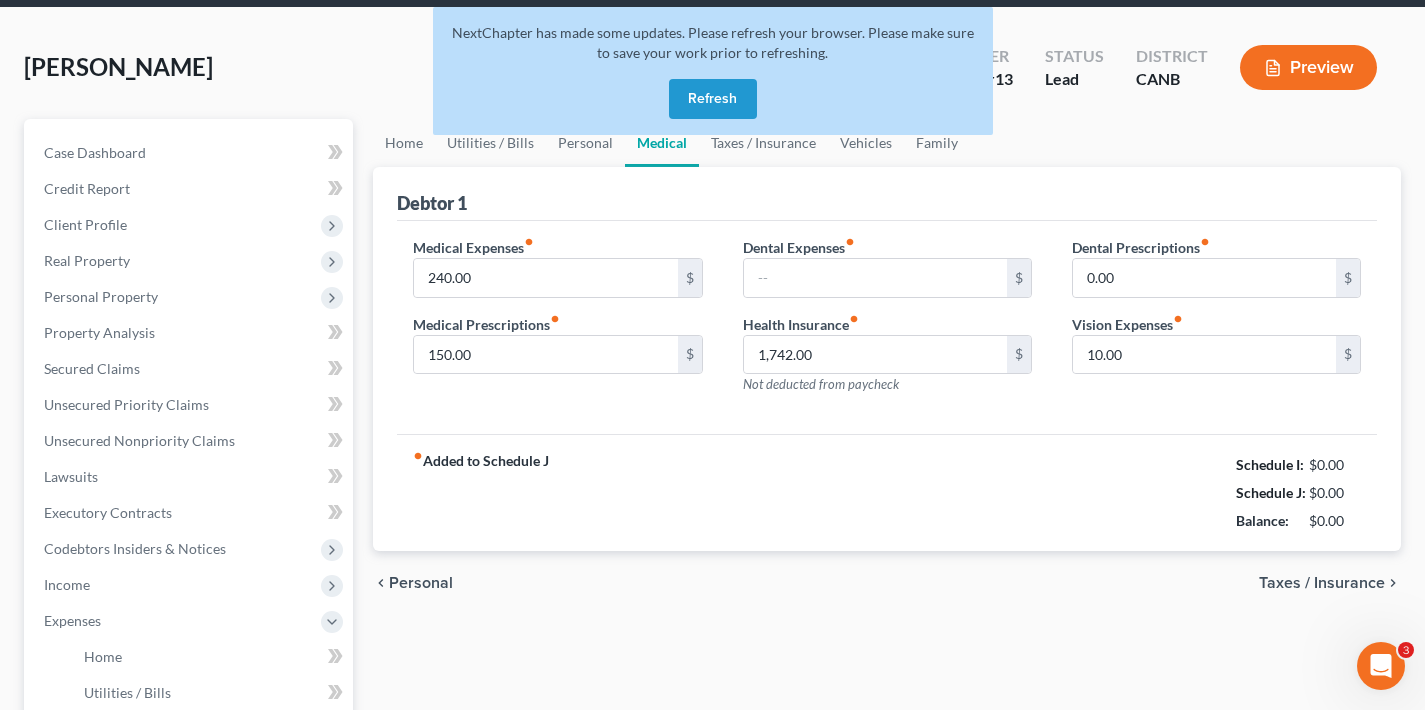 scroll, scrollTop: 0, scrollLeft: 0, axis: both 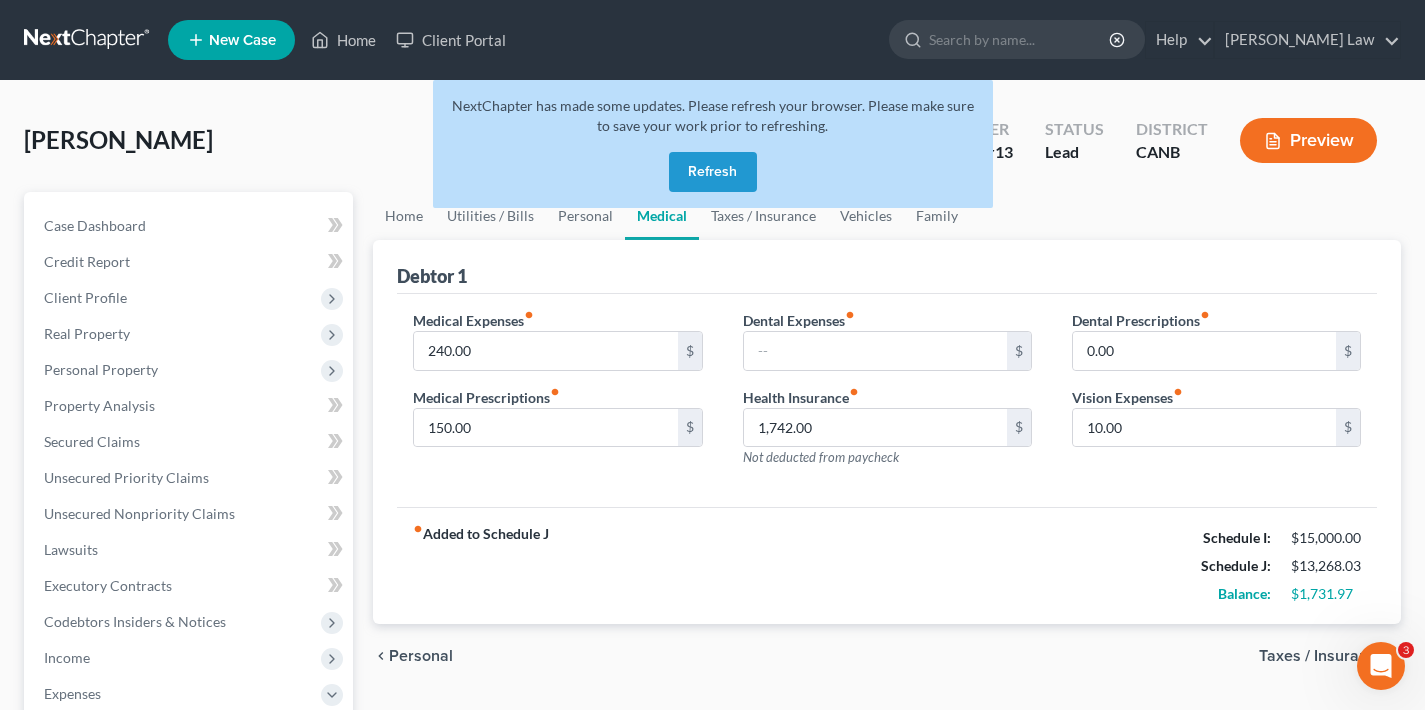 click on "Refresh" at bounding box center [713, 172] 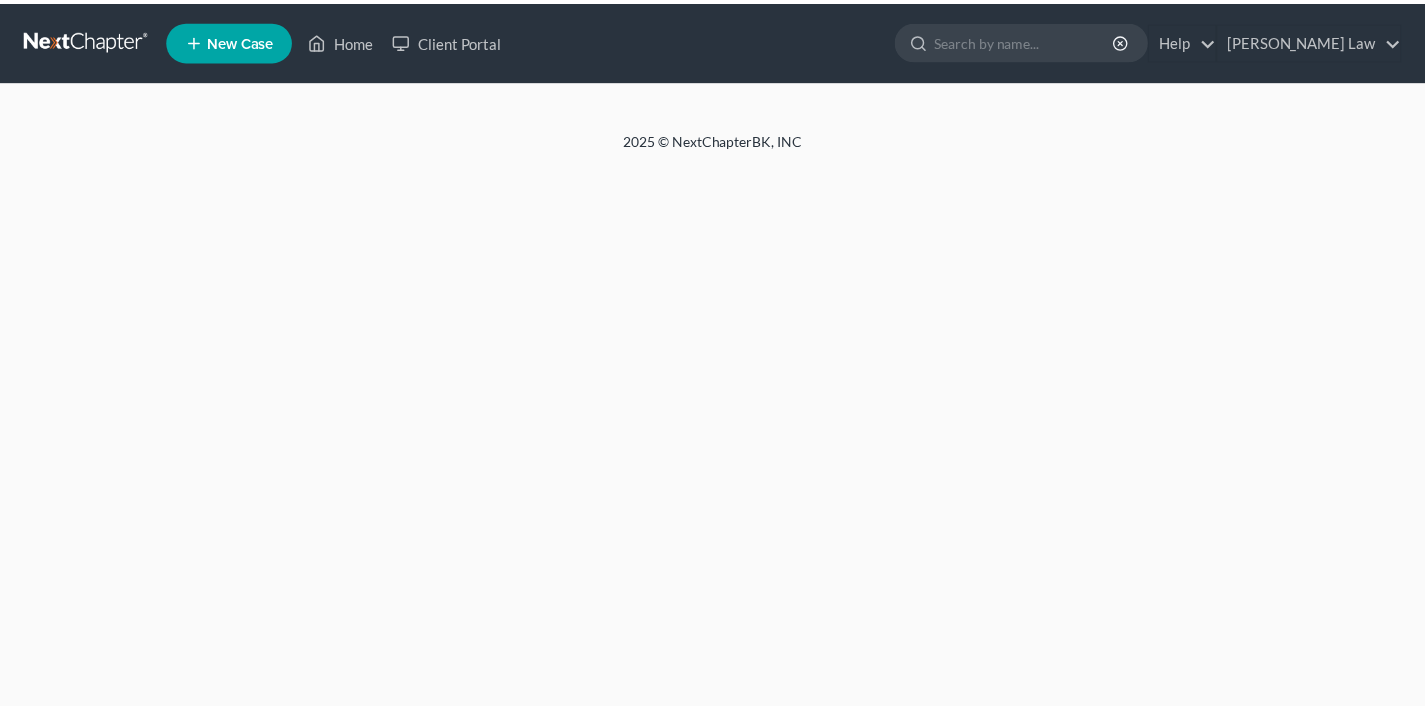 scroll, scrollTop: 0, scrollLeft: 0, axis: both 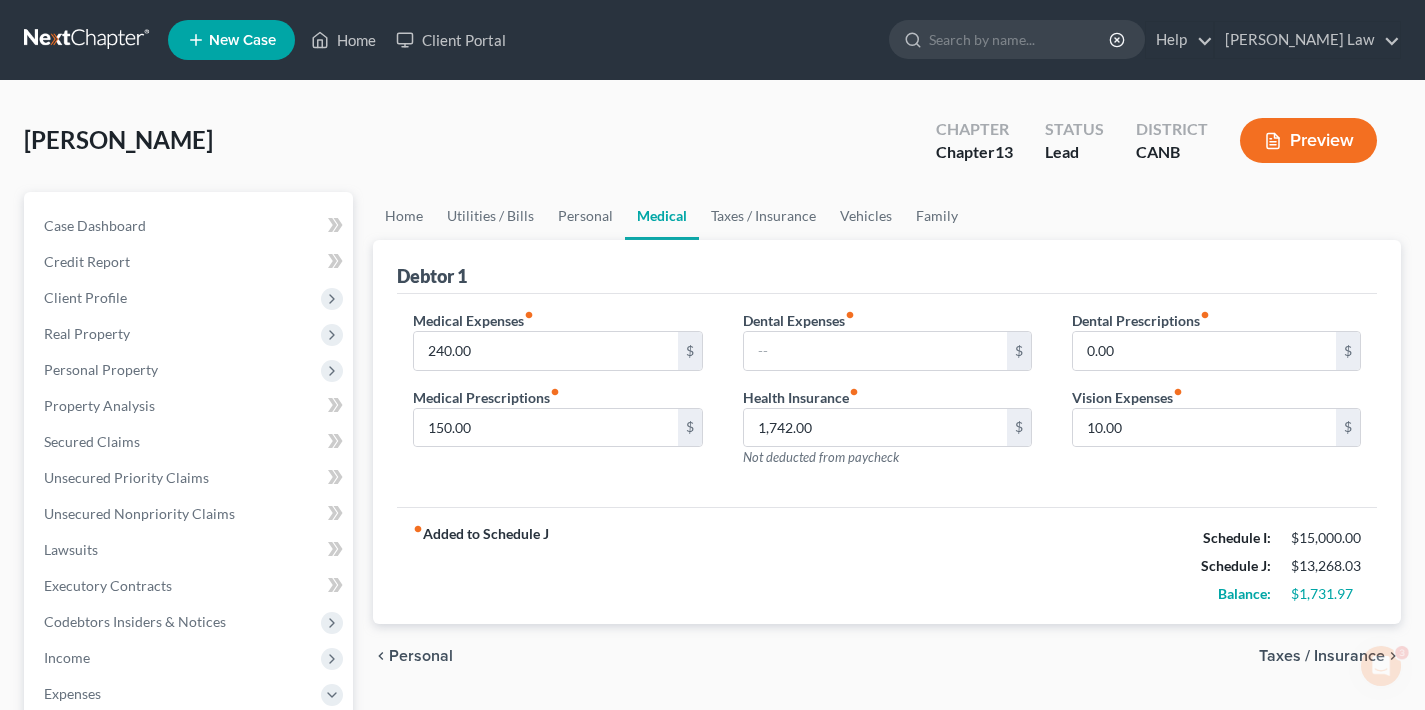 click on "Client Profile" at bounding box center [85, 297] 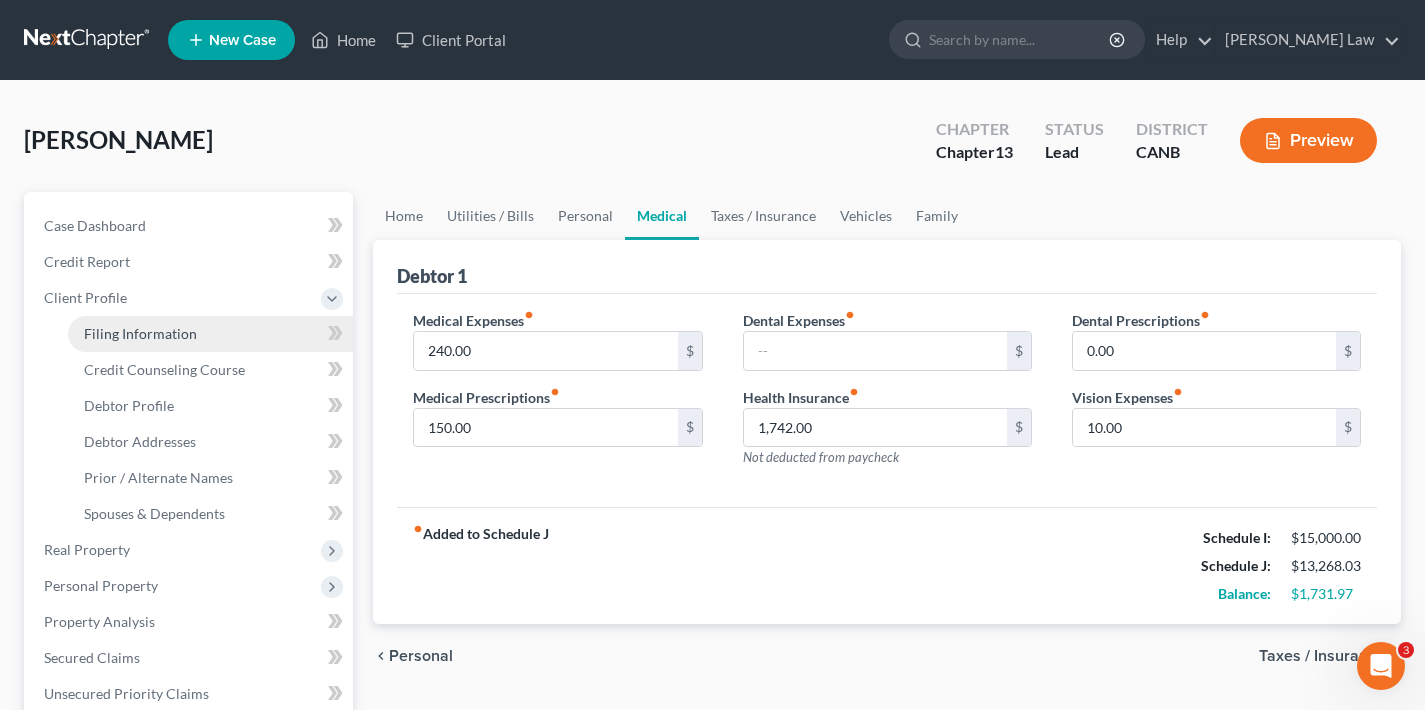 click on "Filing Information" at bounding box center (140, 333) 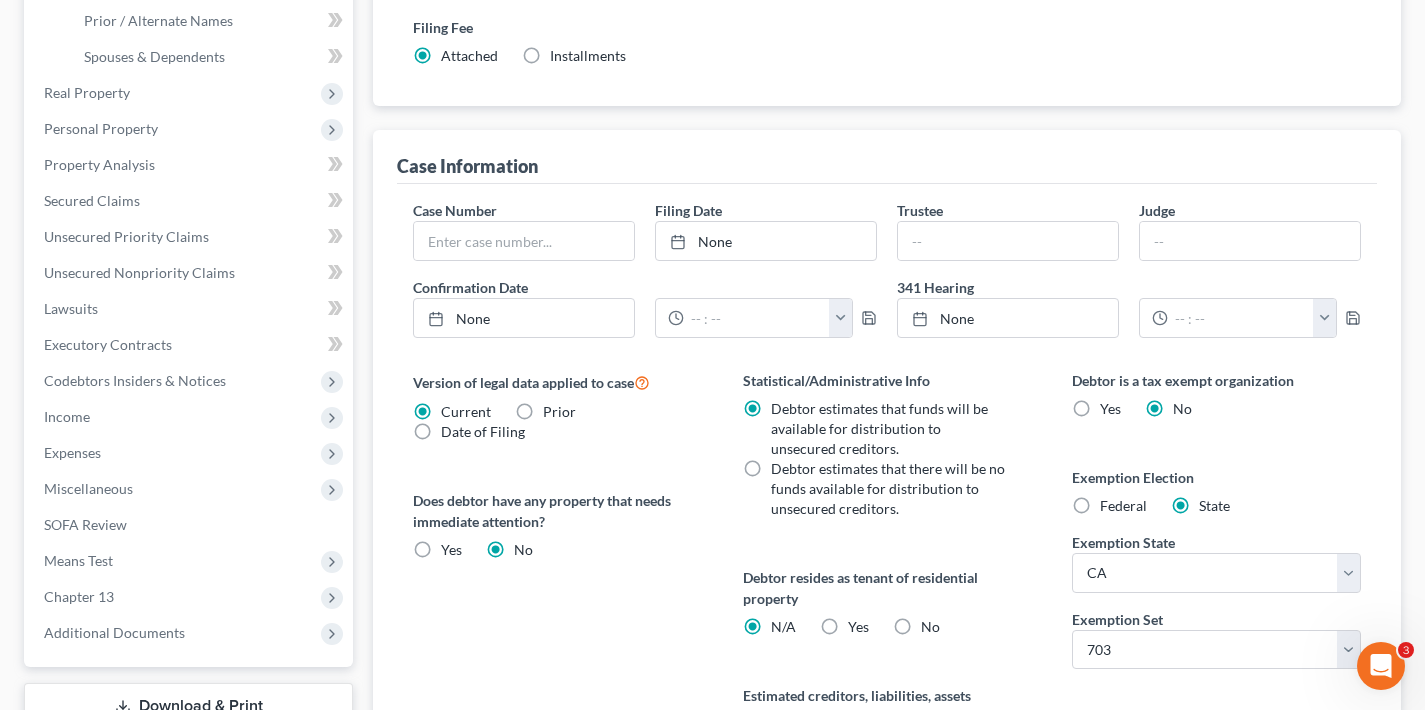 scroll, scrollTop: 690, scrollLeft: 0, axis: vertical 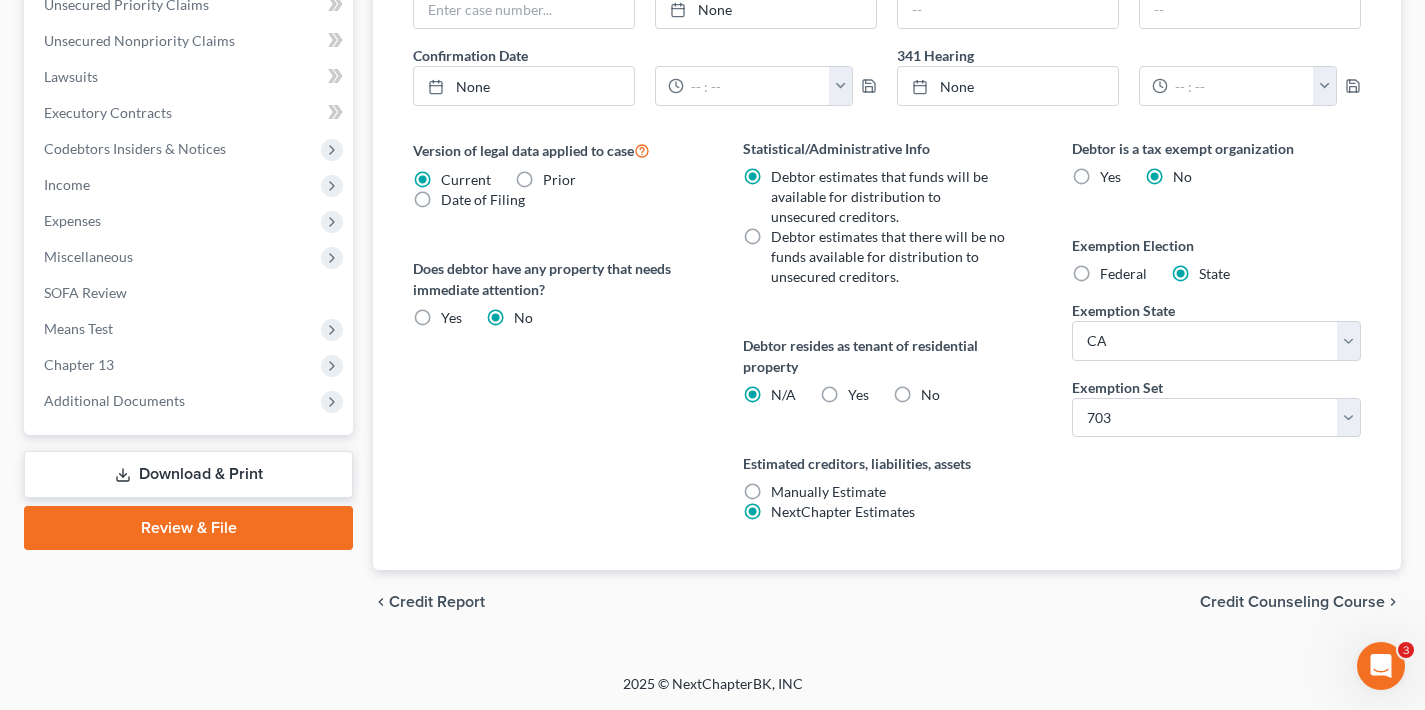 click on "Credit Counseling Course" at bounding box center (1292, 602) 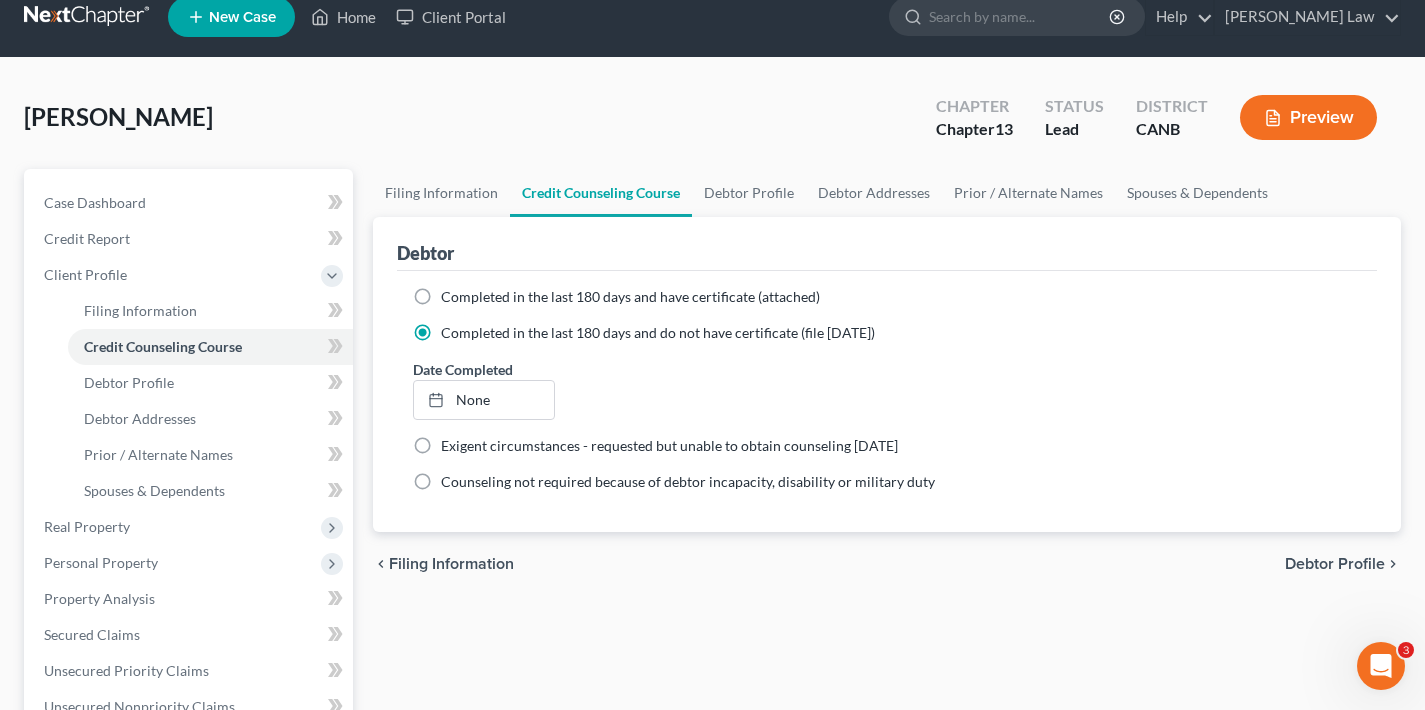 scroll, scrollTop: 0, scrollLeft: 0, axis: both 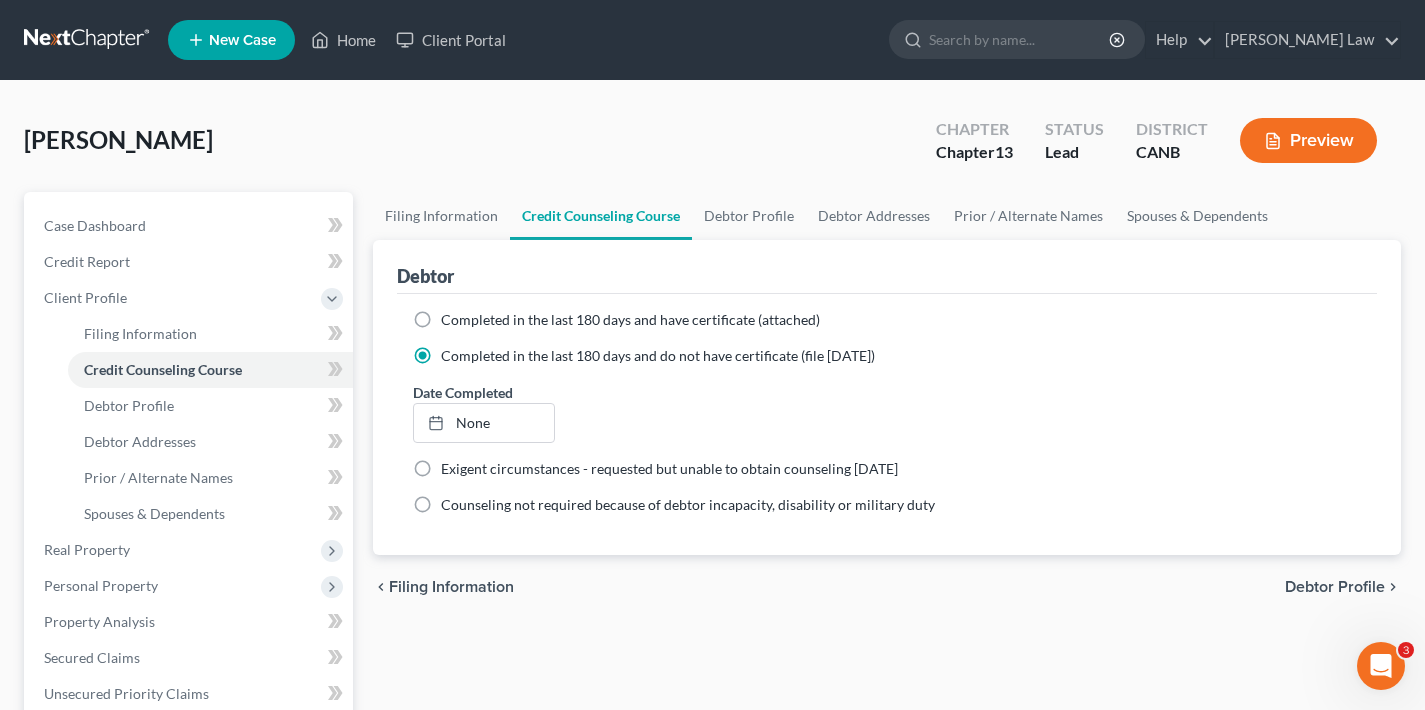 click on "Debtor Profile" at bounding box center (1335, 587) 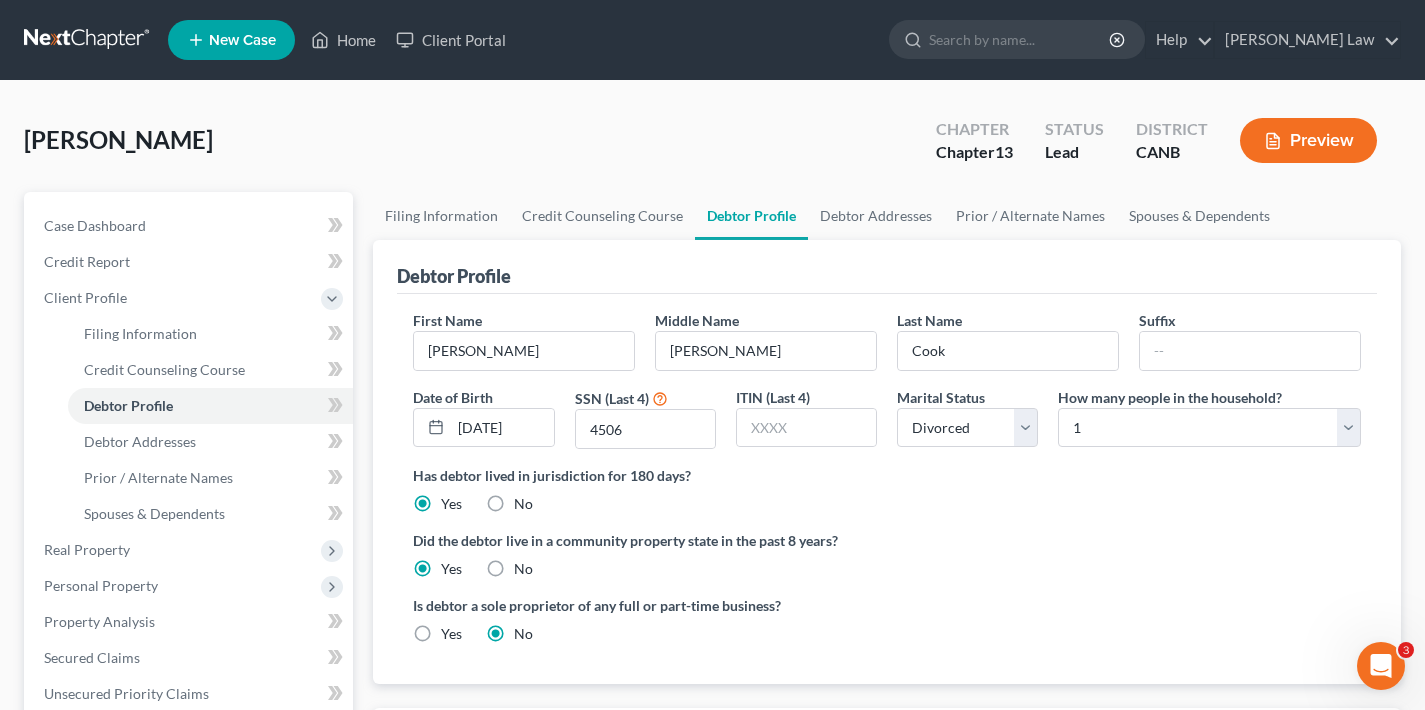 scroll, scrollTop: 355, scrollLeft: 0, axis: vertical 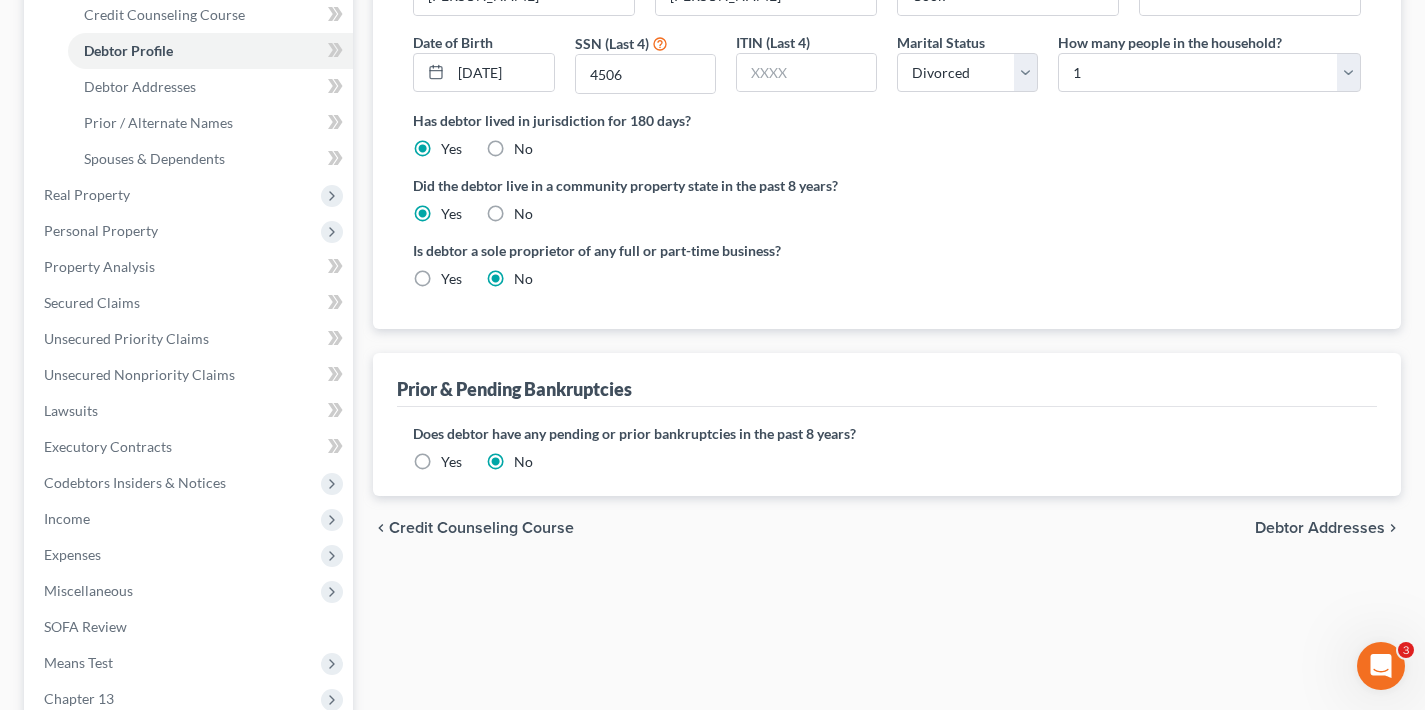 click on "Debtor Addresses" at bounding box center [1320, 528] 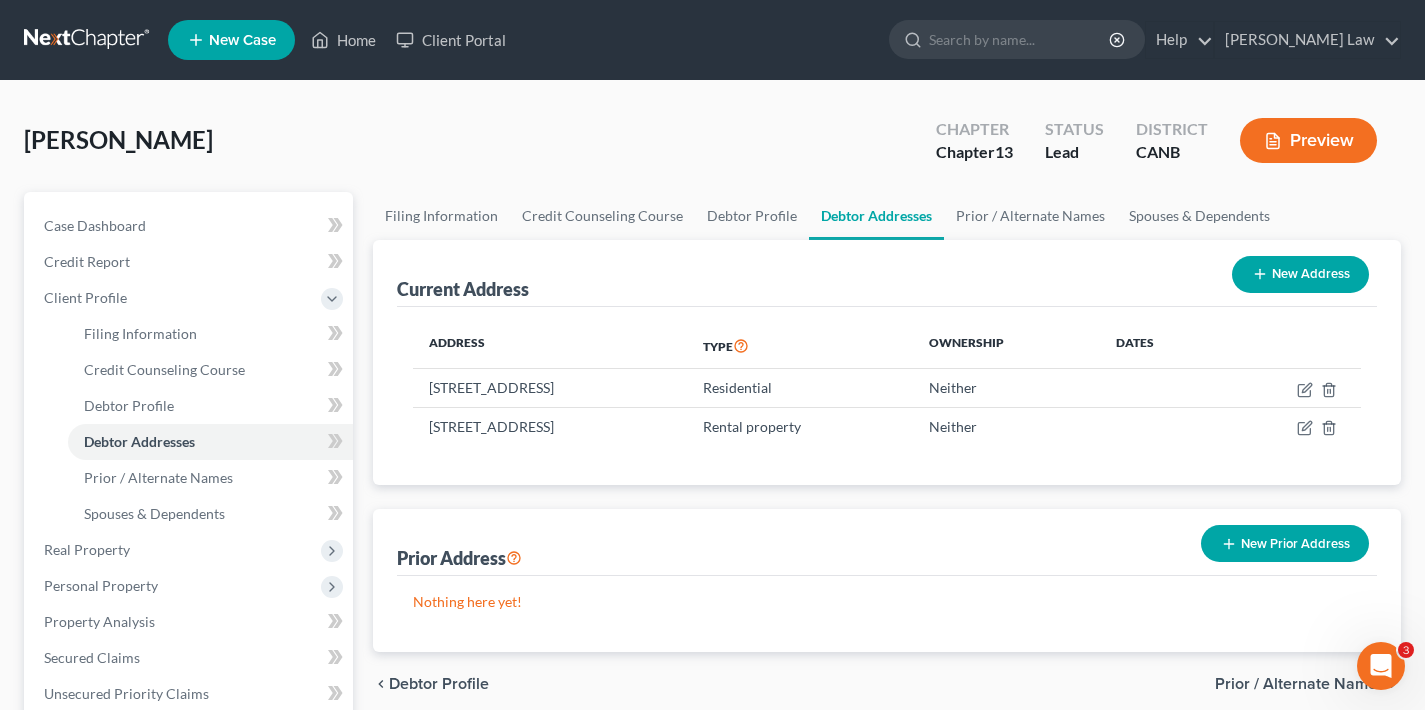 scroll, scrollTop: 154, scrollLeft: 0, axis: vertical 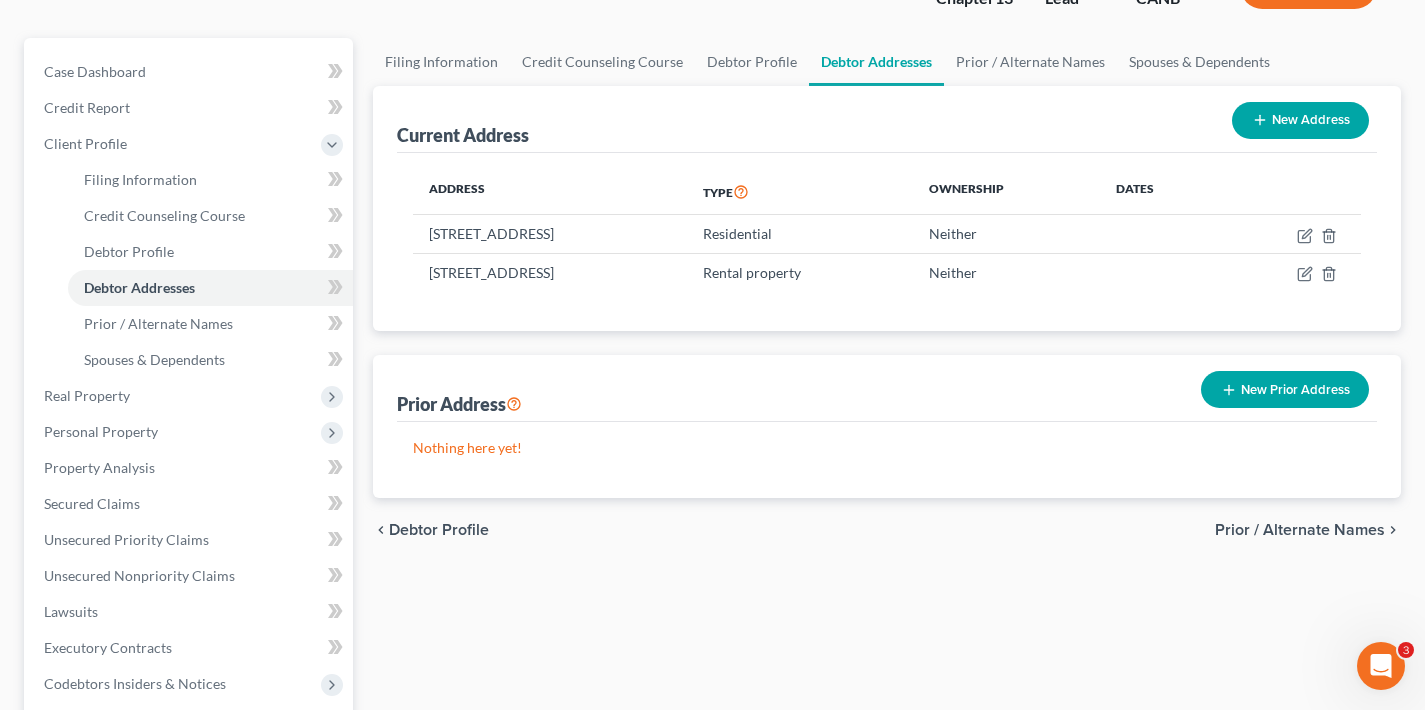click on "Prior / Alternate Names" at bounding box center [1300, 530] 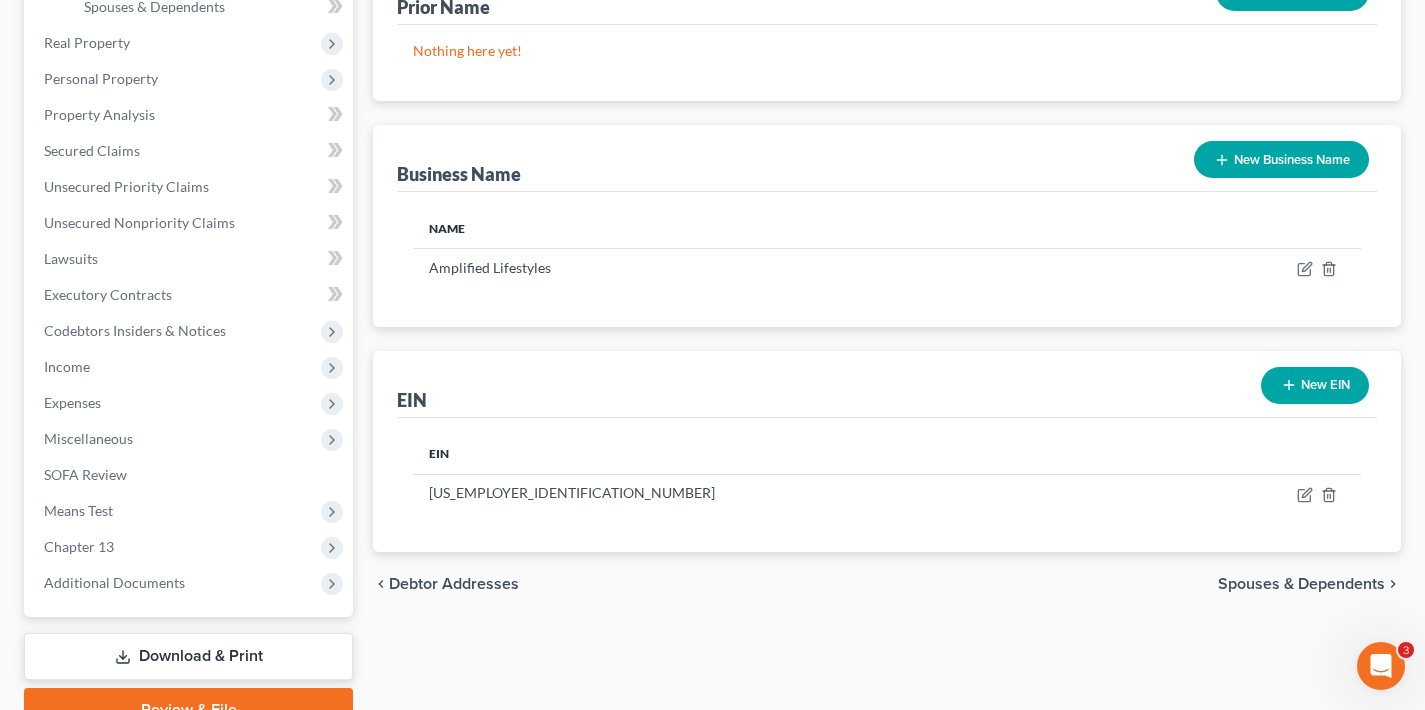 scroll, scrollTop: 605, scrollLeft: 0, axis: vertical 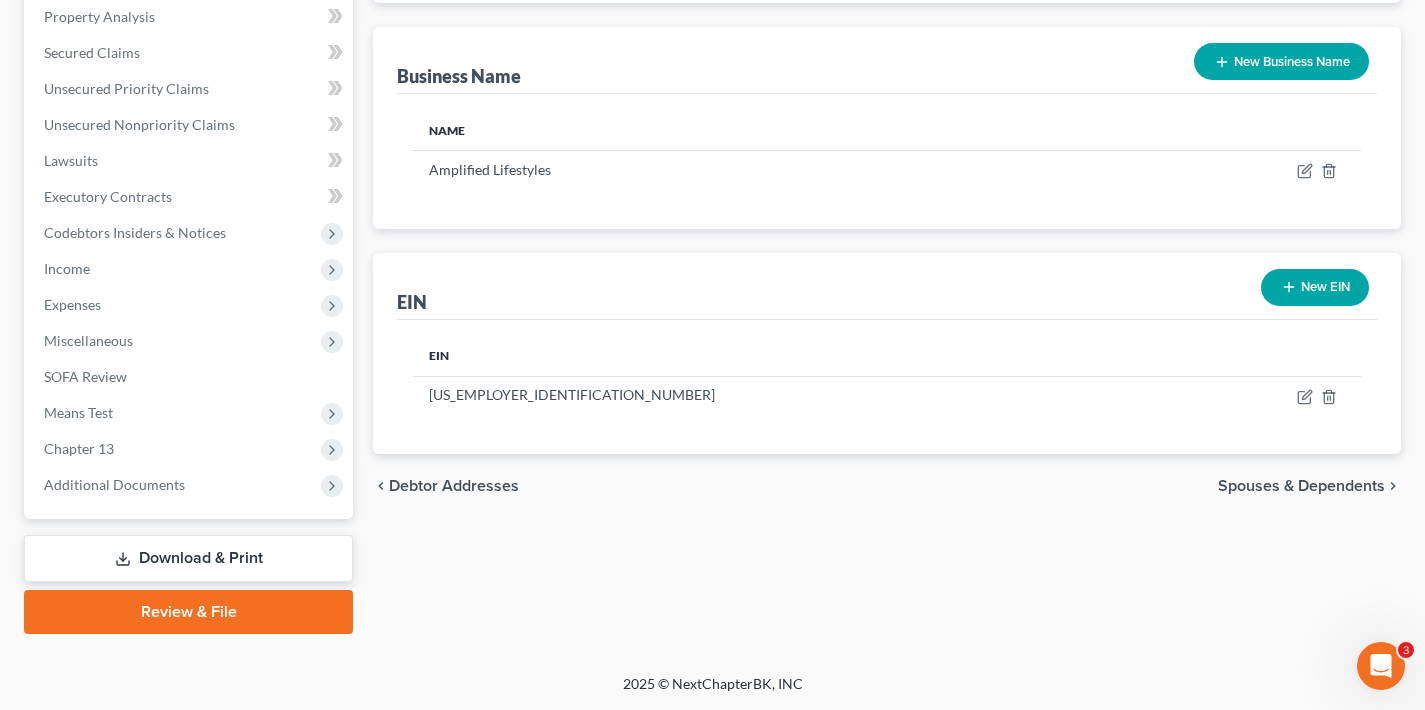 click on "Spouses & Dependents" at bounding box center [1301, 486] 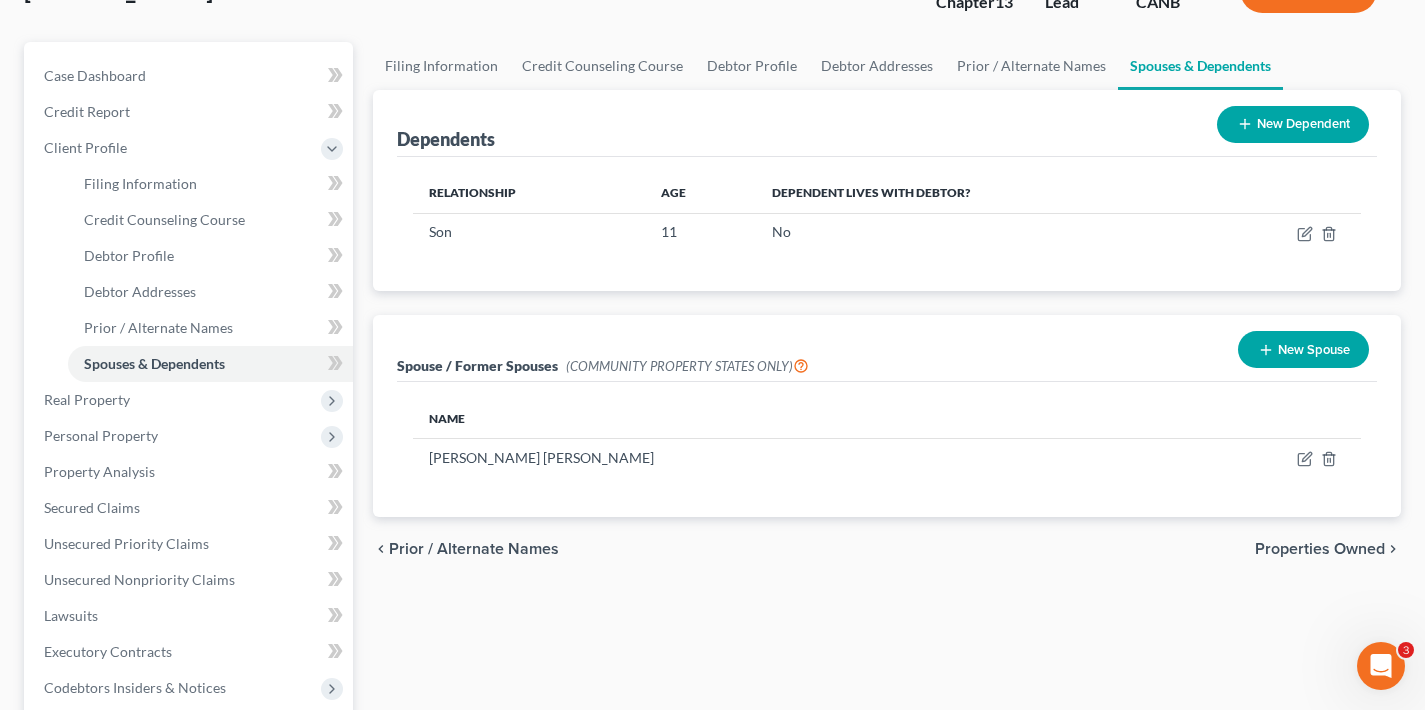 scroll, scrollTop: 318, scrollLeft: 0, axis: vertical 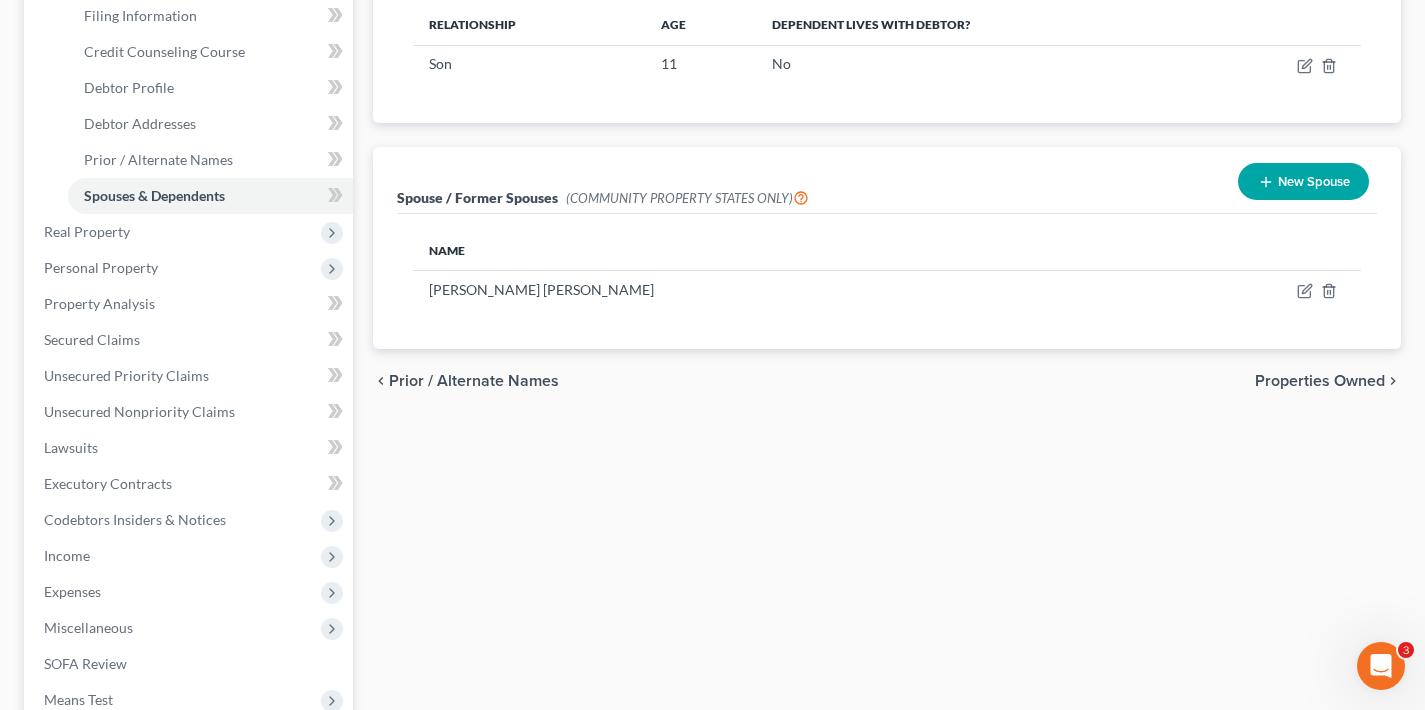 click on "Properties Owned" at bounding box center [1320, 381] 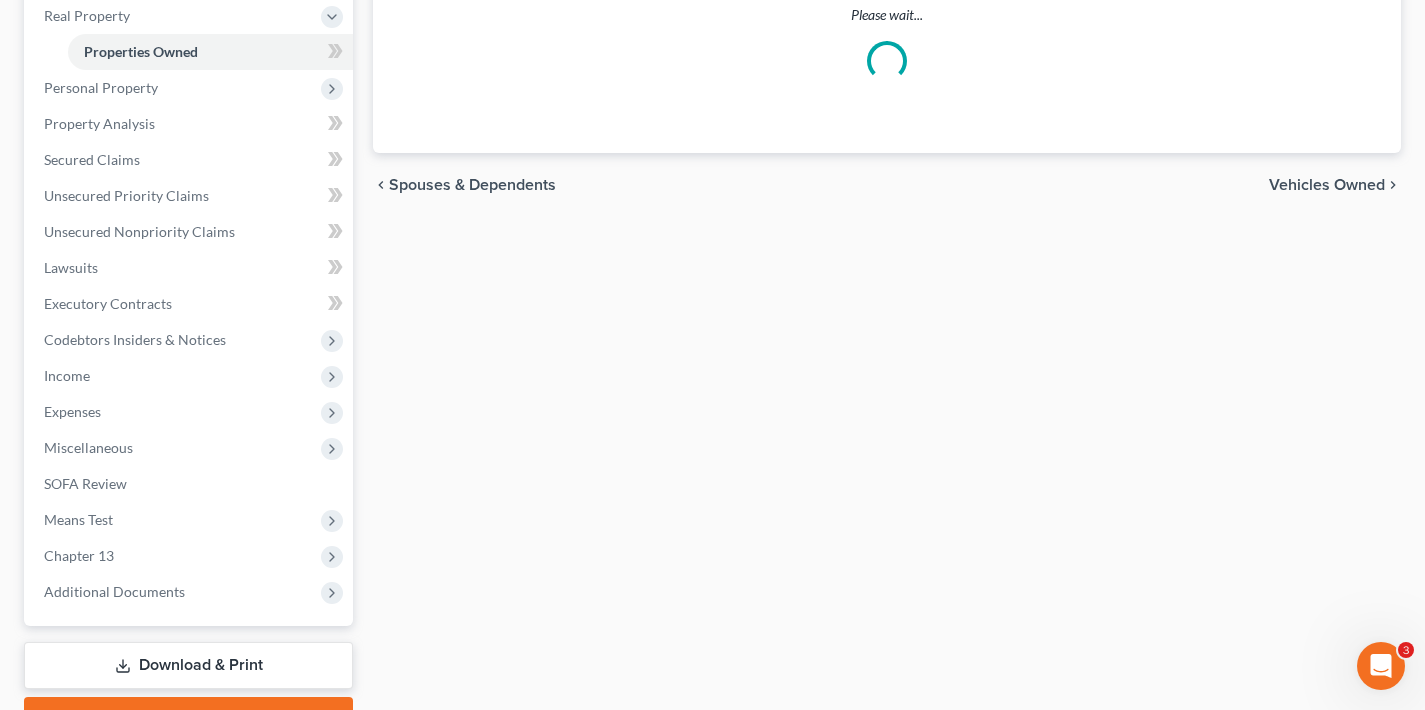scroll, scrollTop: 0, scrollLeft: 0, axis: both 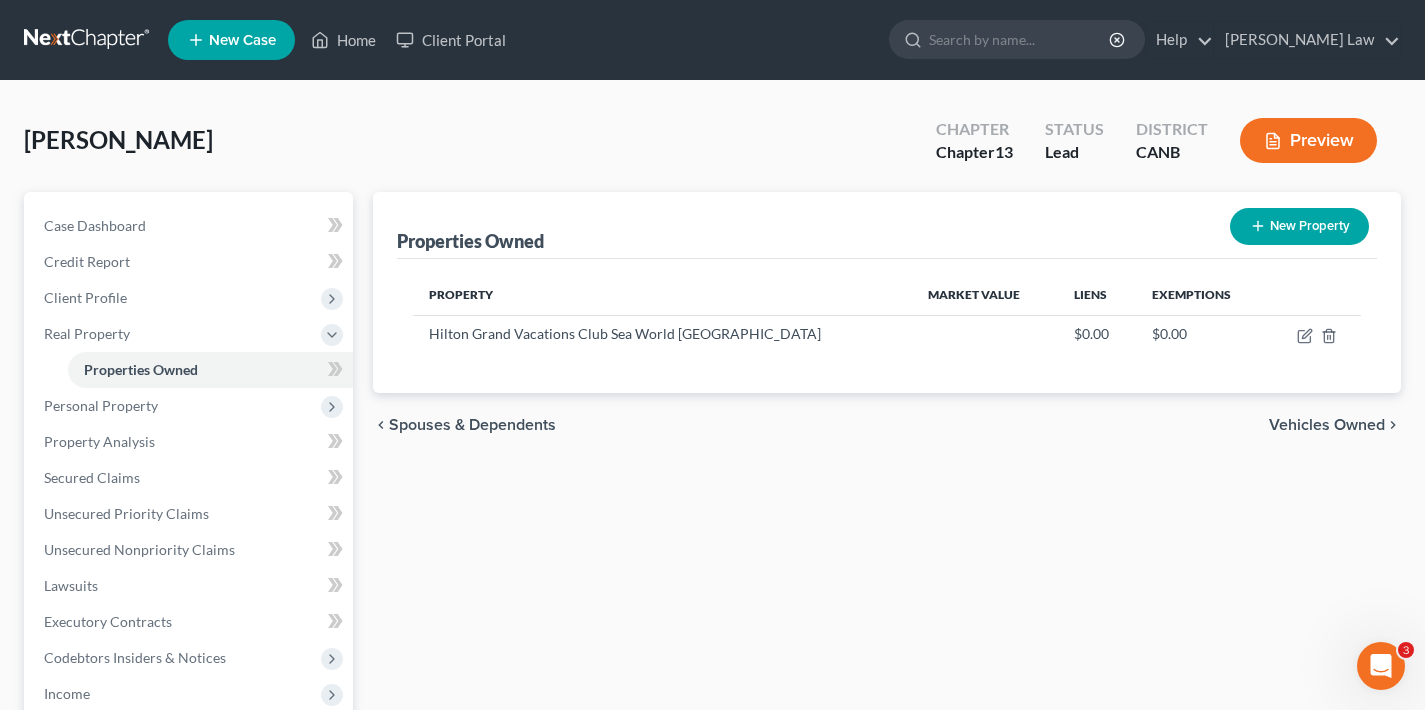 click on "Vehicles Owned" at bounding box center (1327, 425) 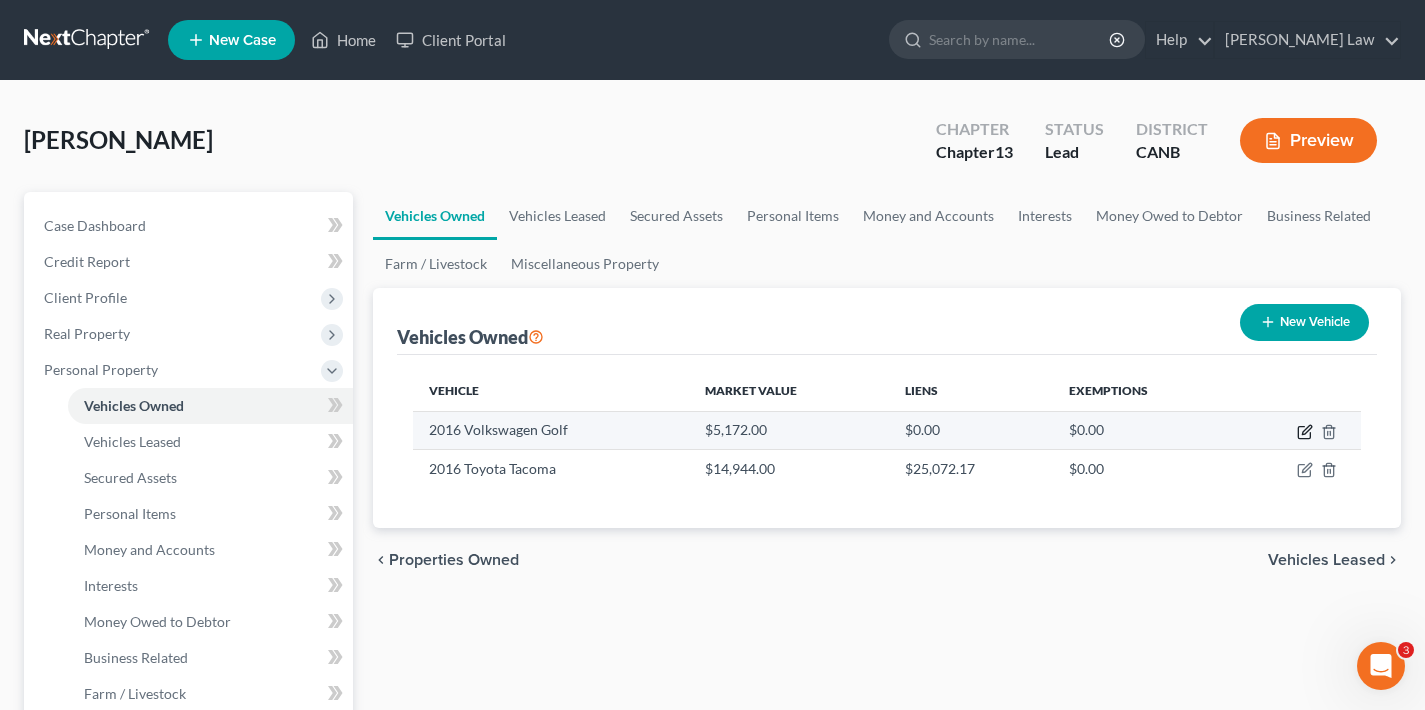 click 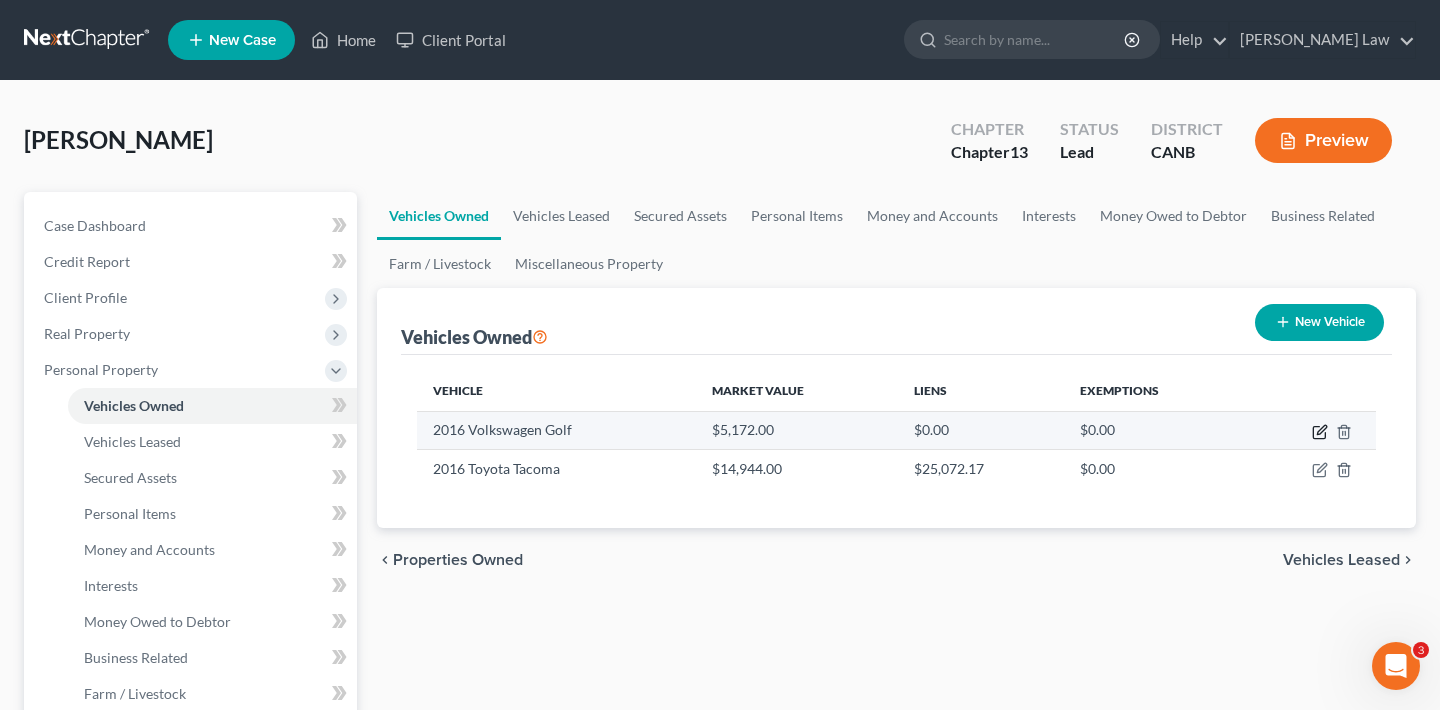 select on "0" 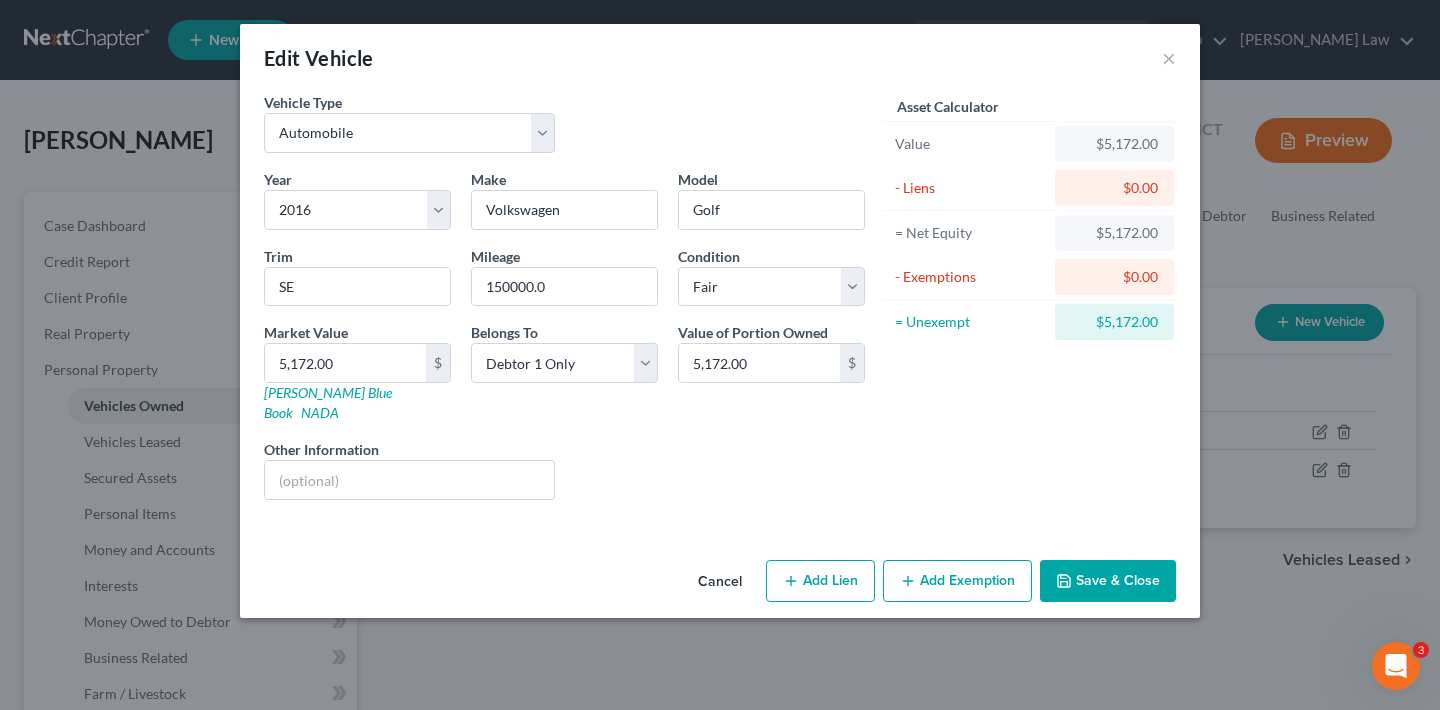 drag, startPoint x: 1172, startPoint y: 63, endPoint x: 1178, endPoint y: 94, distance: 31.575306 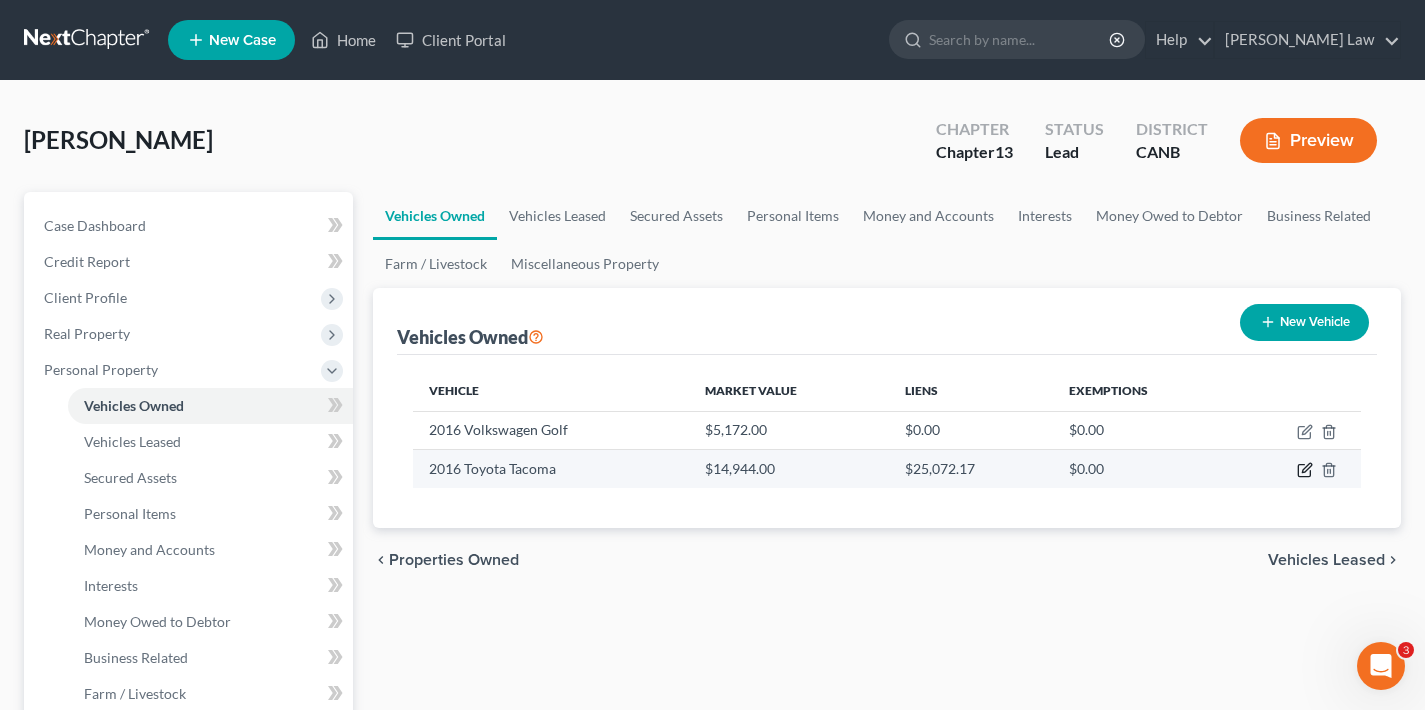 click 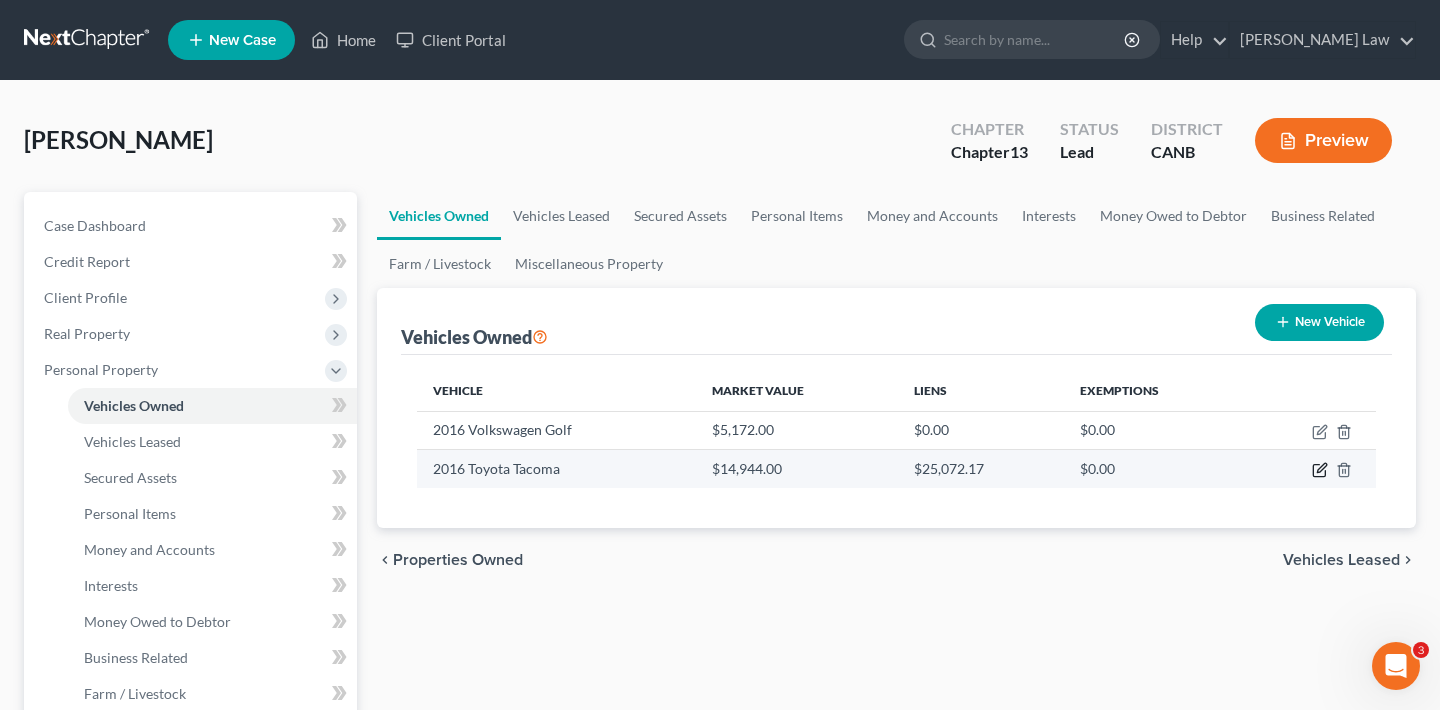 select on "0" 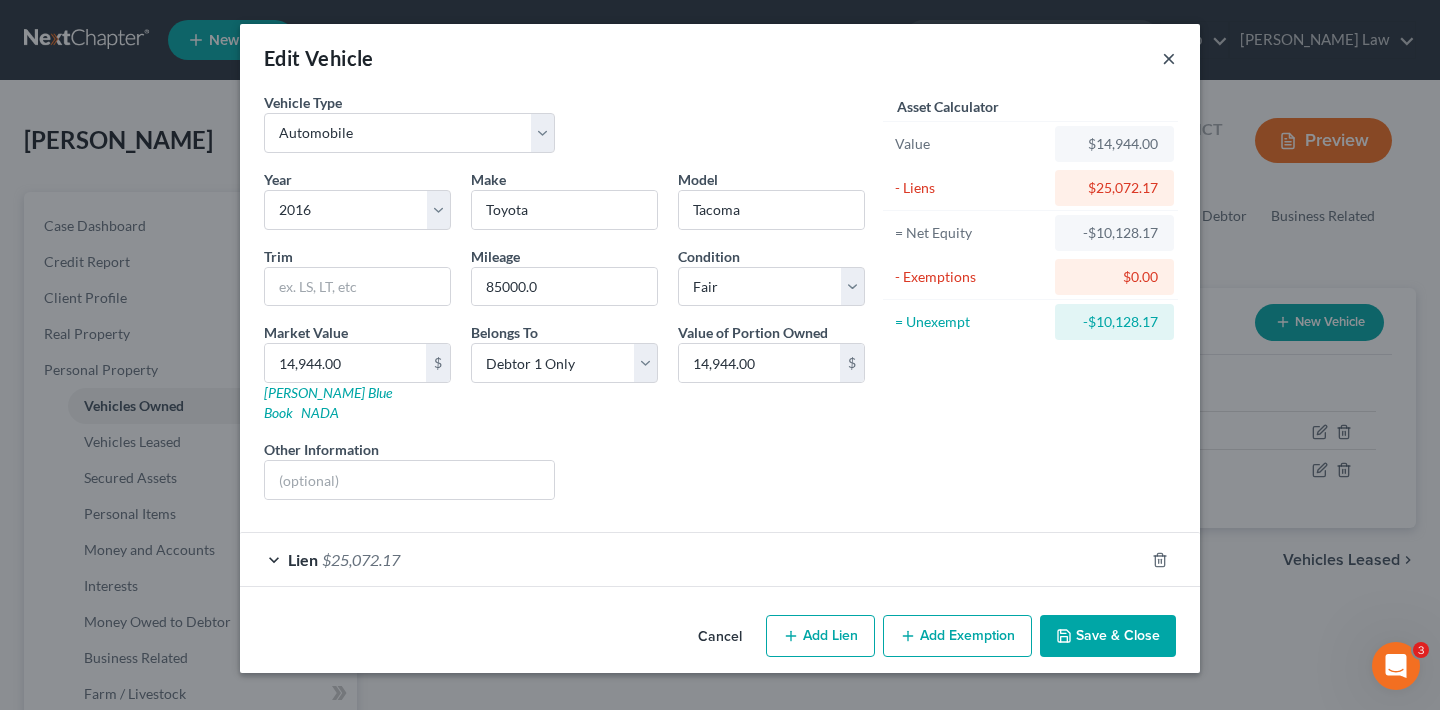click on "×" at bounding box center (1169, 58) 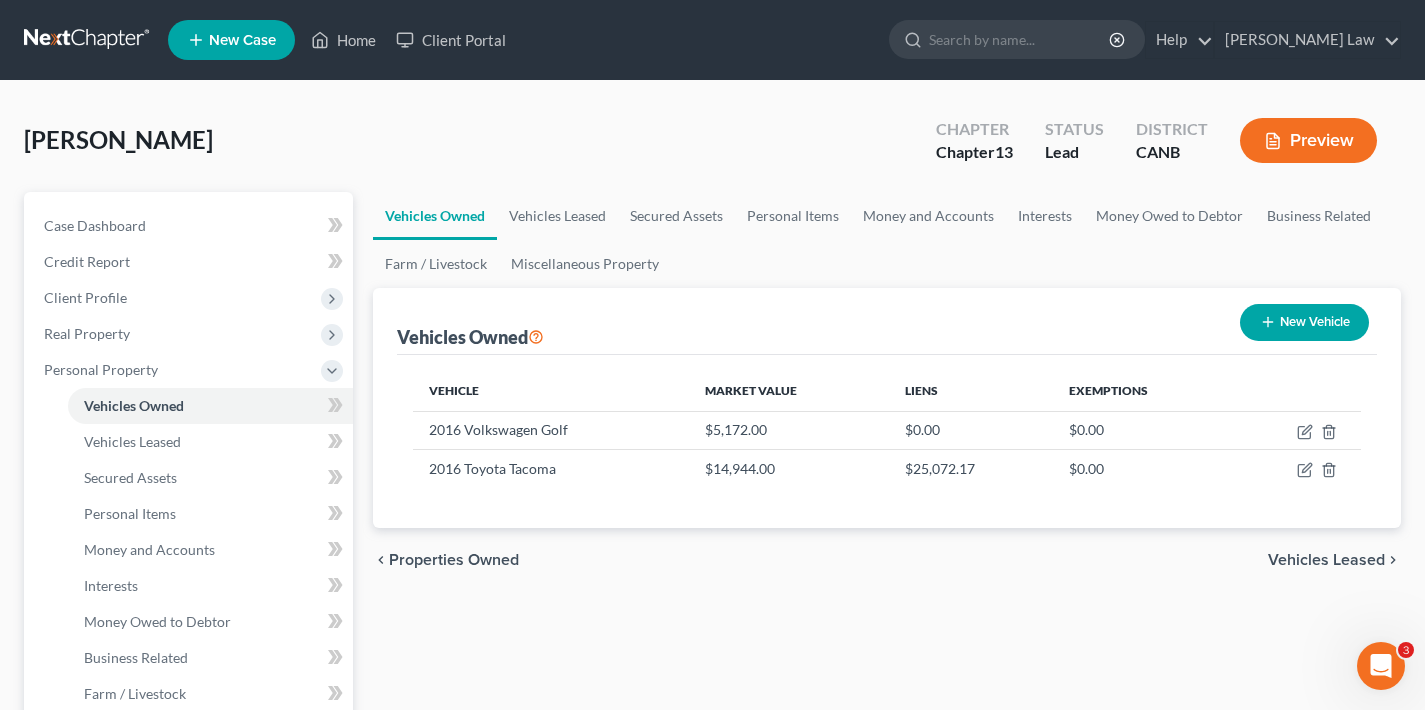 click on "Vehicles Leased" at bounding box center [1326, 560] 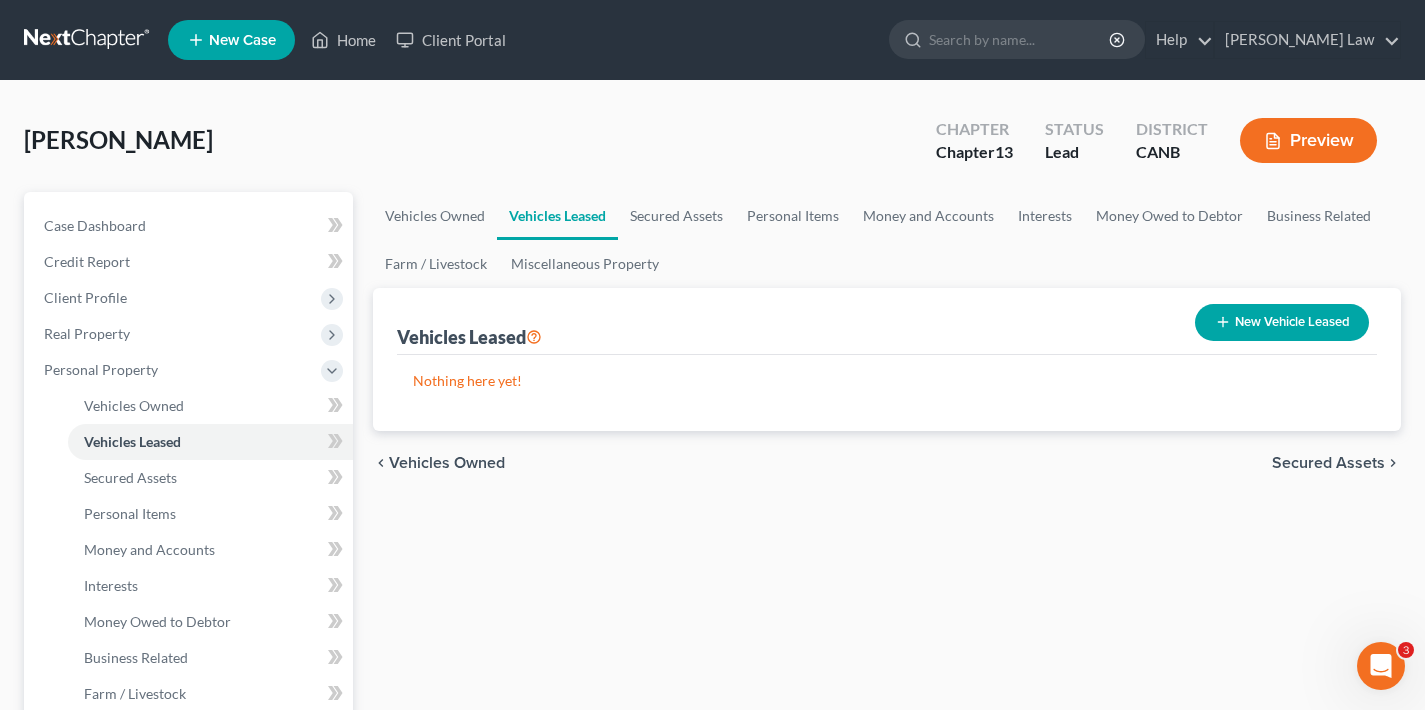 click on "Secured Assets" at bounding box center [1328, 463] 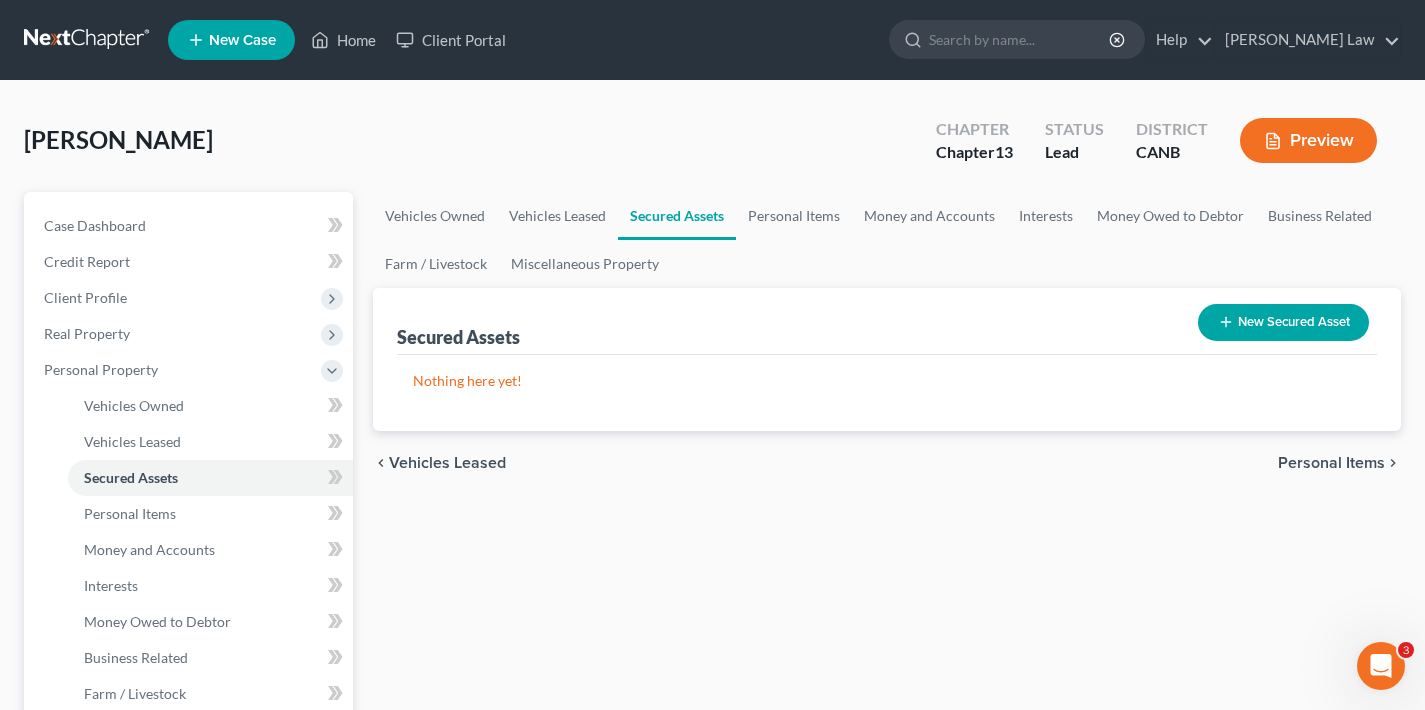 click on "Personal Items" at bounding box center [1331, 463] 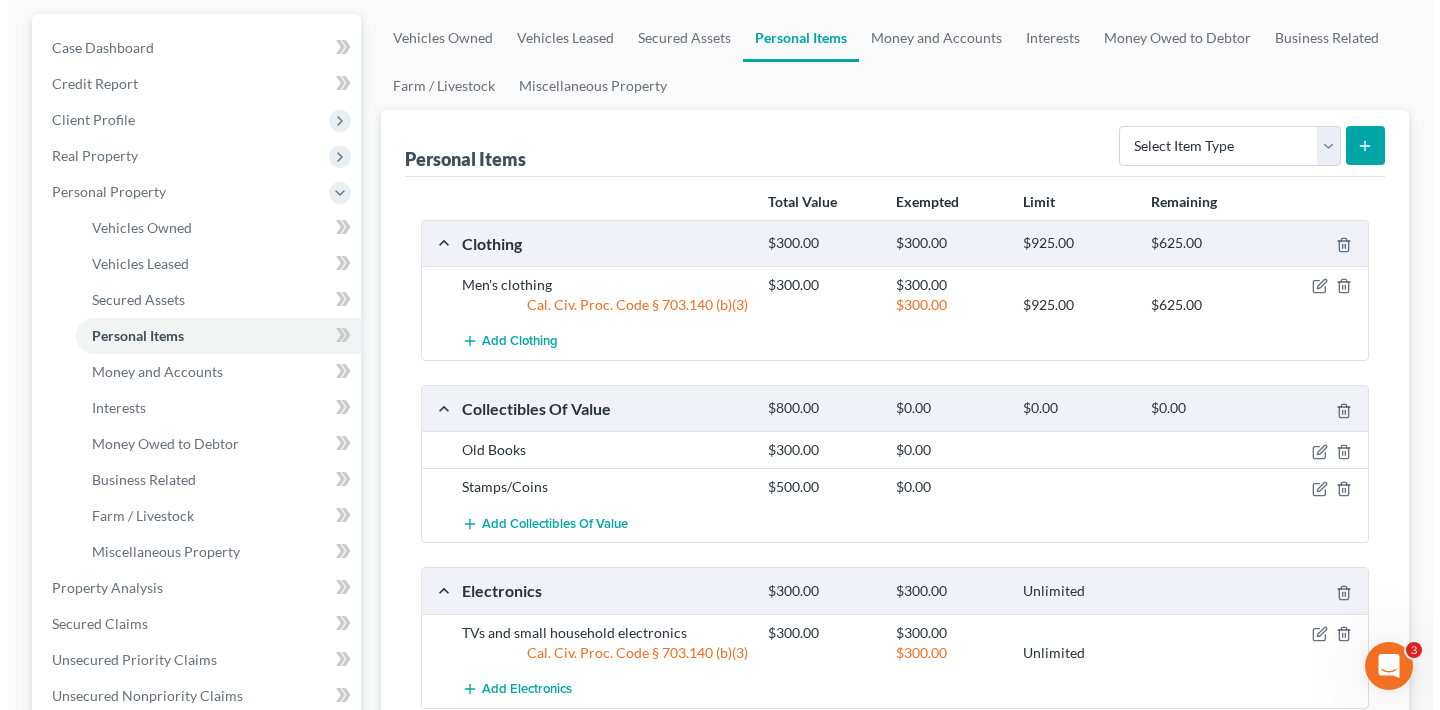scroll, scrollTop: 301, scrollLeft: 0, axis: vertical 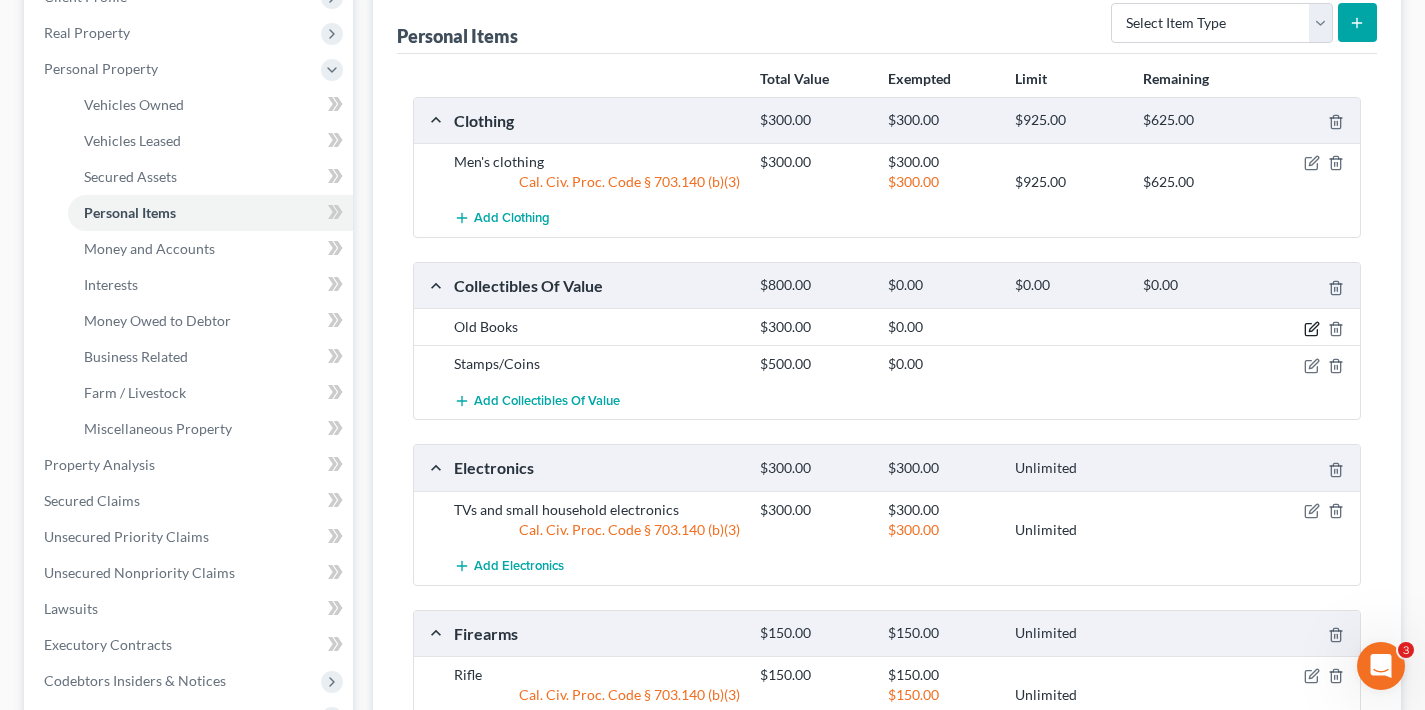 click 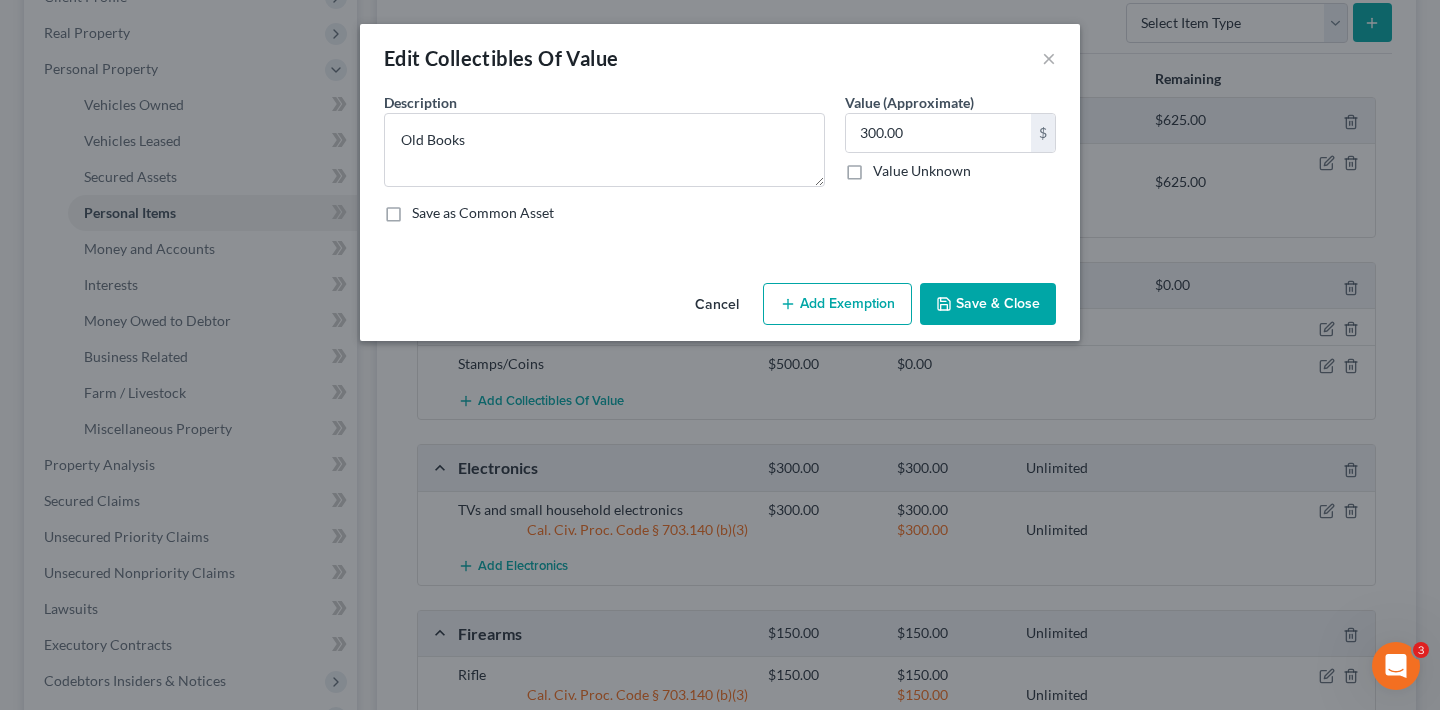 click on "Add Exemption" at bounding box center [837, 304] 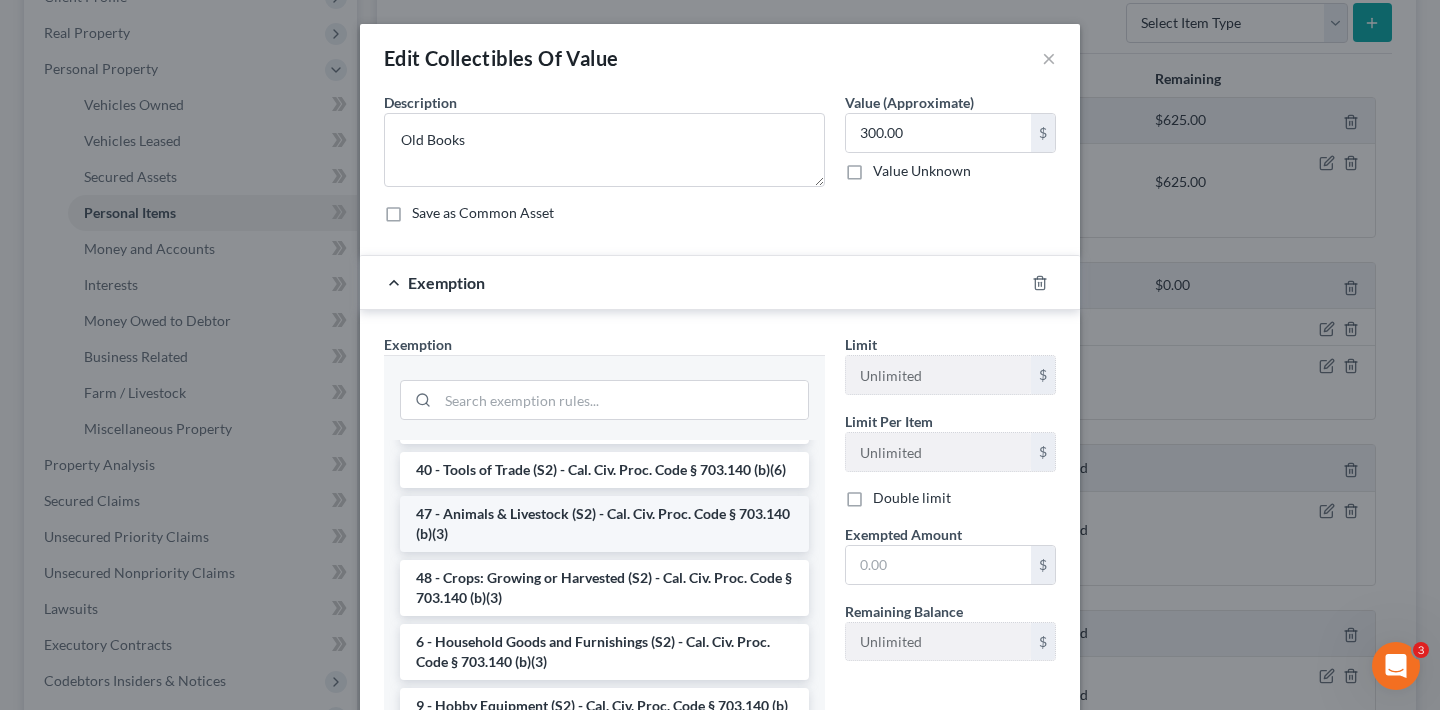 scroll, scrollTop: 1632, scrollLeft: 0, axis: vertical 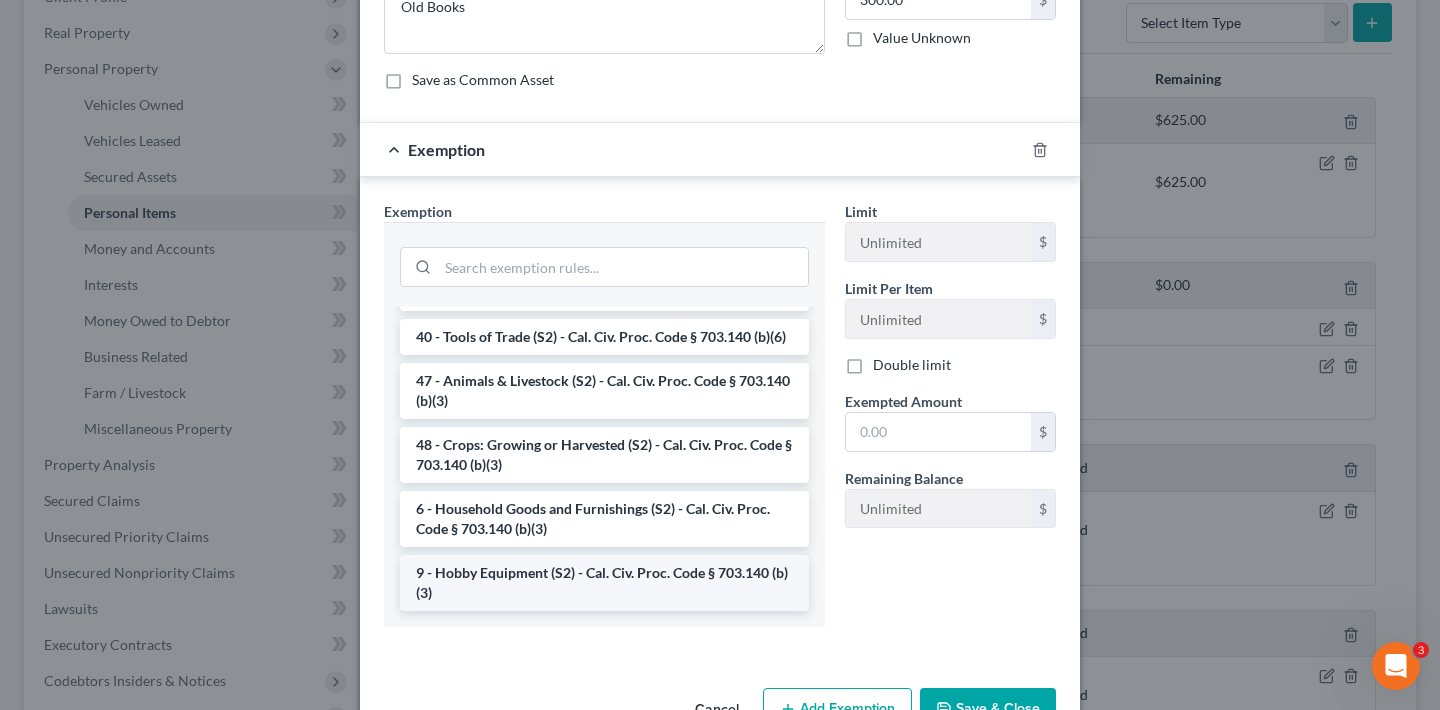 click on "9 - Hobby Equipment (S2) - Cal. Civ. Proc. Code § 703.140 (b)(3)" at bounding box center [604, 583] 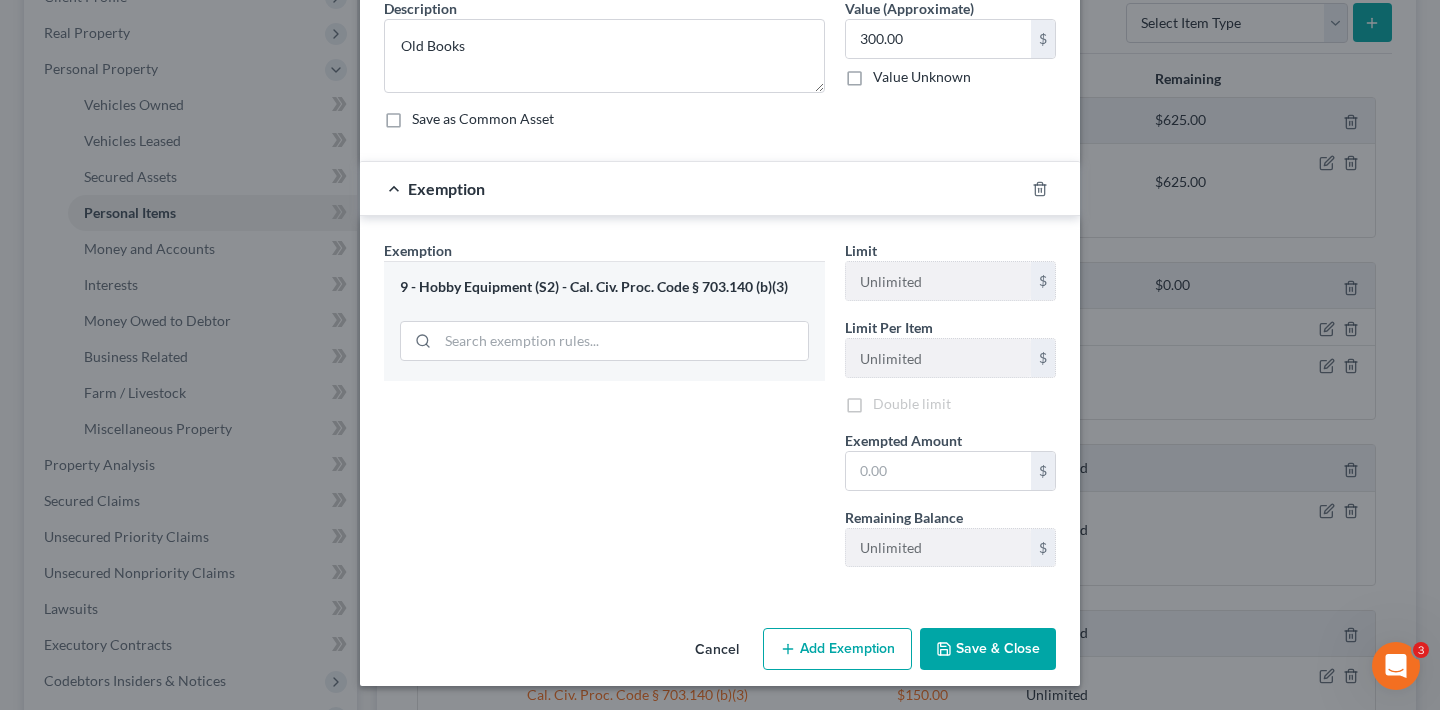 scroll, scrollTop: 94, scrollLeft: 0, axis: vertical 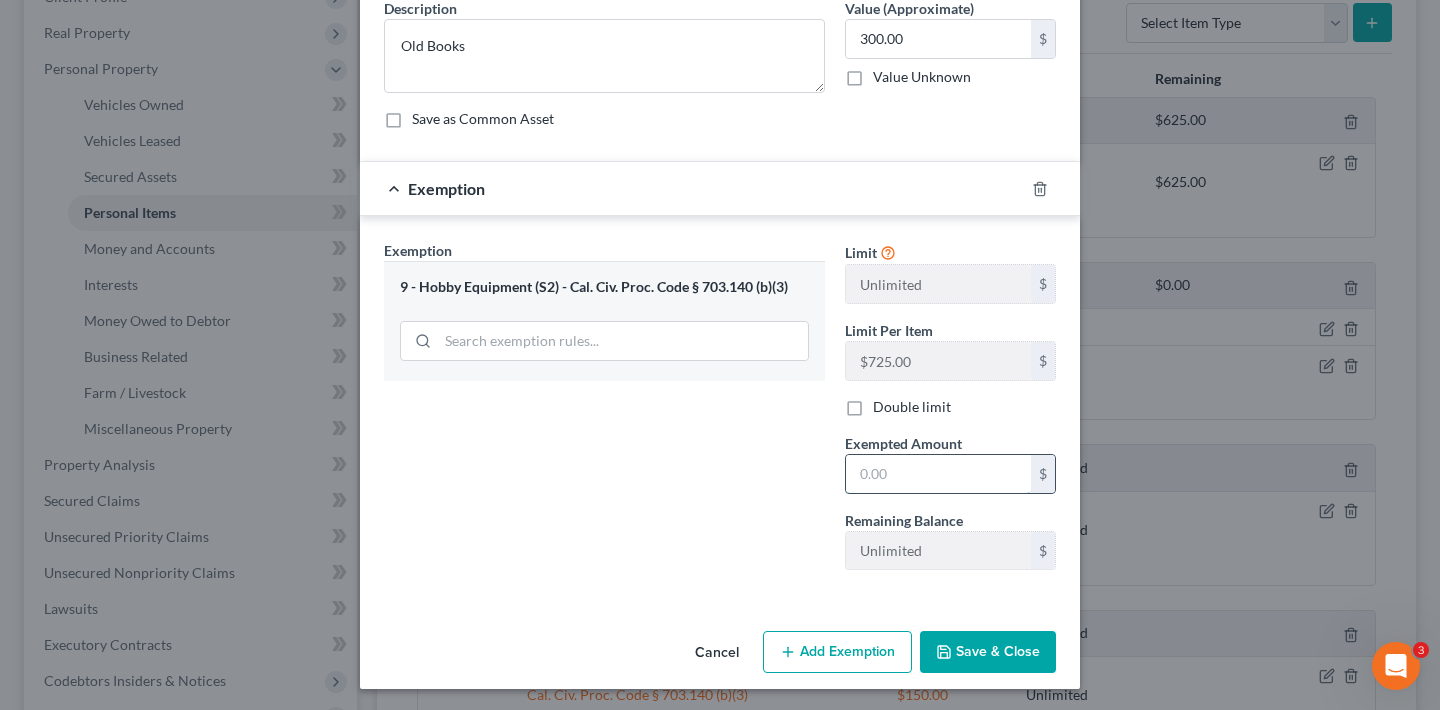 click at bounding box center (938, 474) 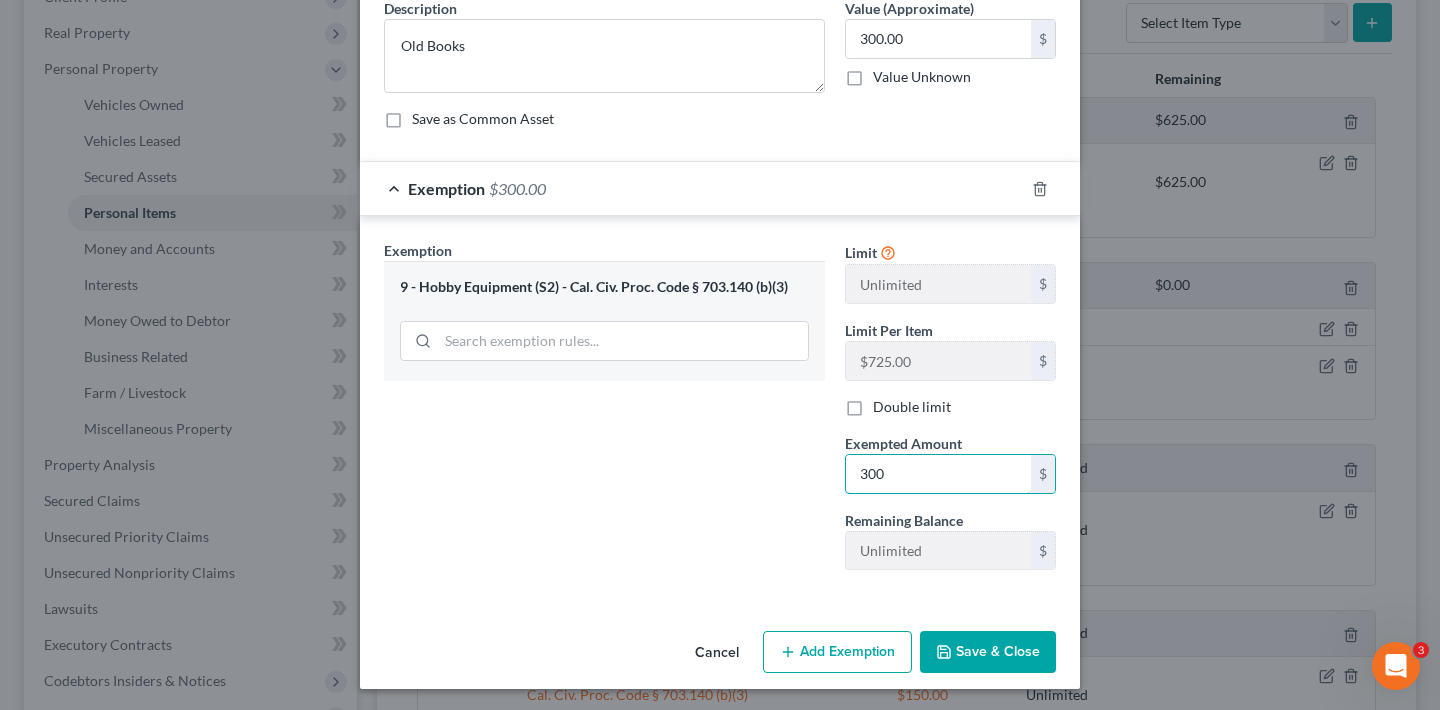 type on "300" 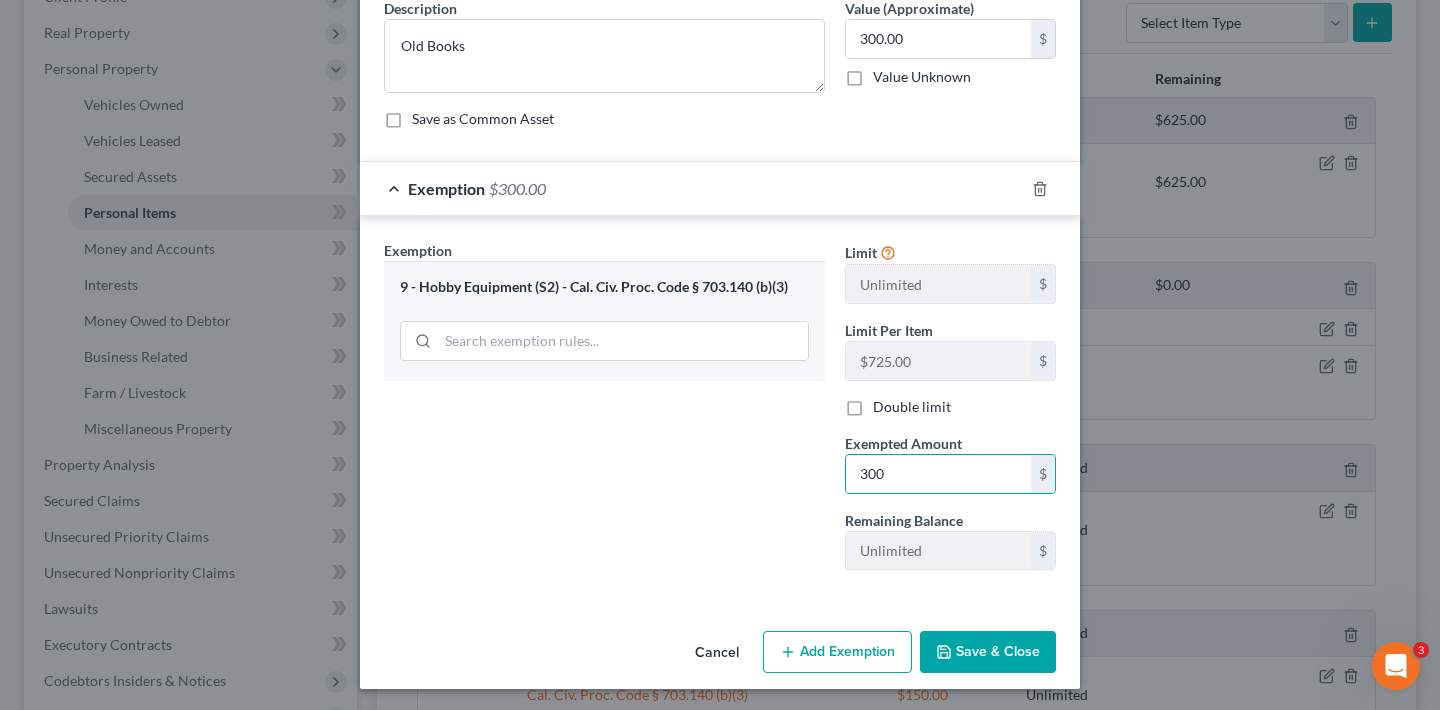 click on "Save & Close" at bounding box center [988, 652] 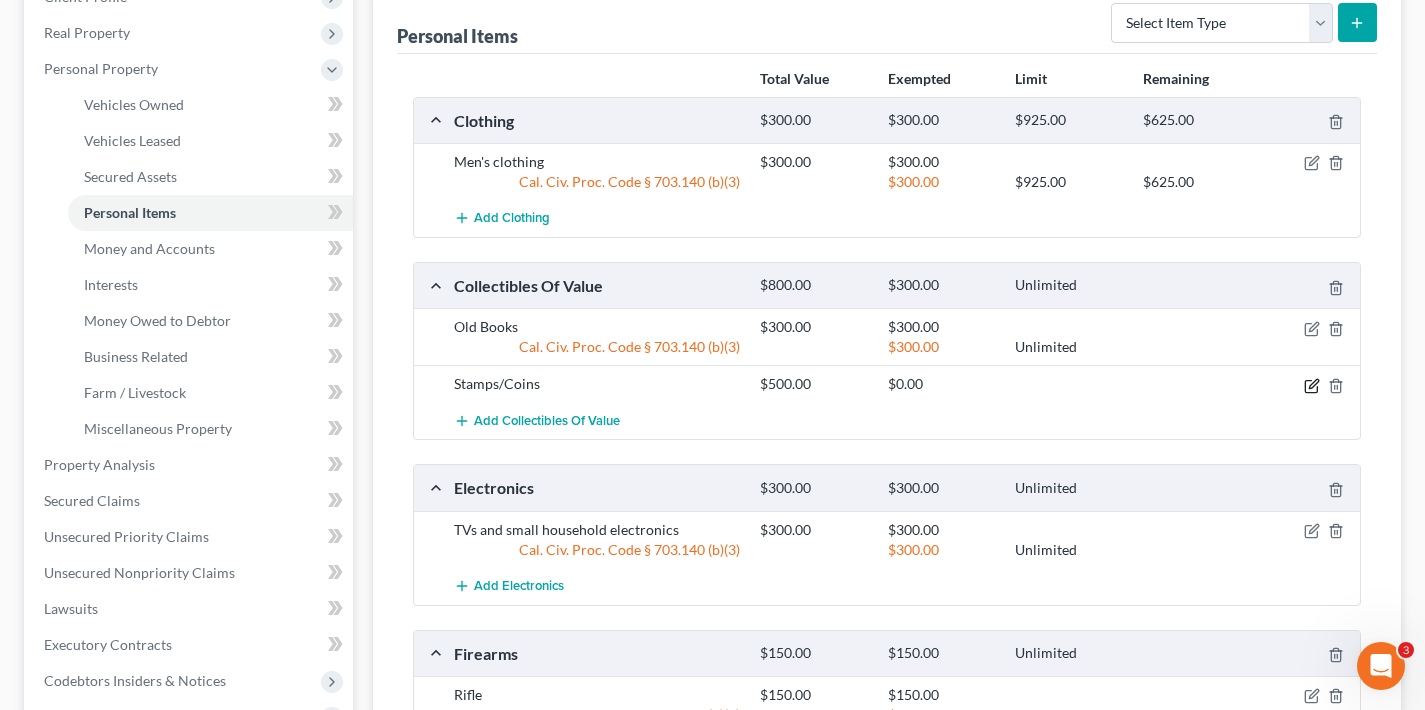 click 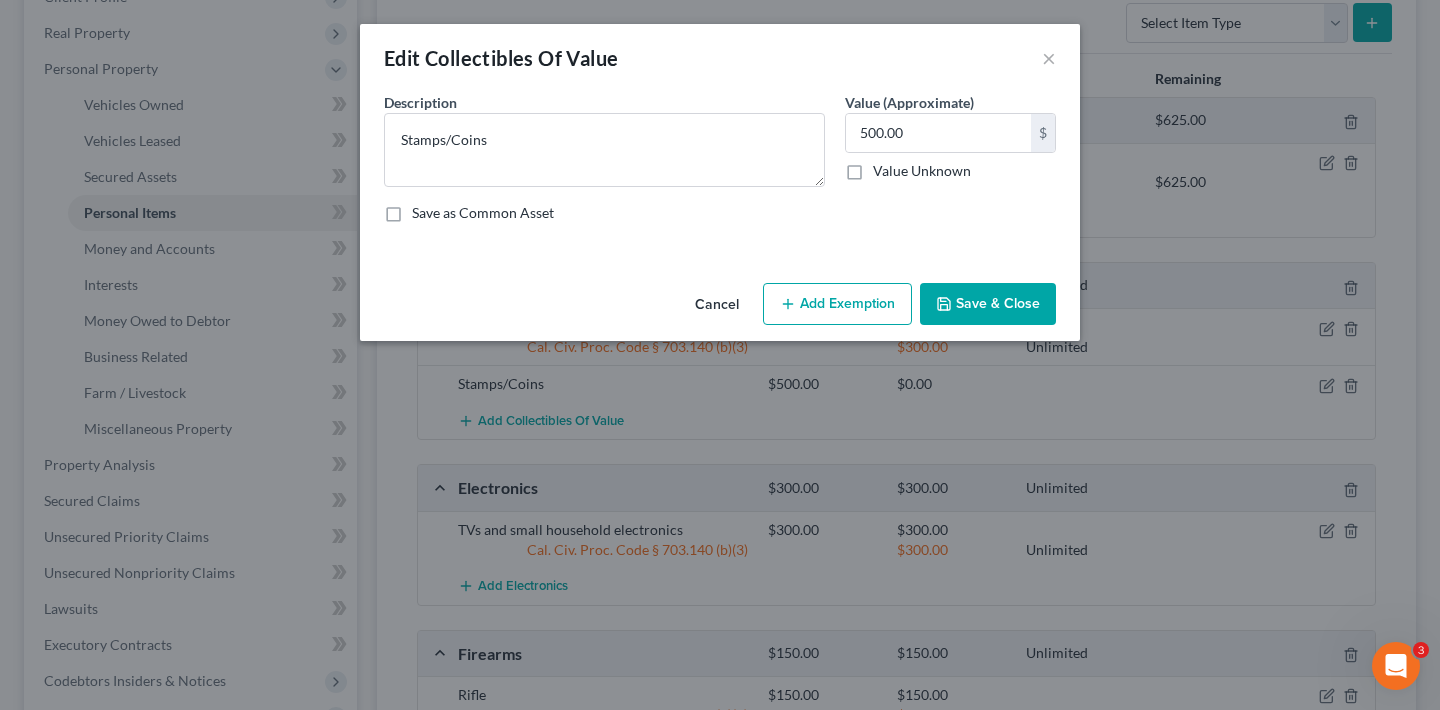 click on "Add Exemption" at bounding box center [837, 304] 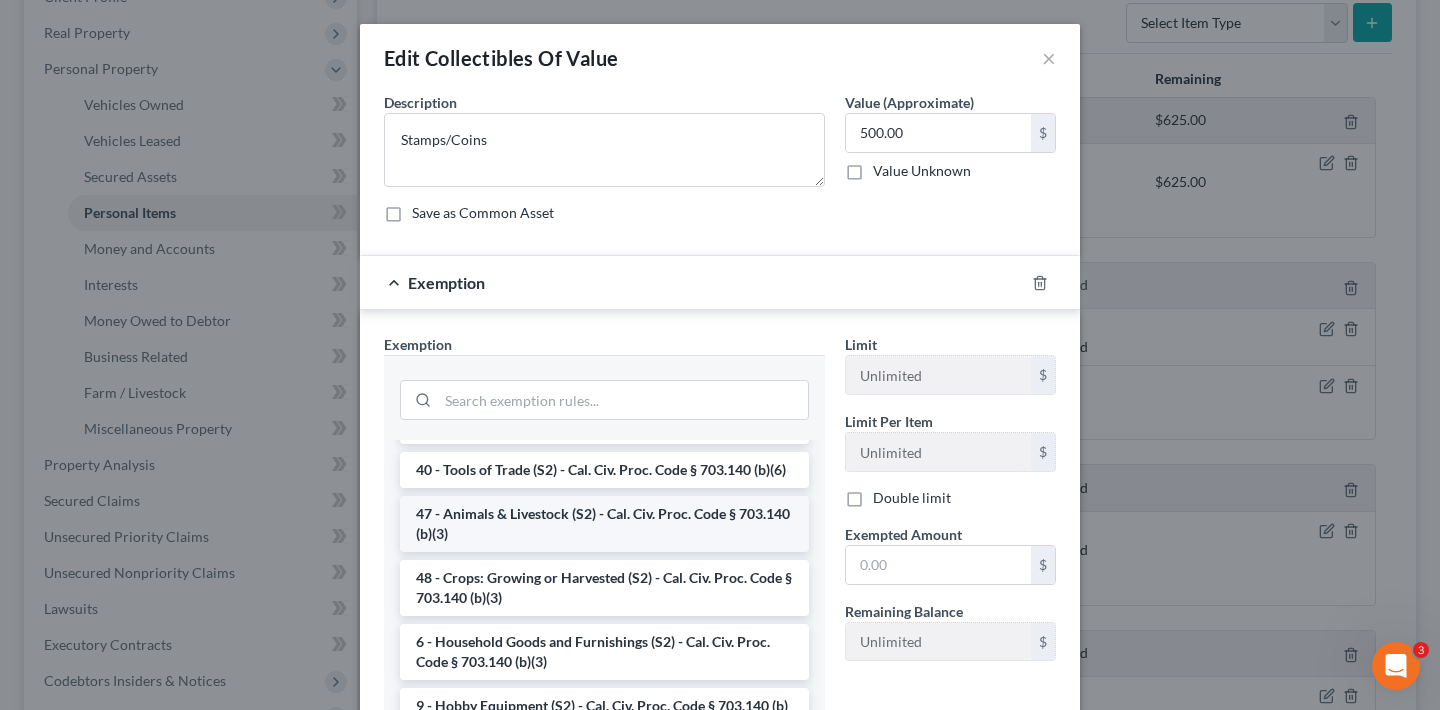 scroll, scrollTop: 1632, scrollLeft: 0, axis: vertical 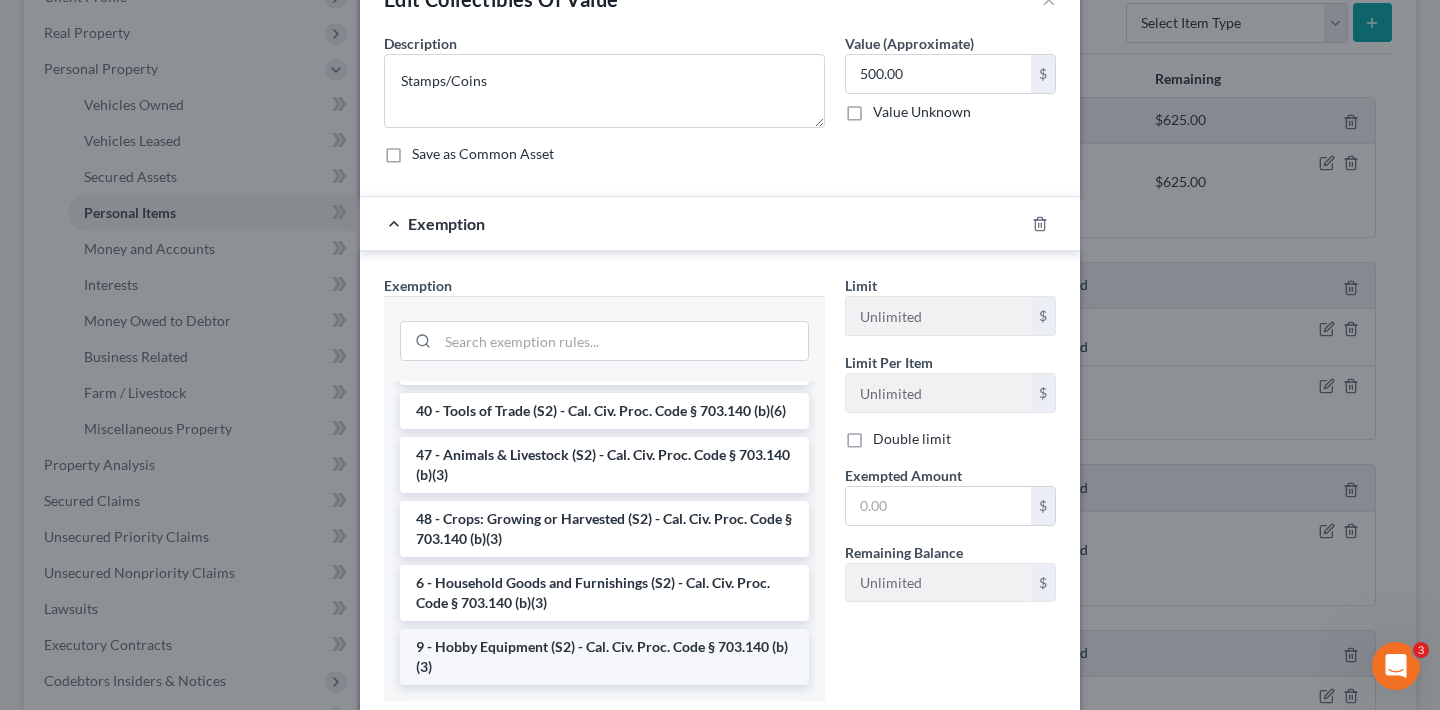 click on "9 - Hobby Equipment (S2) - Cal. Civ. Proc. Code § 703.140 (b)(3)" at bounding box center [604, 657] 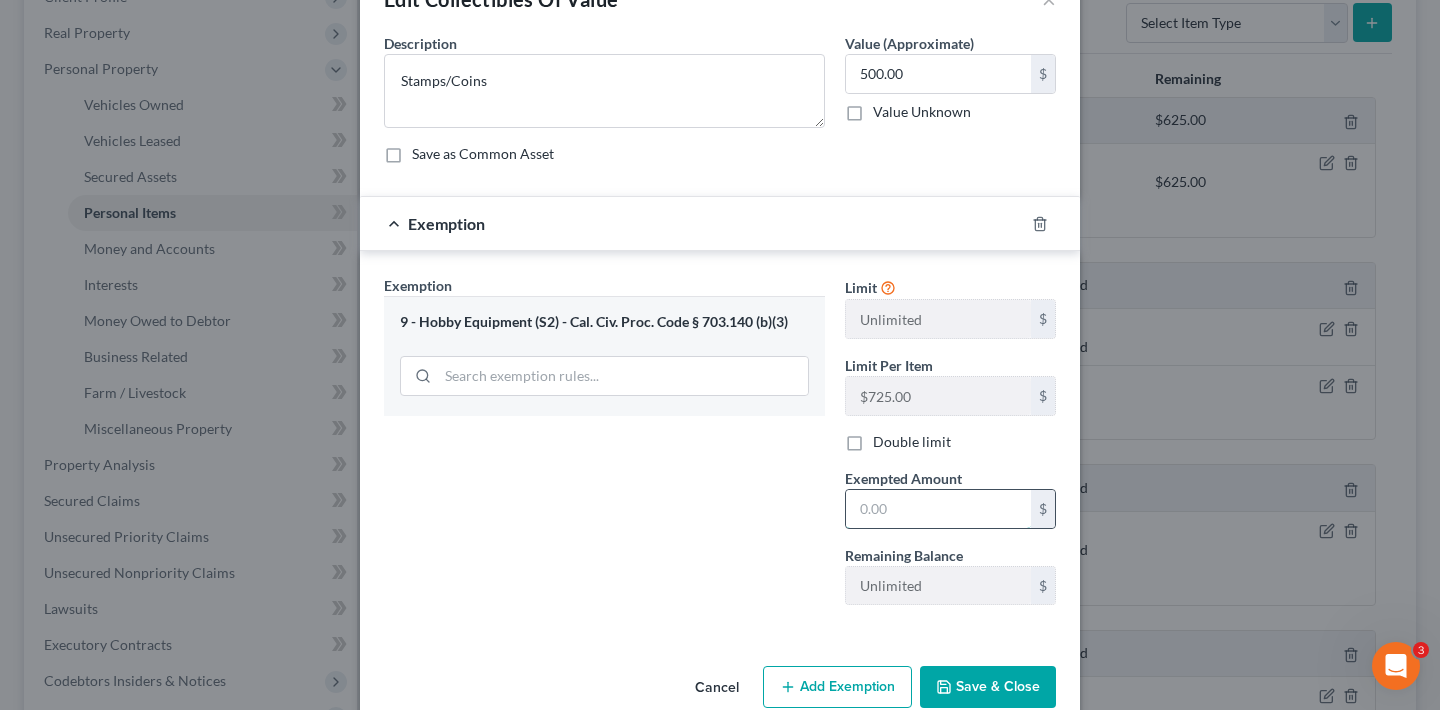 click at bounding box center (938, 509) 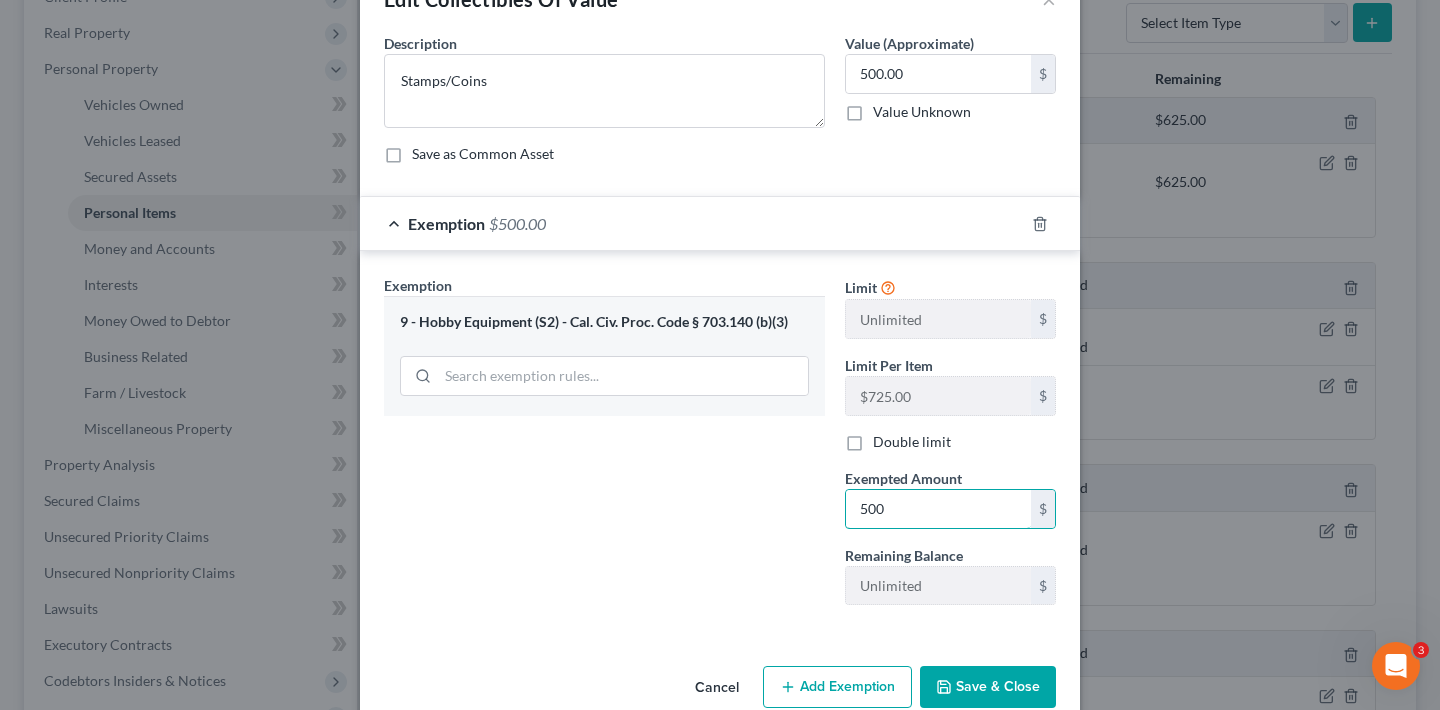 type on "500" 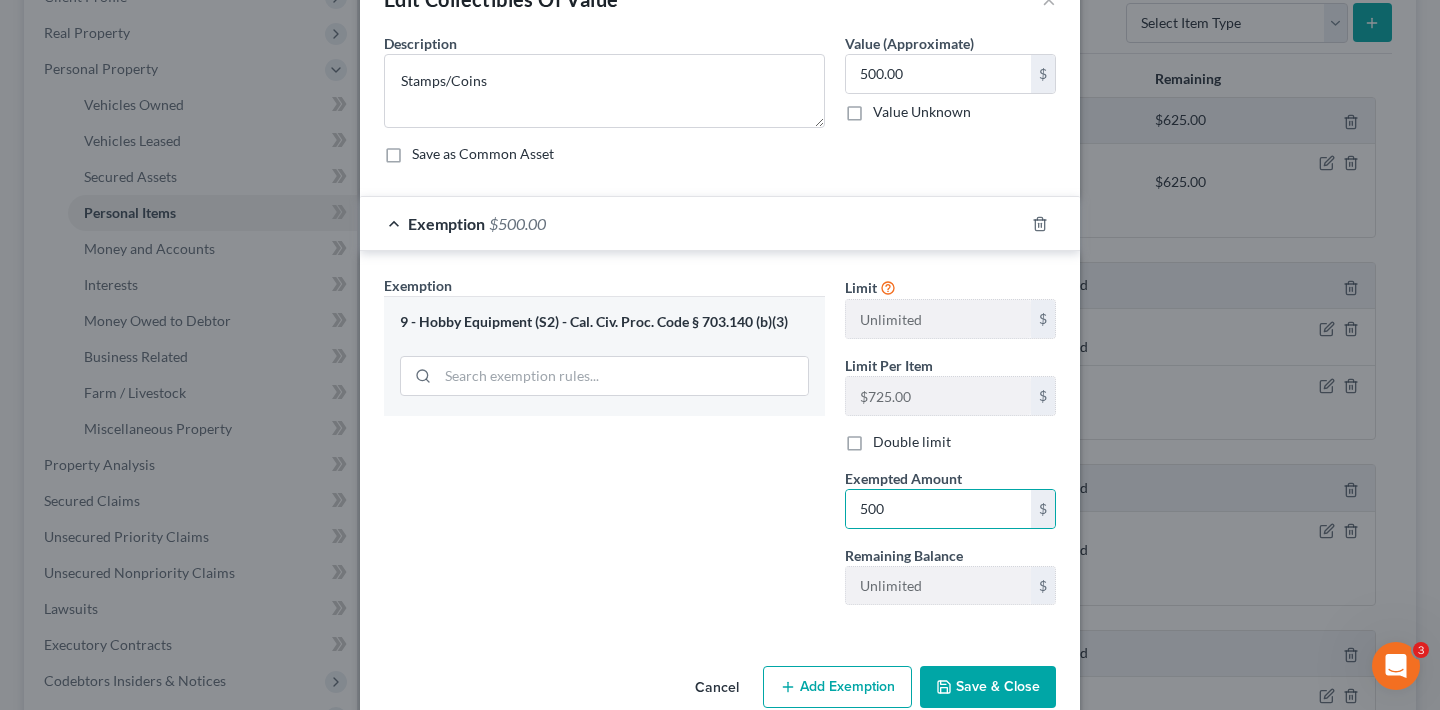 click on "Save & Close" at bounding box center [988, 687] 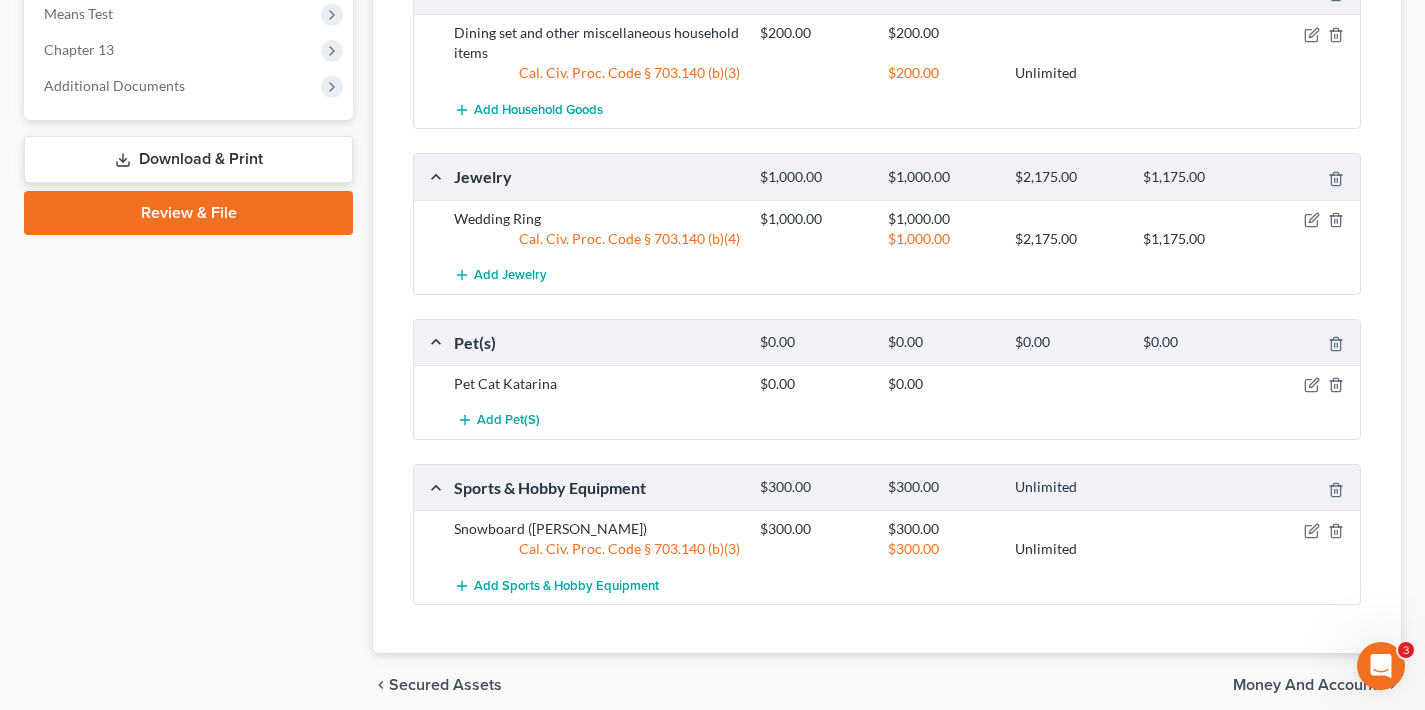scroll, scrollTop: 1229, scrollLeft: 0, axis: vertical 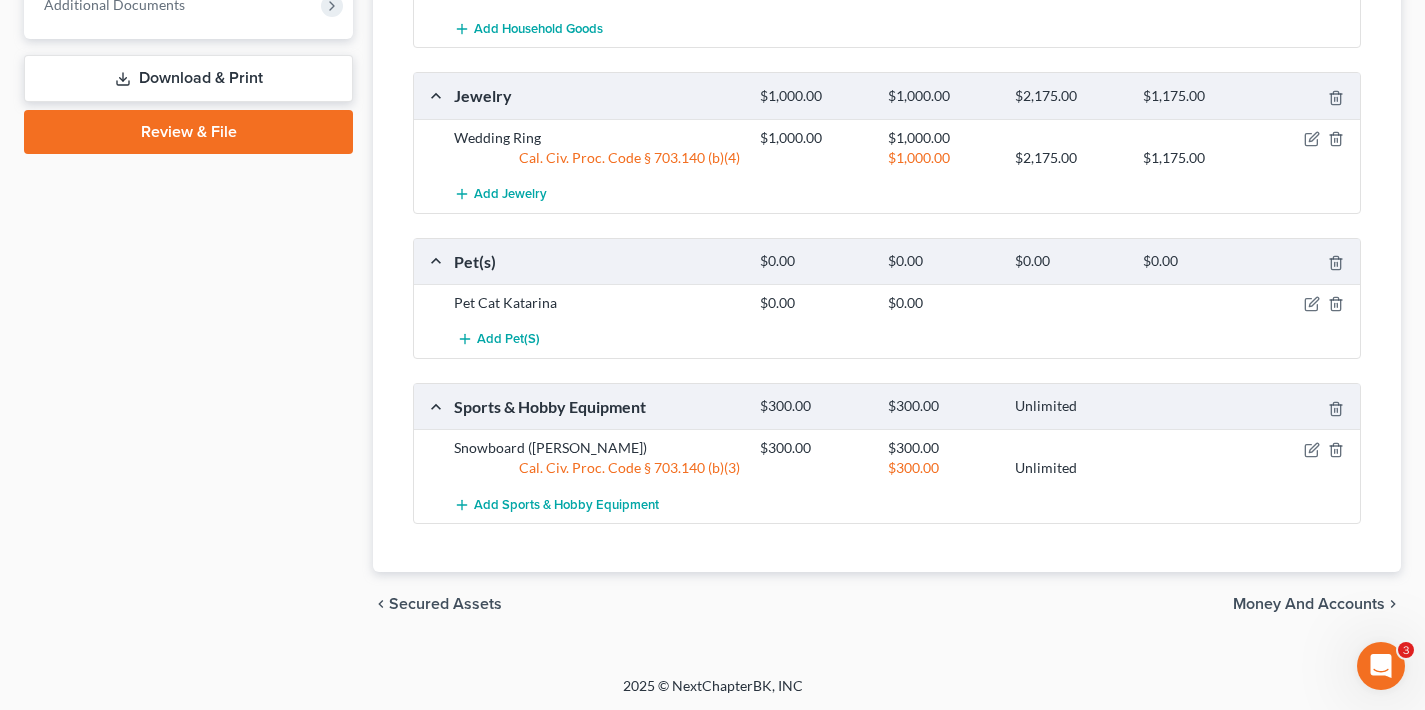 click on "Money and Accounts" at bounding box center (1309, 604) 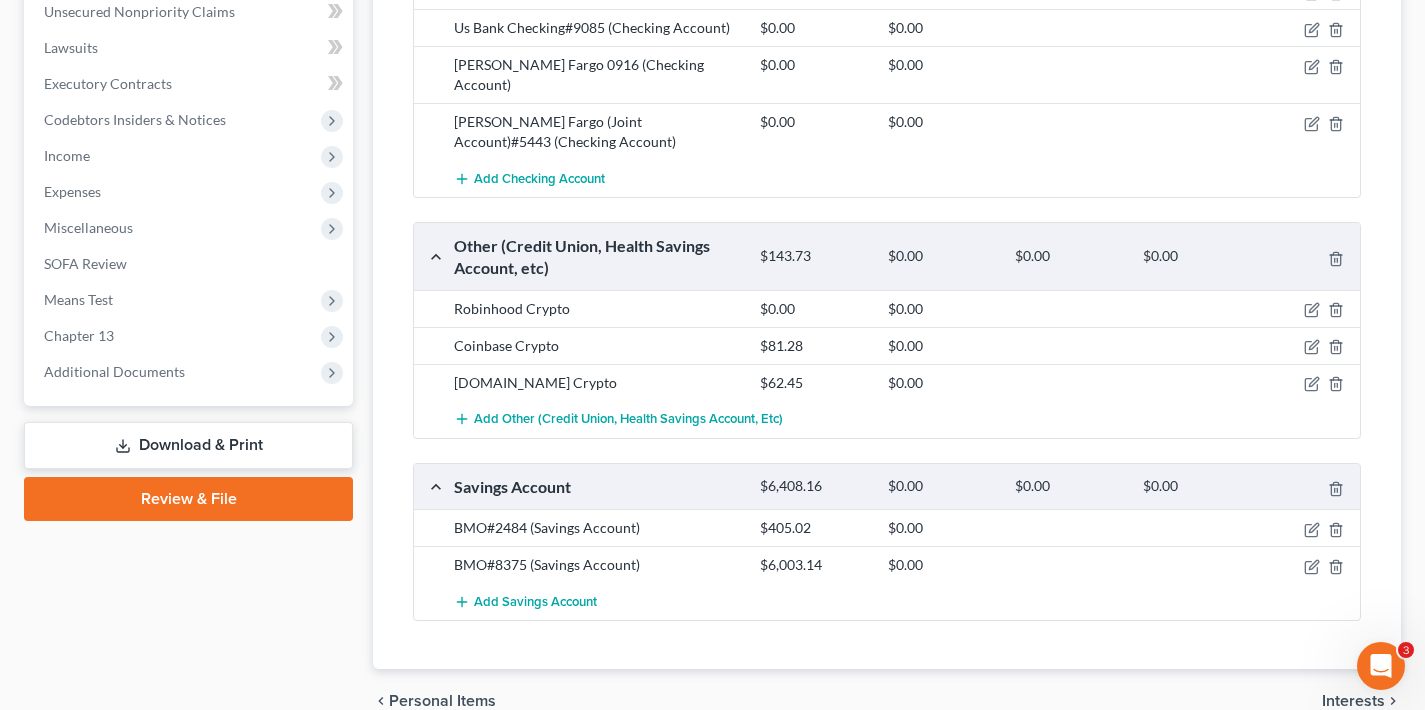 scroll, scrollTop: 836, scrollLeft: 0, axis: vertical 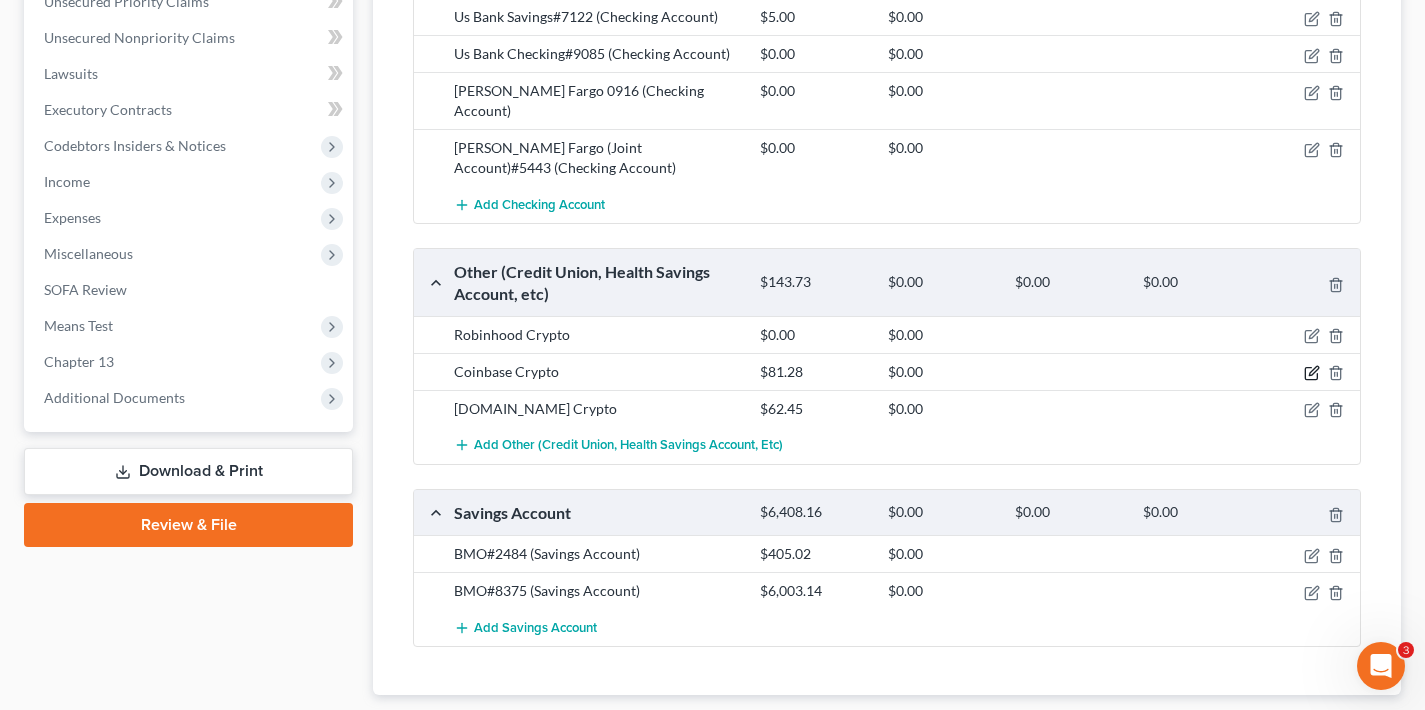 click 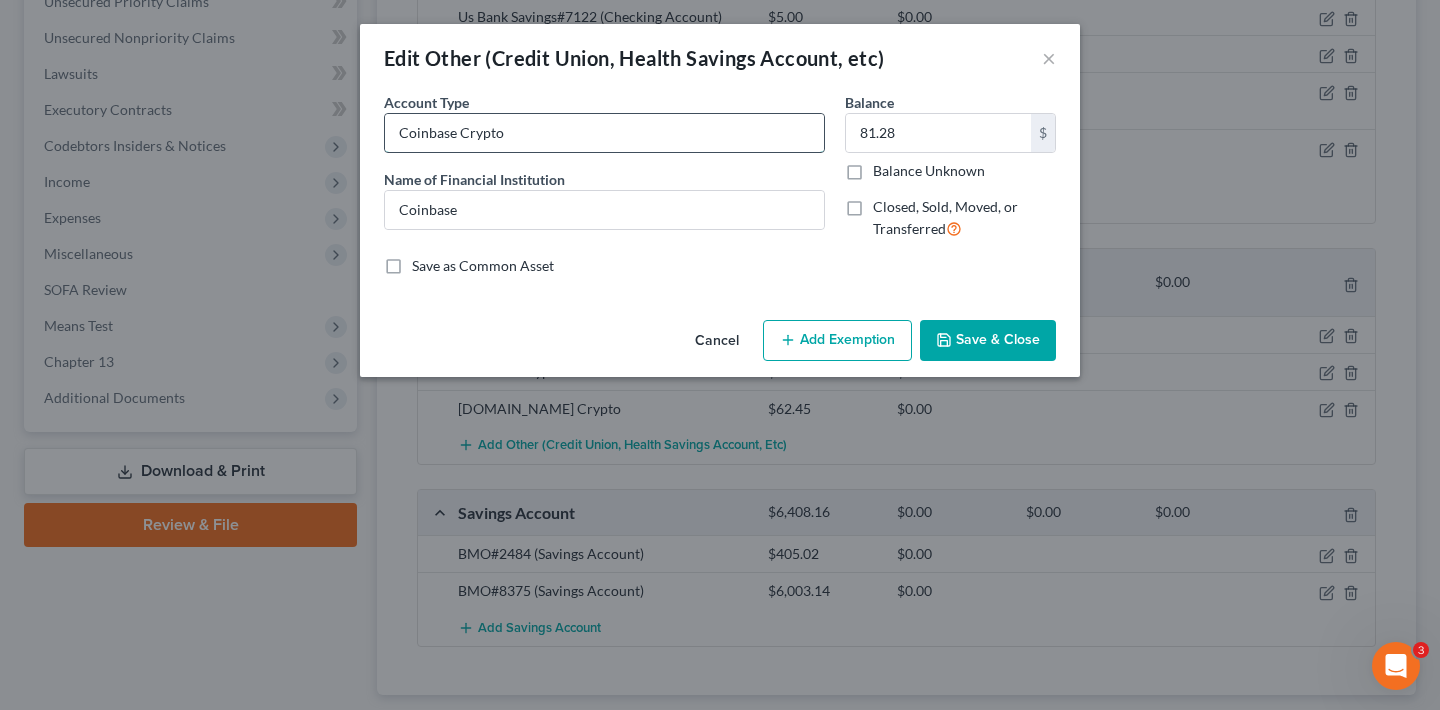 click on "Coinbase Crypto" at bounding box center (604, 133) 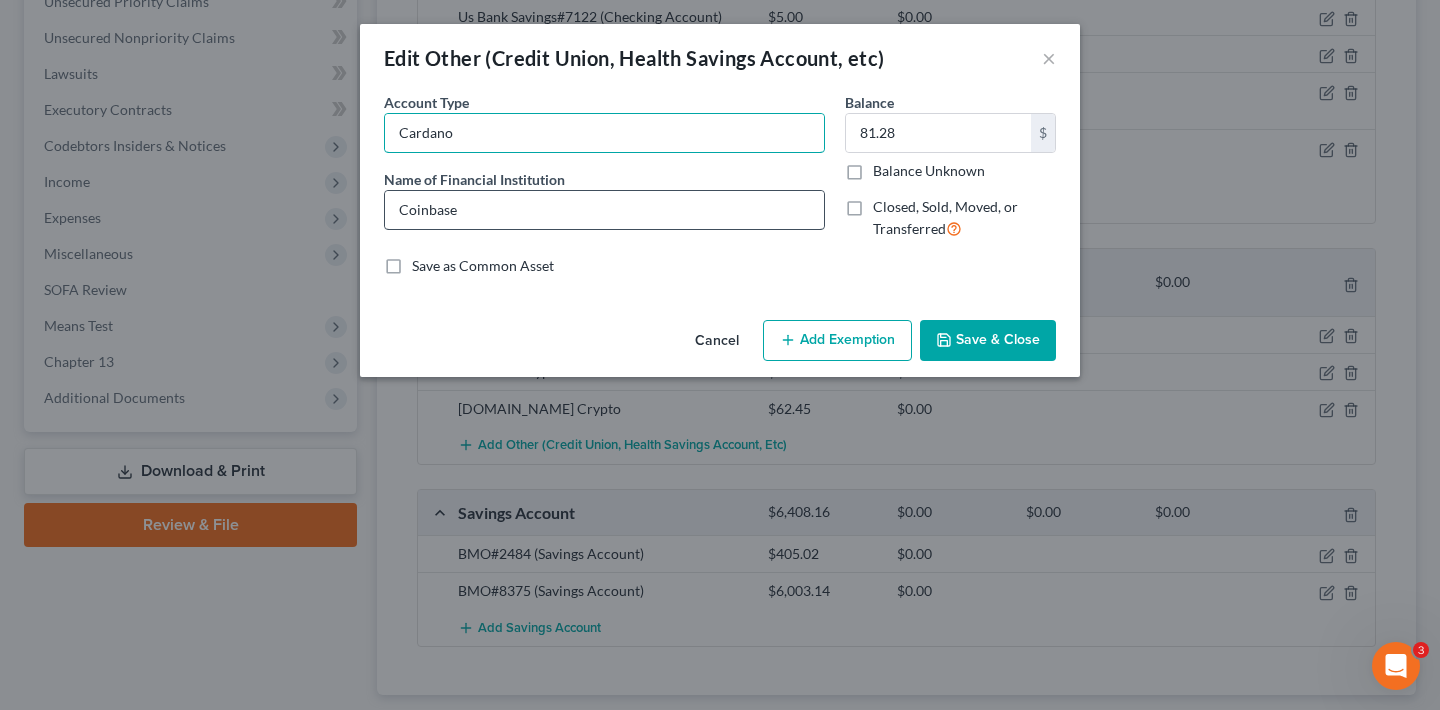 type on "Cardano" 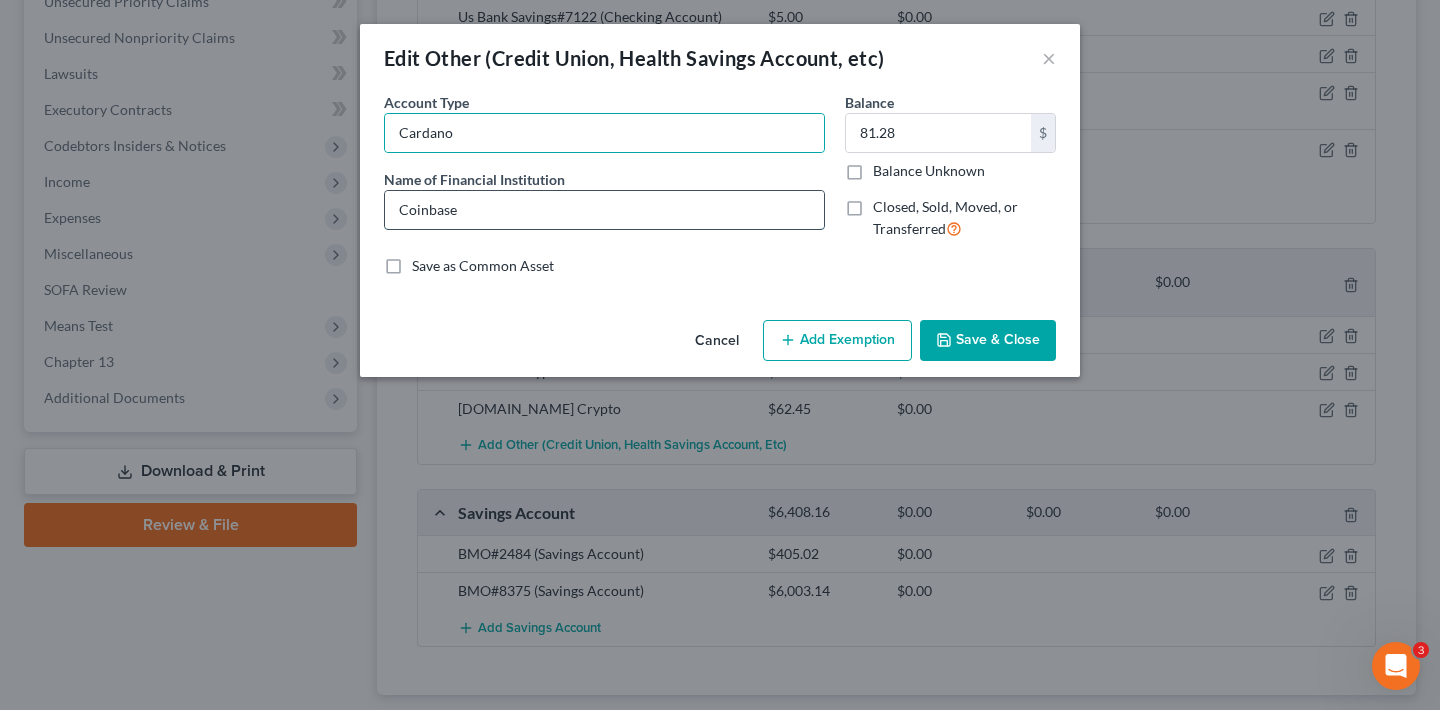 click on "Coinbase" at bounding box center [604, 210] 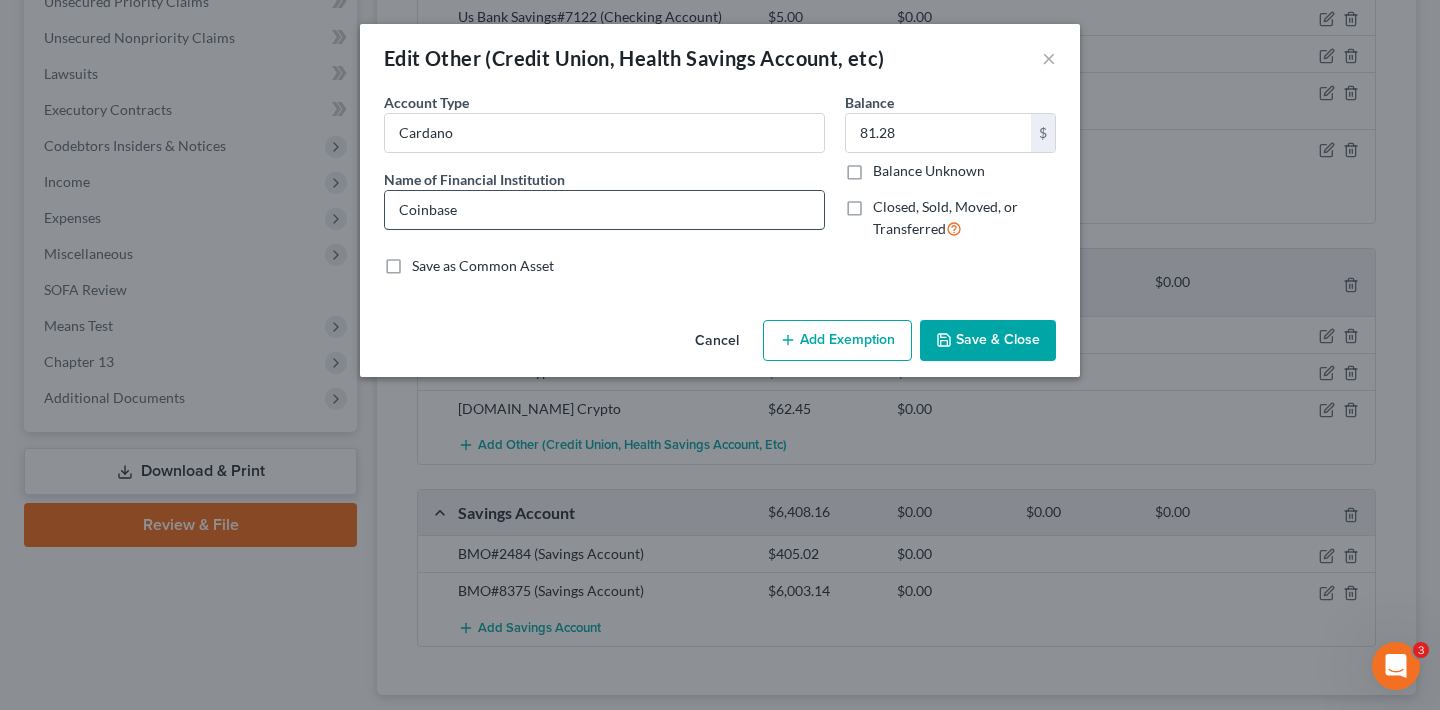 click on "Coinbase" at bounding box center (604, 210) 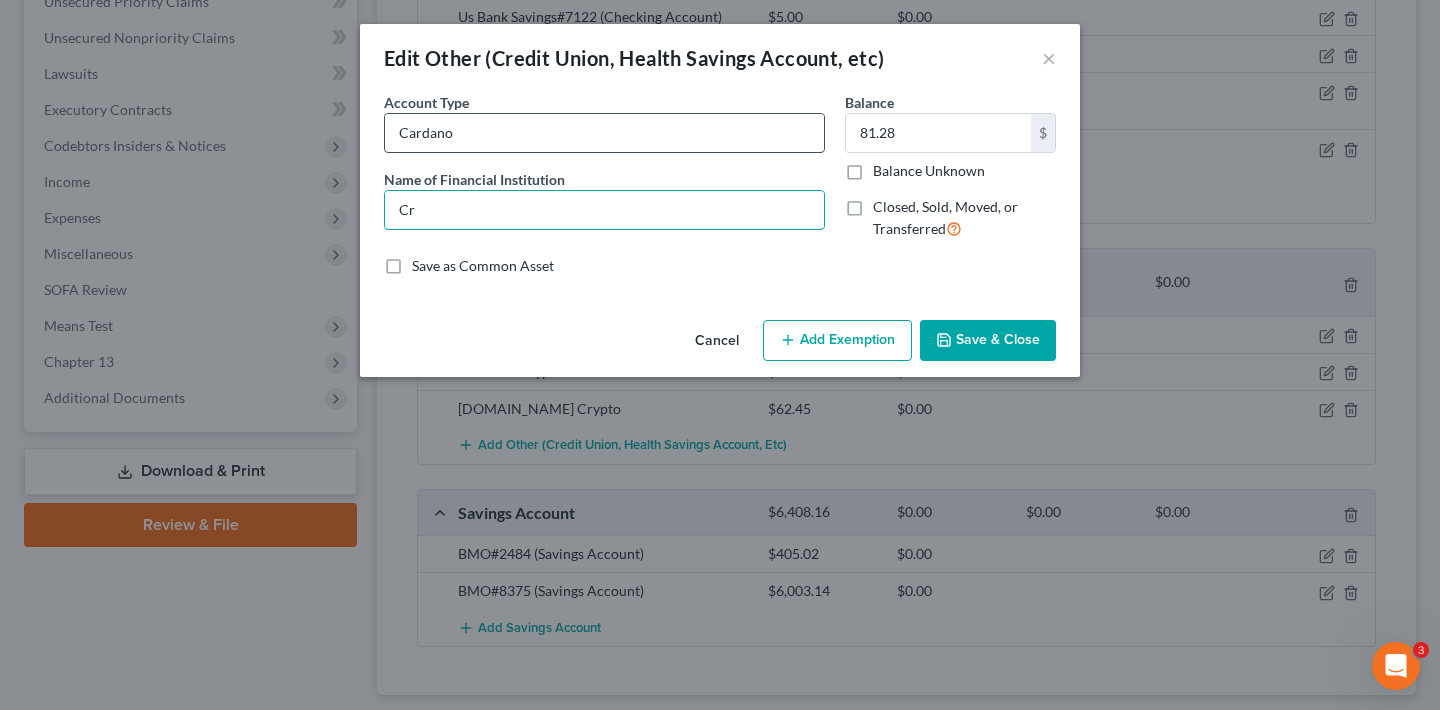 type on "Cr" 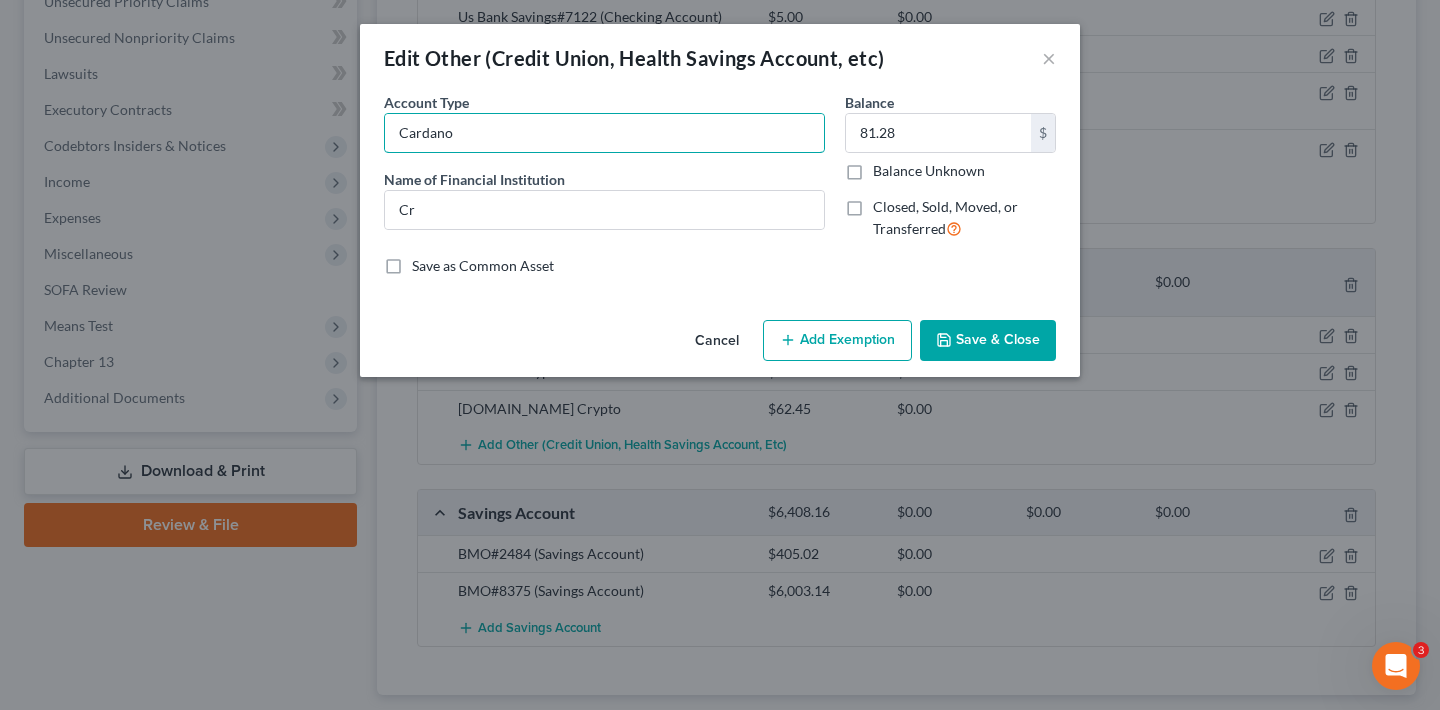 drag, startPoint x: 476, startPoint y: 124, endPoint x: 382, endPoint y: 134, distance: 94.53042 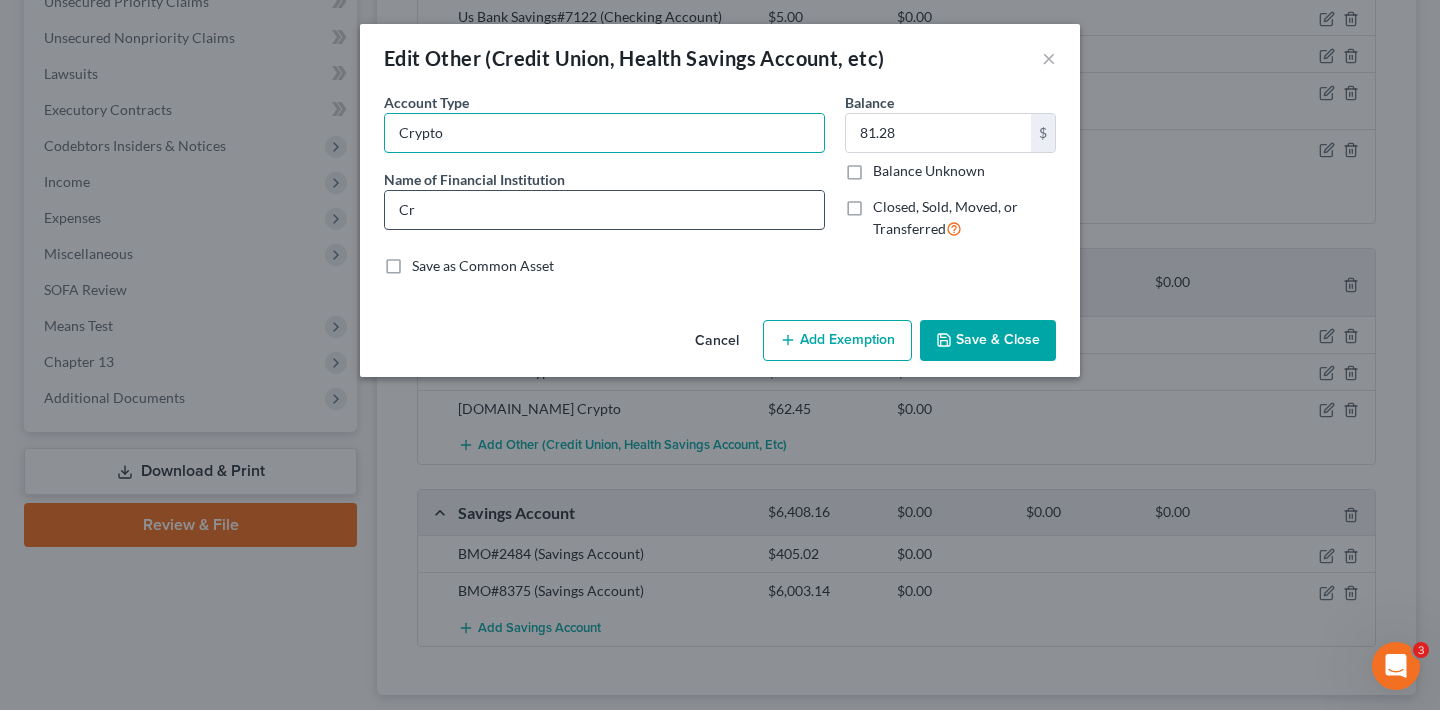 type on "Crypto" 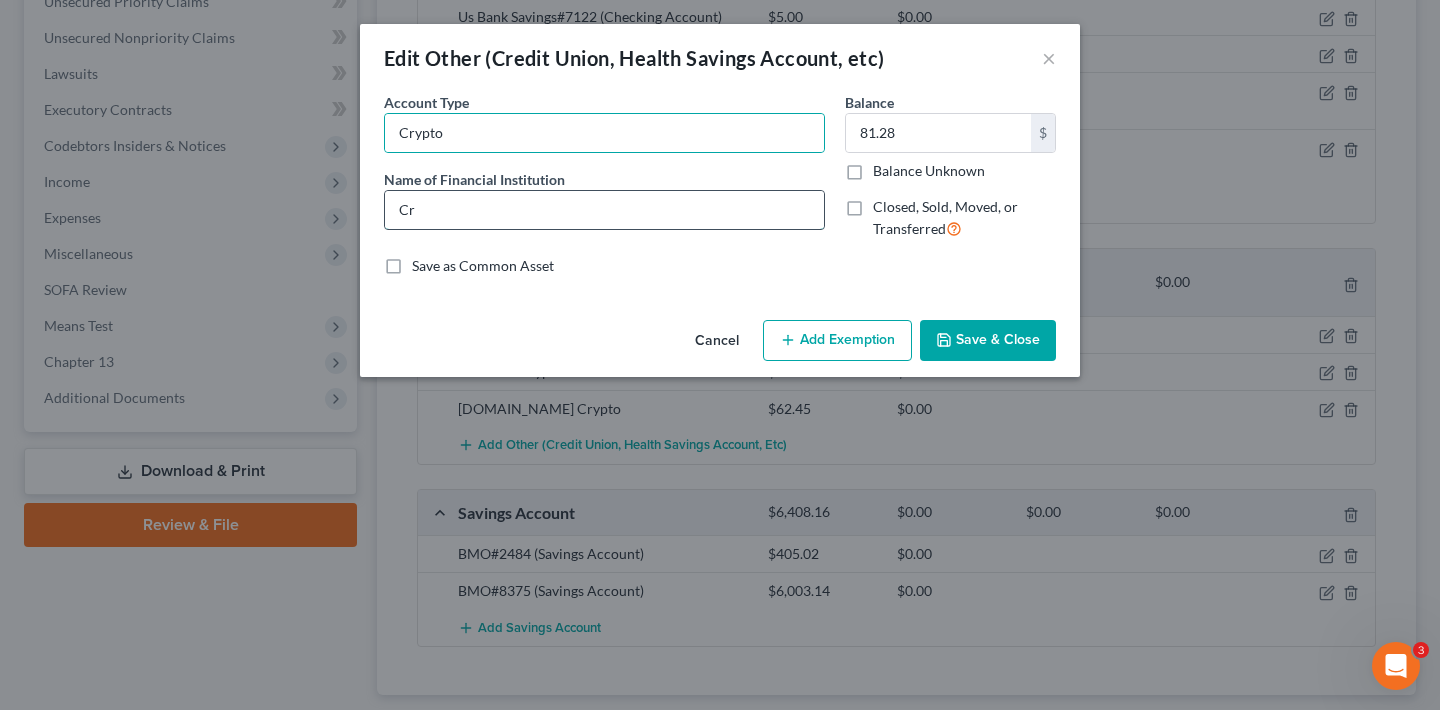 click on "Cr" at bounding box center [604, 210] 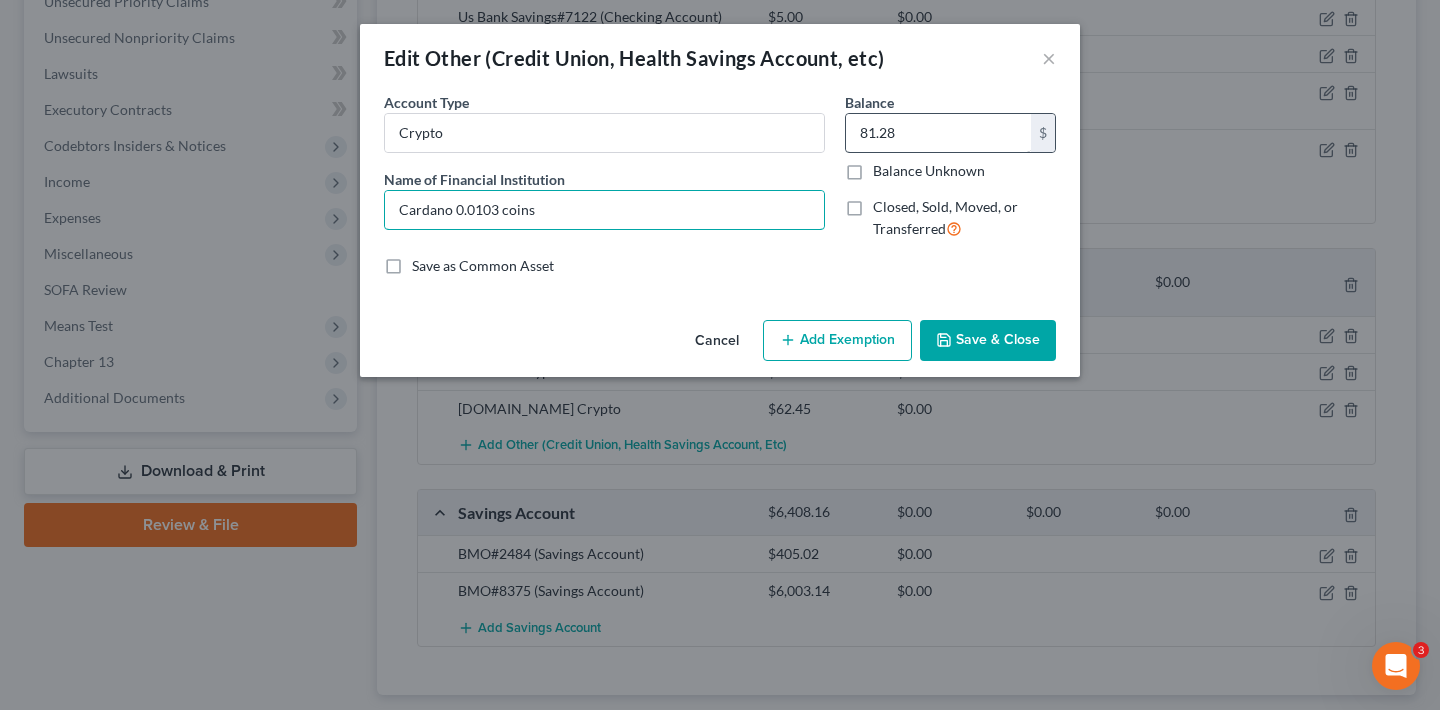 type on "Cardano 0.0103 coins" 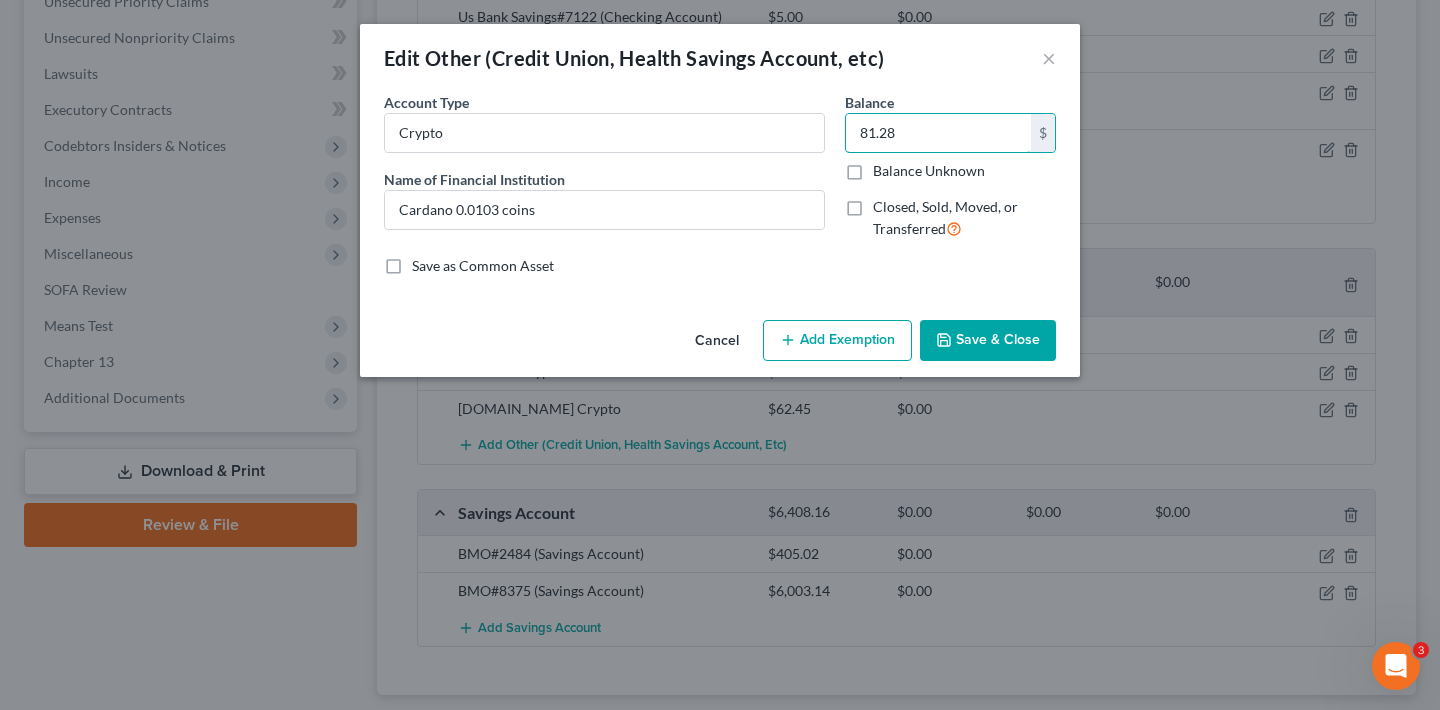 drag, startPoint x: 904, startPoint y: 131, endPoint x: 830, endPoint y: 133, distance: 74.02702 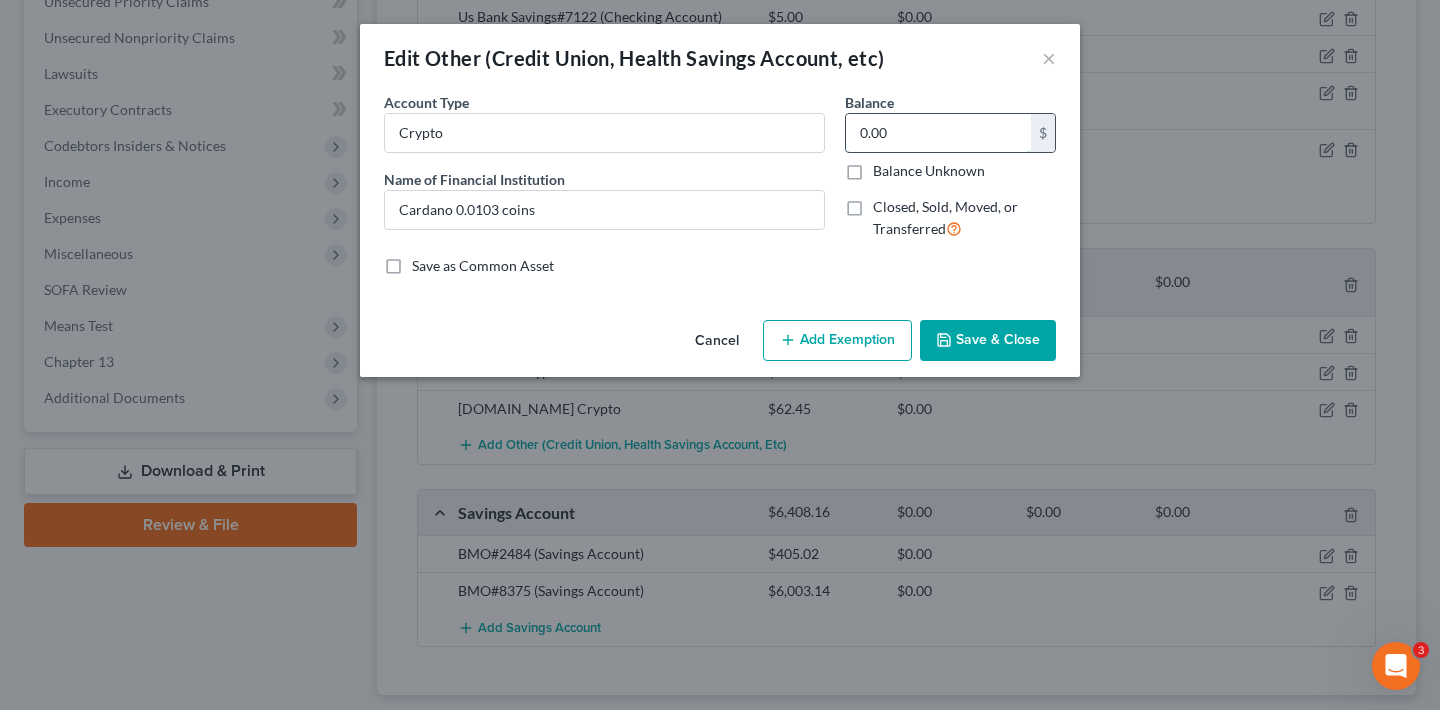 drag, startPoint x: 899, startPoint y: 130, endPoint x: 871, endPoint y: 131, distance: 28.01785 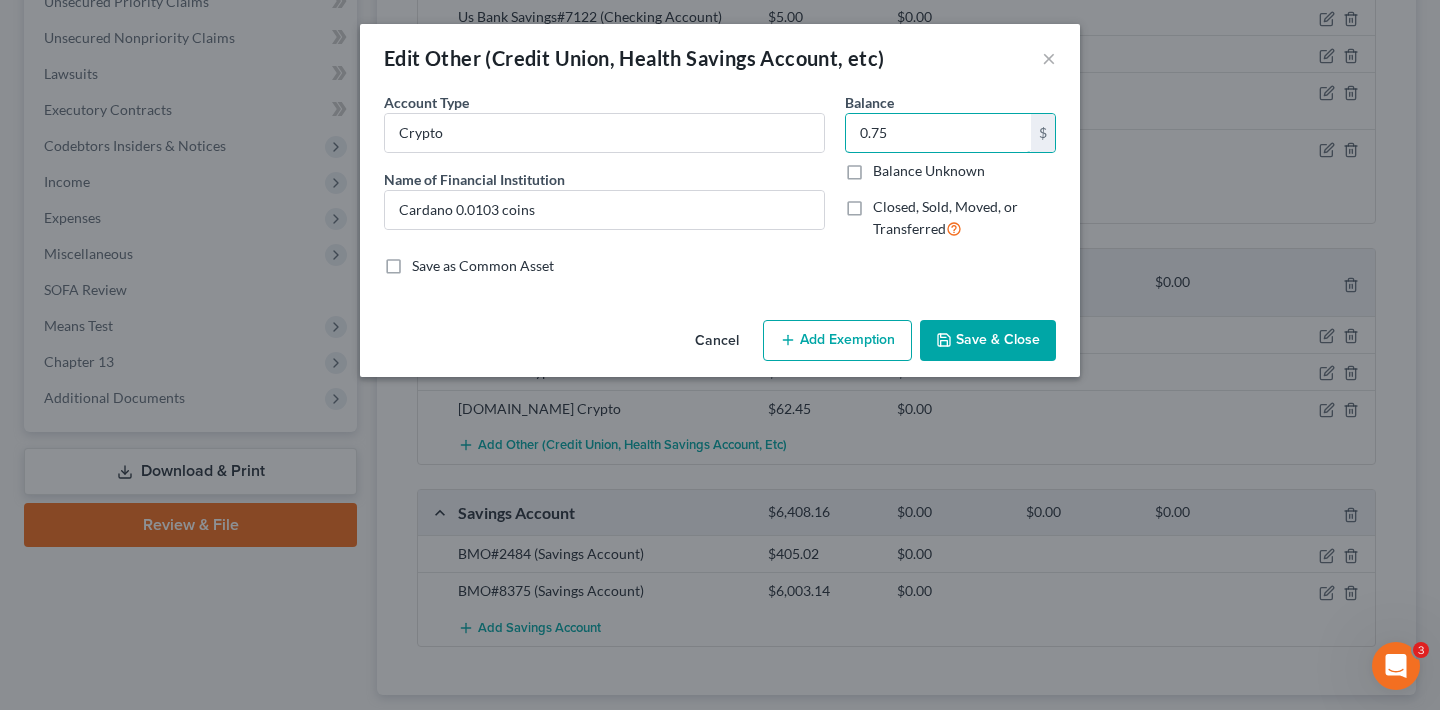 type on "0.75" 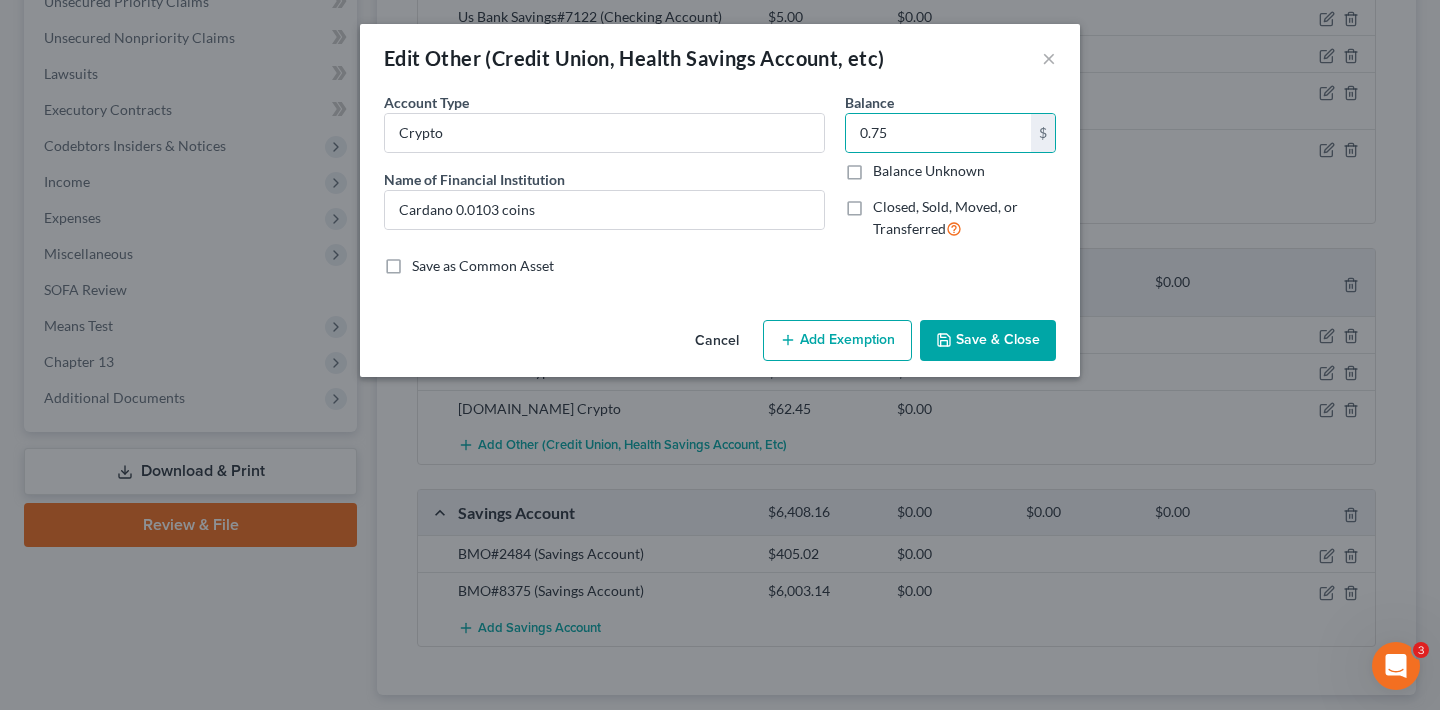 click on "Save & Close" at bounding box center [988, 341] 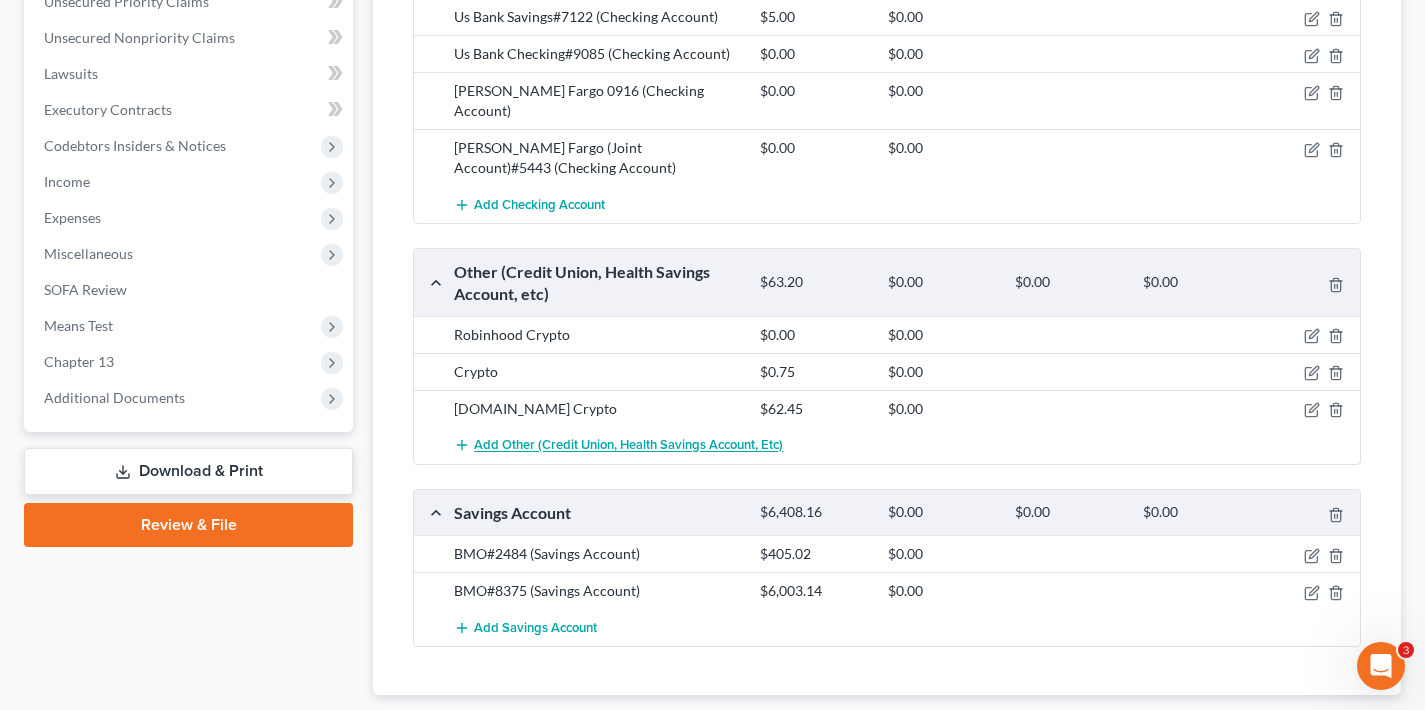 click on "Add Other (Credit Union, Health Savings Account, etc)" at bounding box center [628, 446] 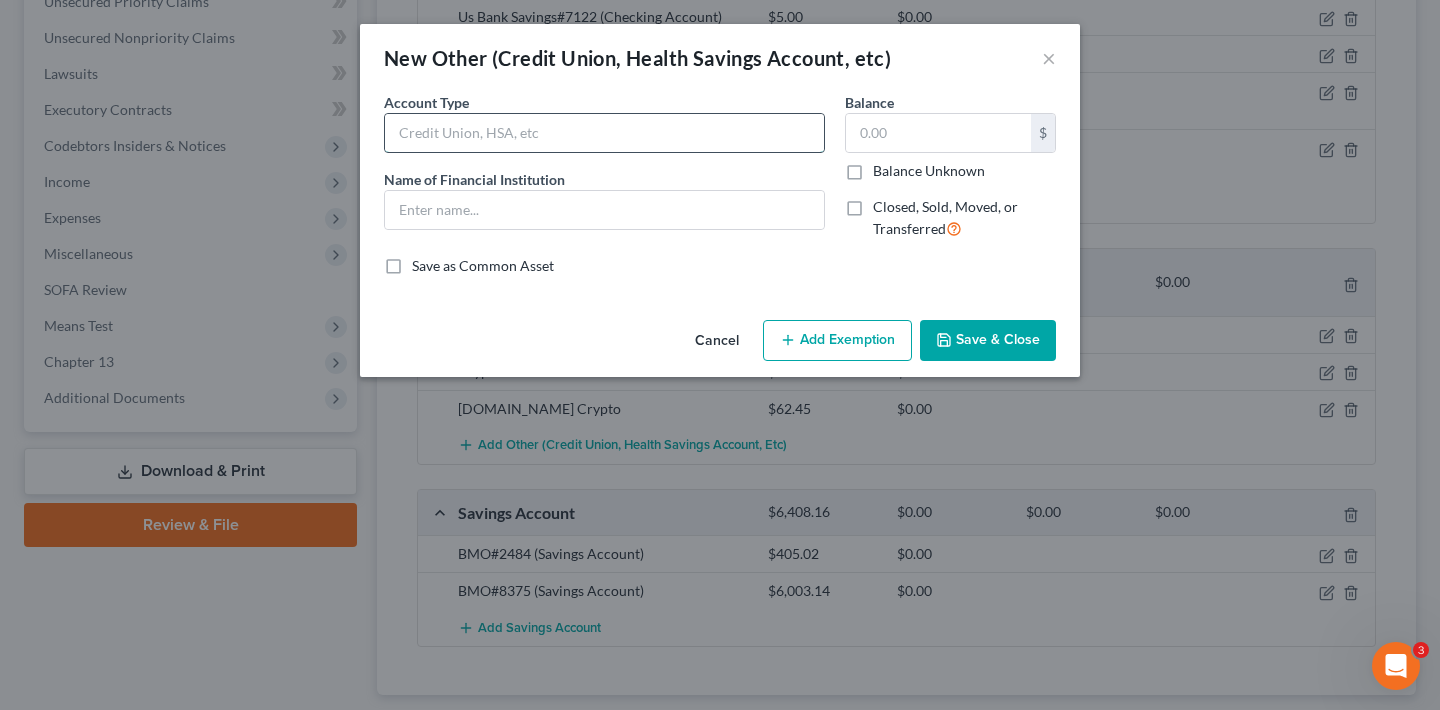 click at bounding box center [604, 133] 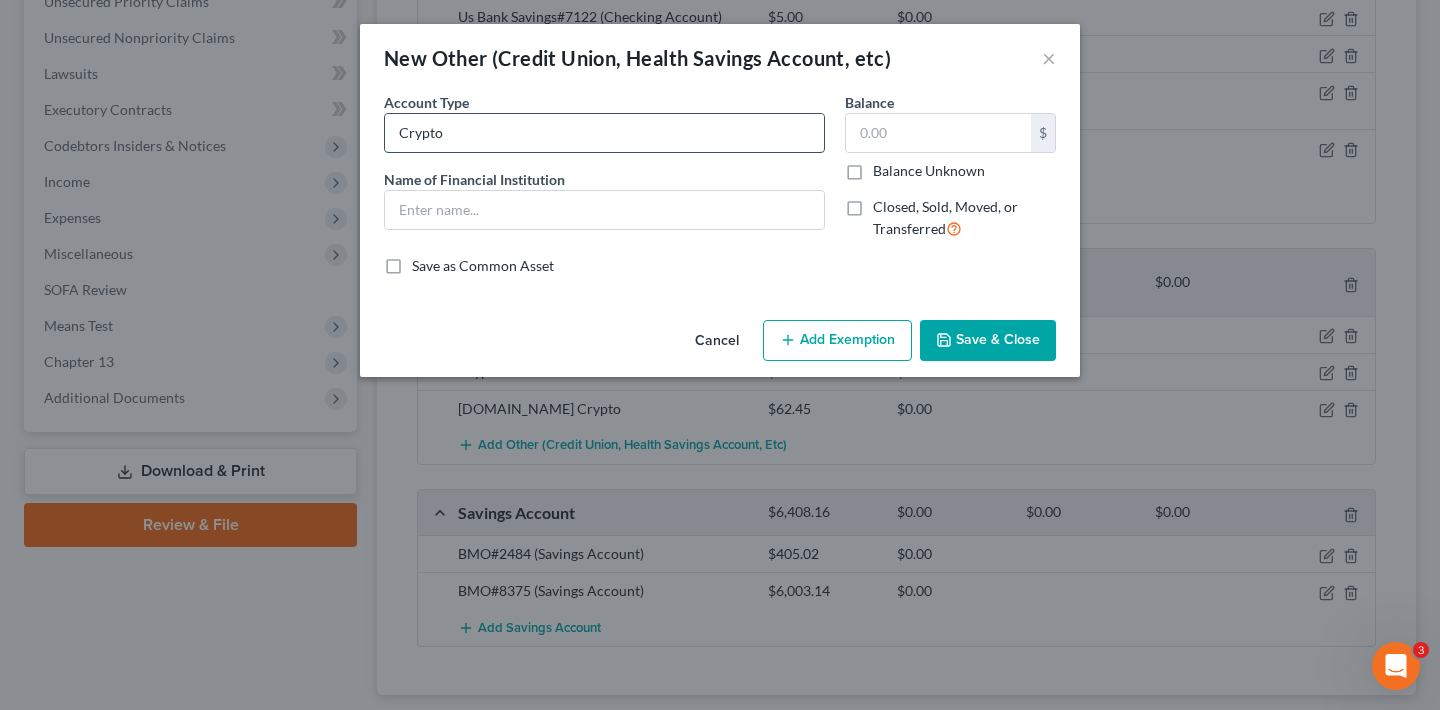 type on "Crypto" 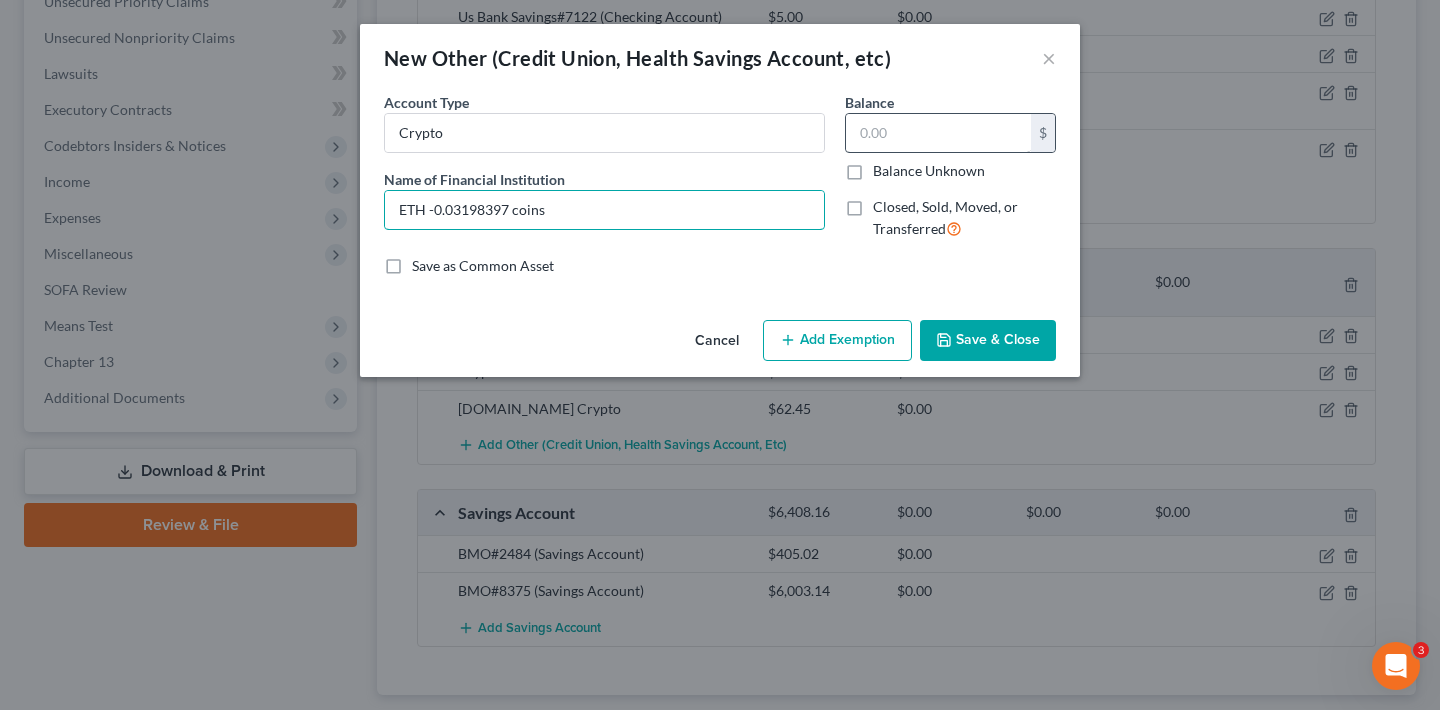 type on "ETH -0.03198397 coins" 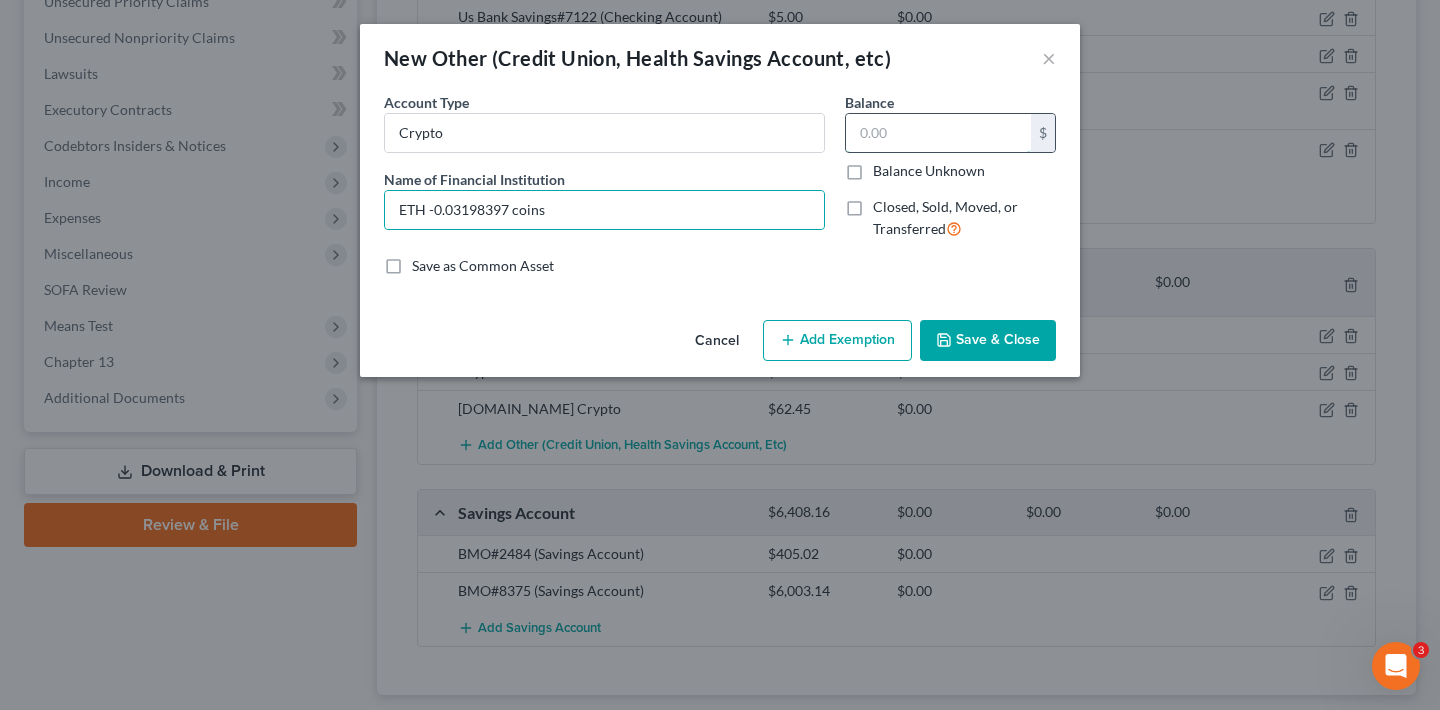click at bounding box center (938, 133) 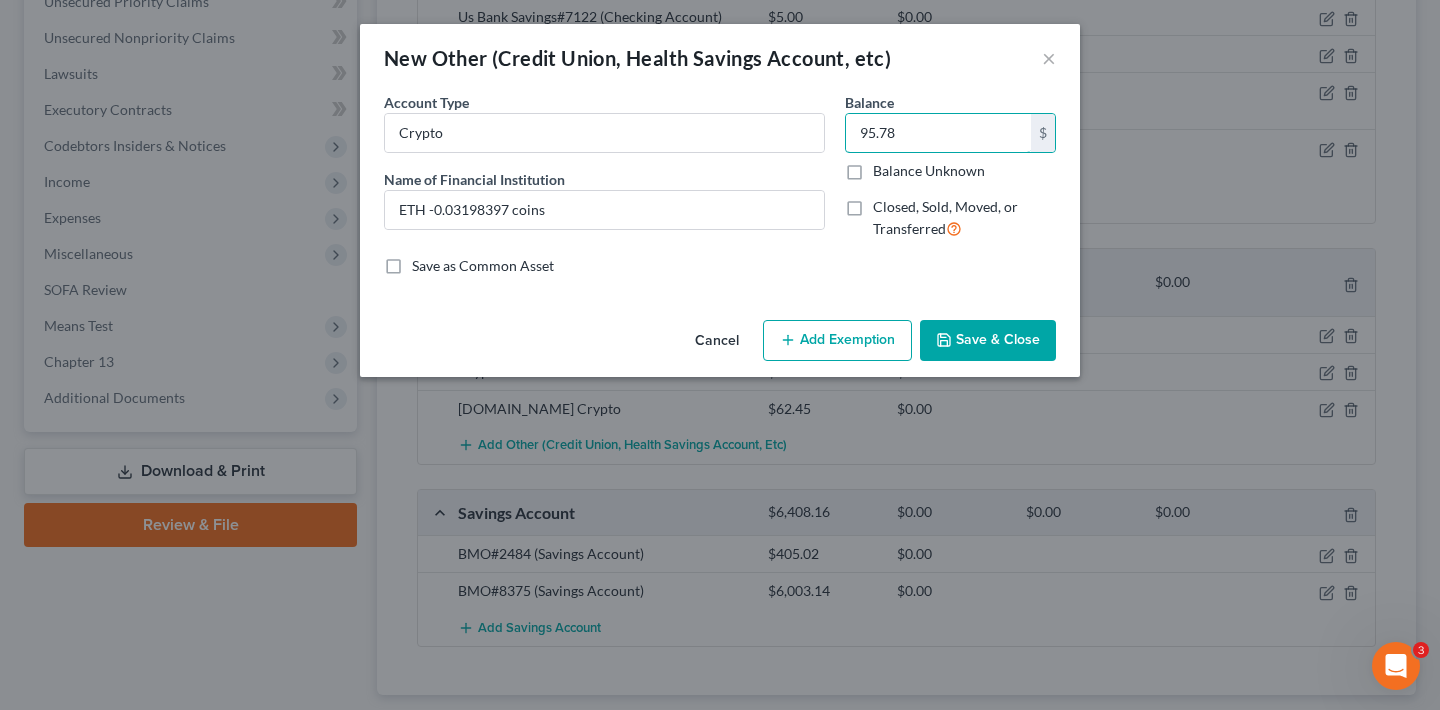 type on "95.78" 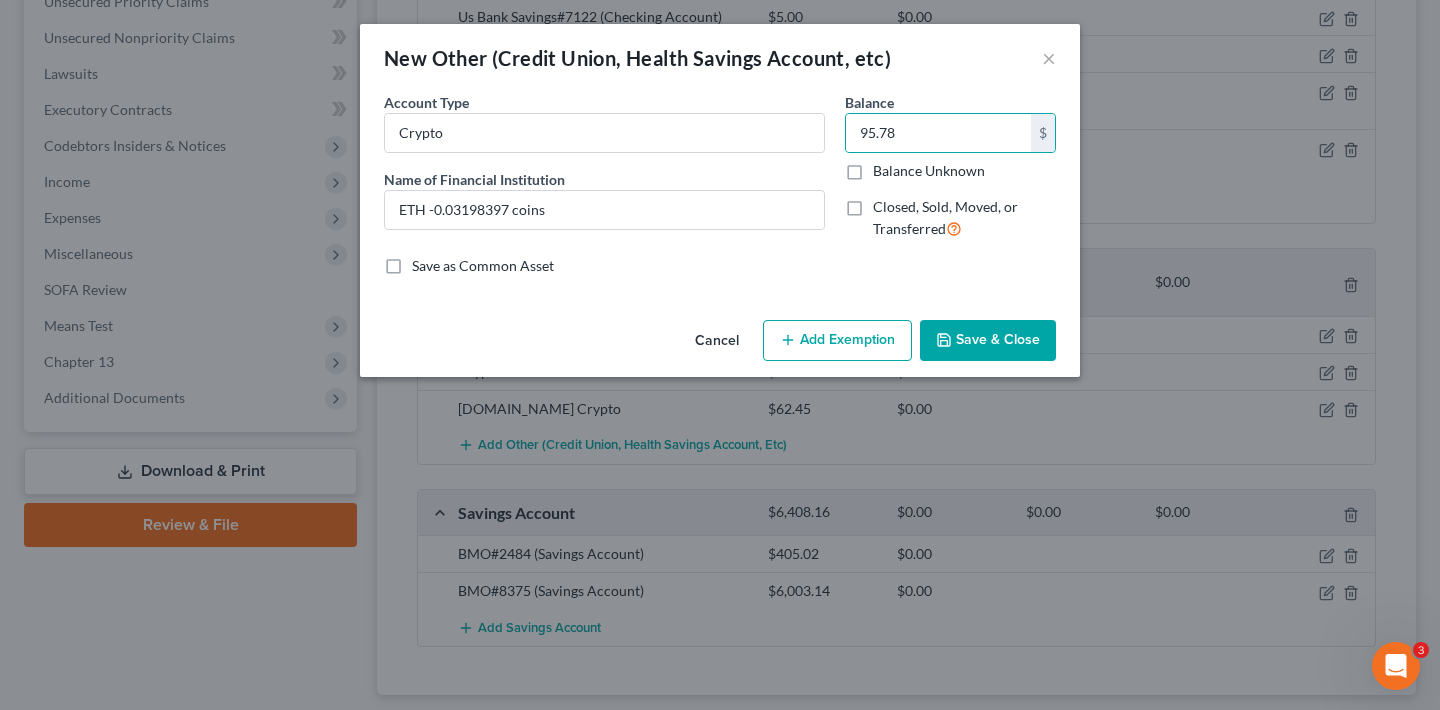 click on "Save & Close" at bounding box center (988, 341) 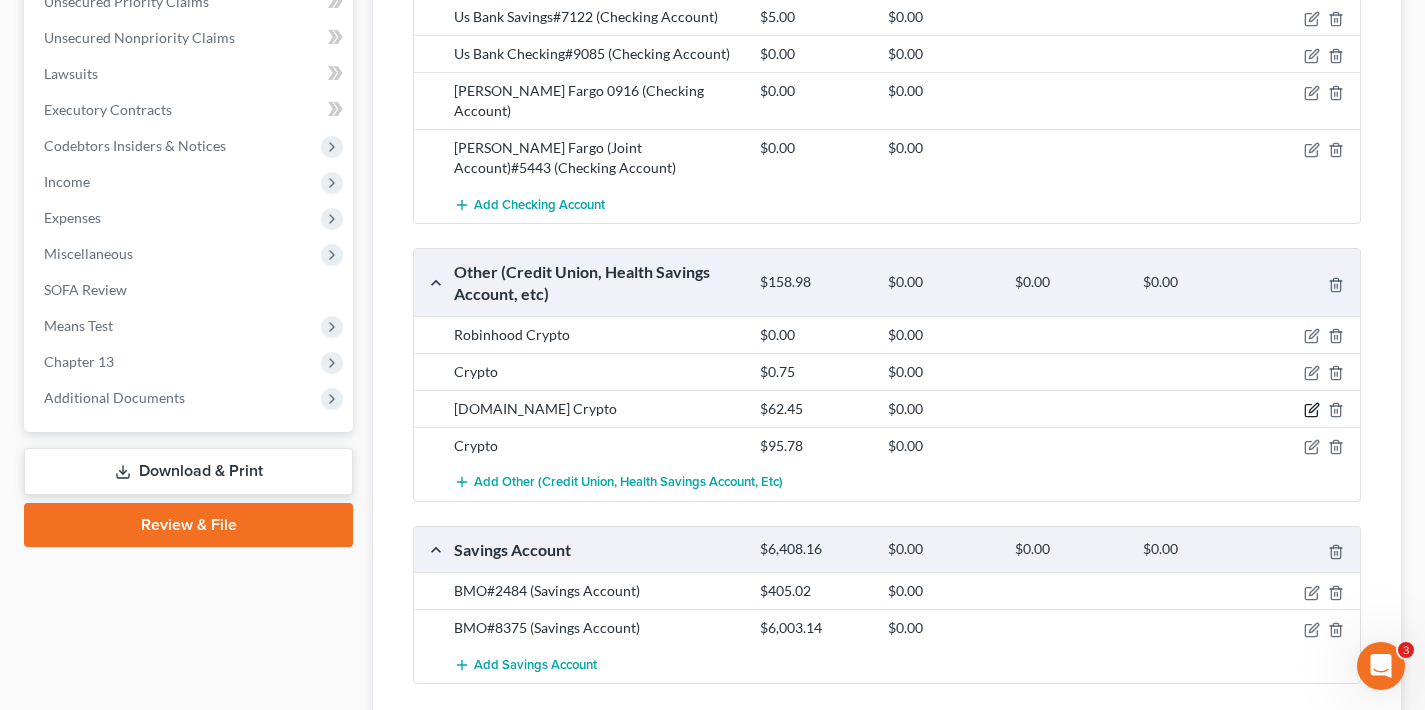 click 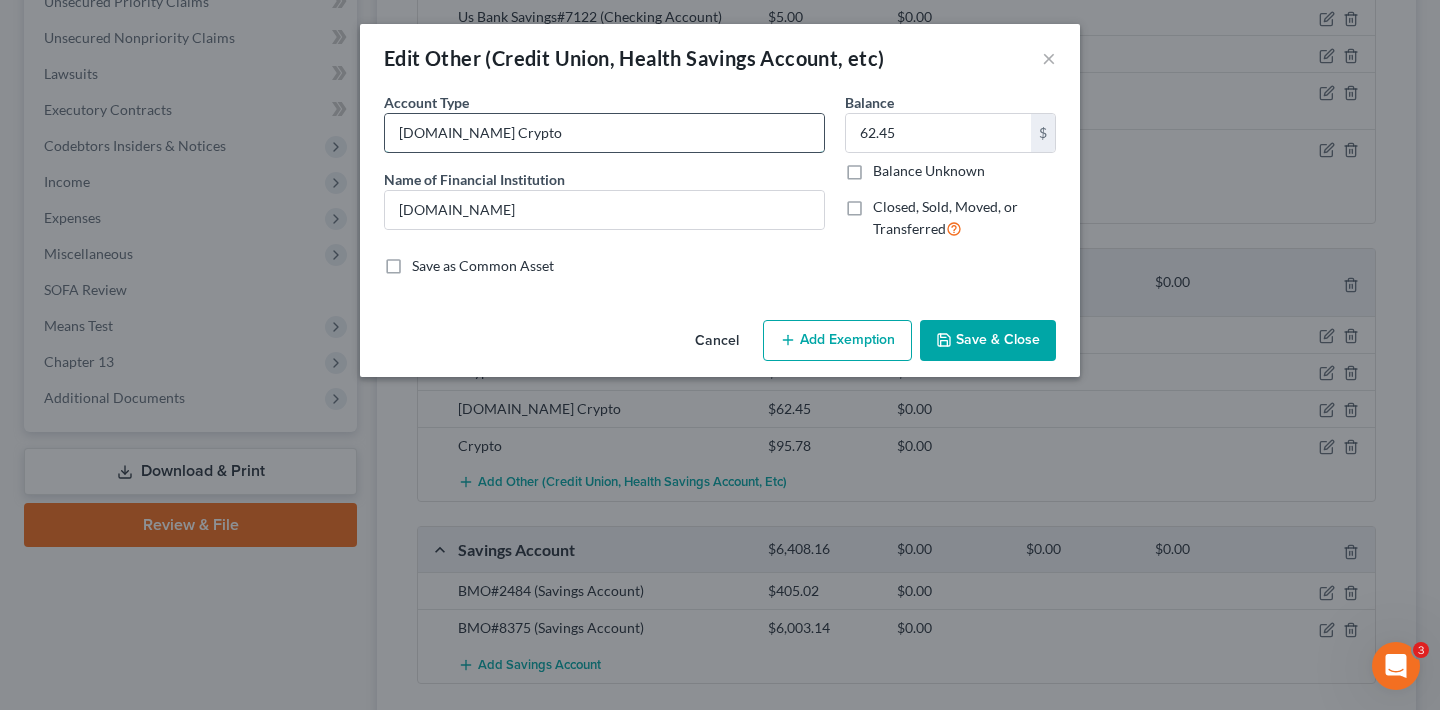 click on "[DOMAIN_NAME] Crypto" at bounding box center [604, 133] 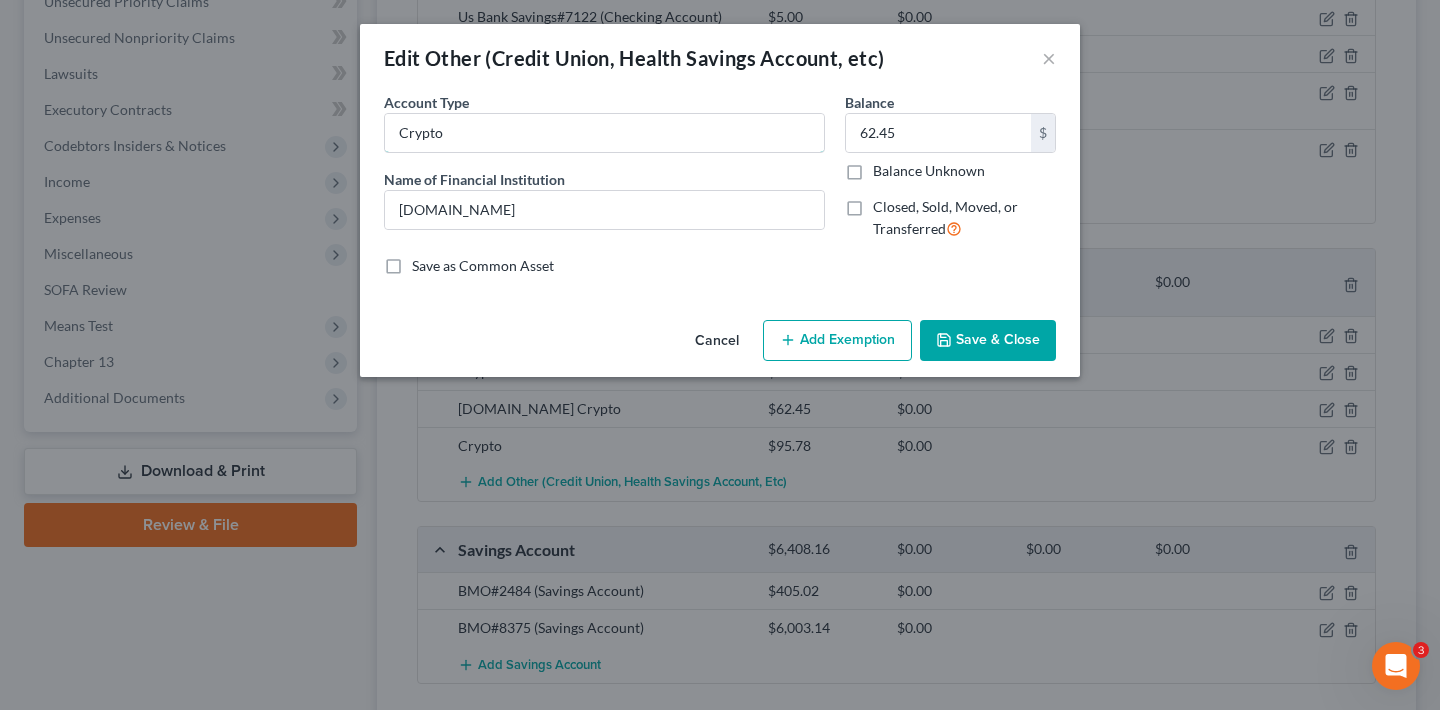 type on "Crypto" 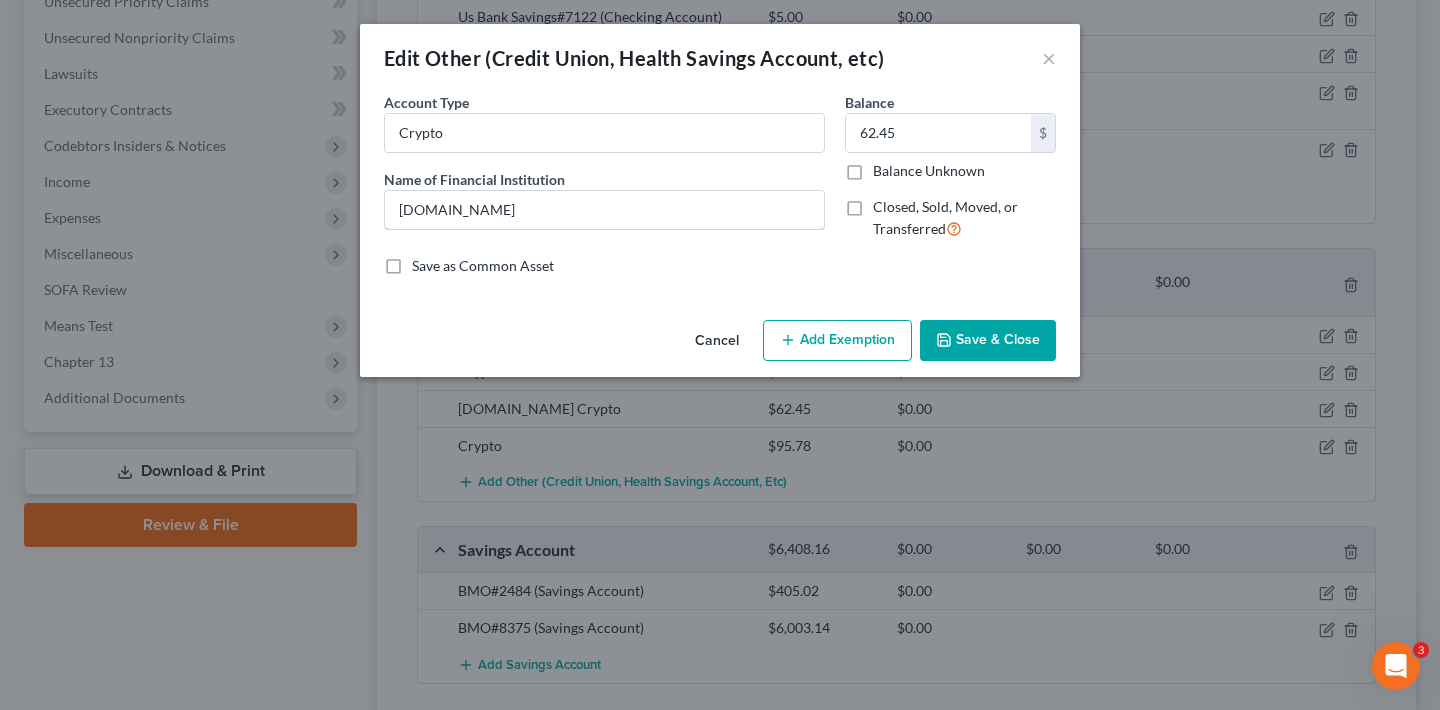 click on "Crypto.Com" at bounding box center (604, 210) 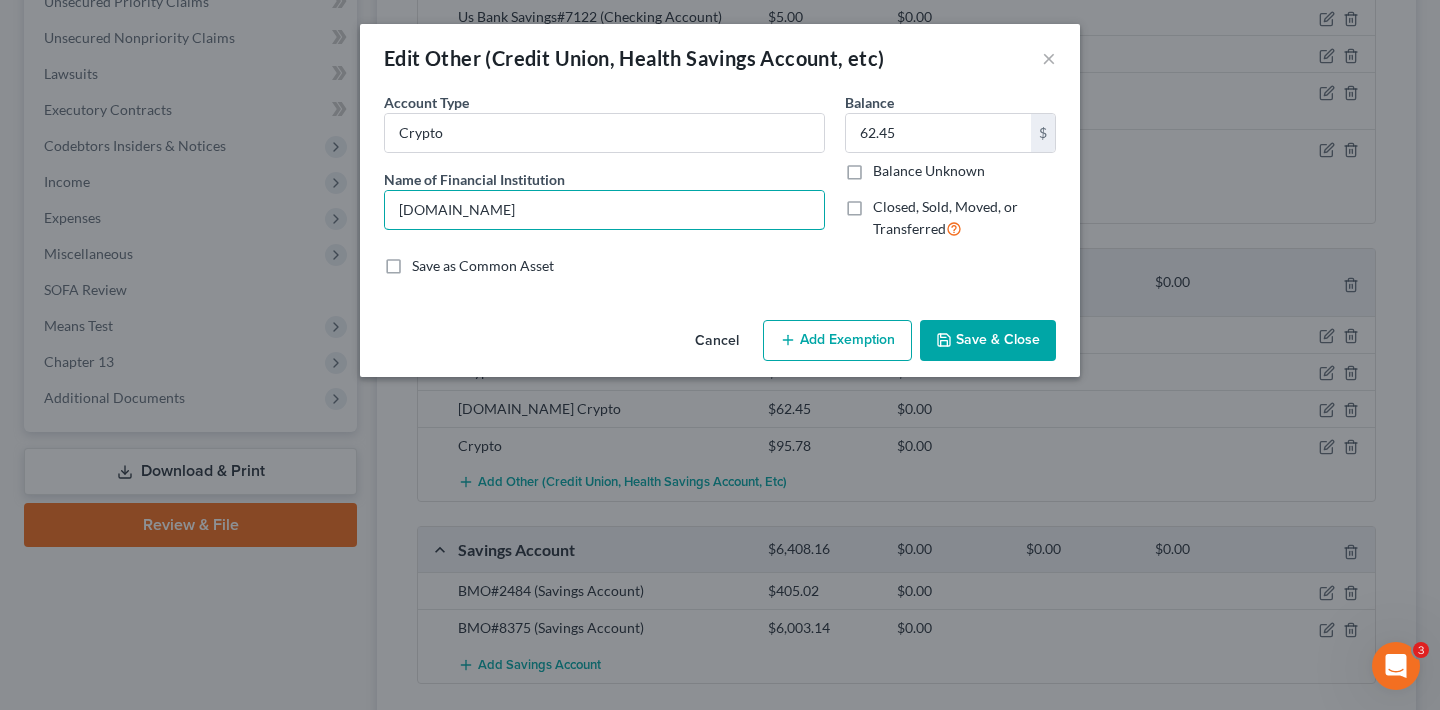 click on "Crypto.Com" at bounding box center [604, 210] 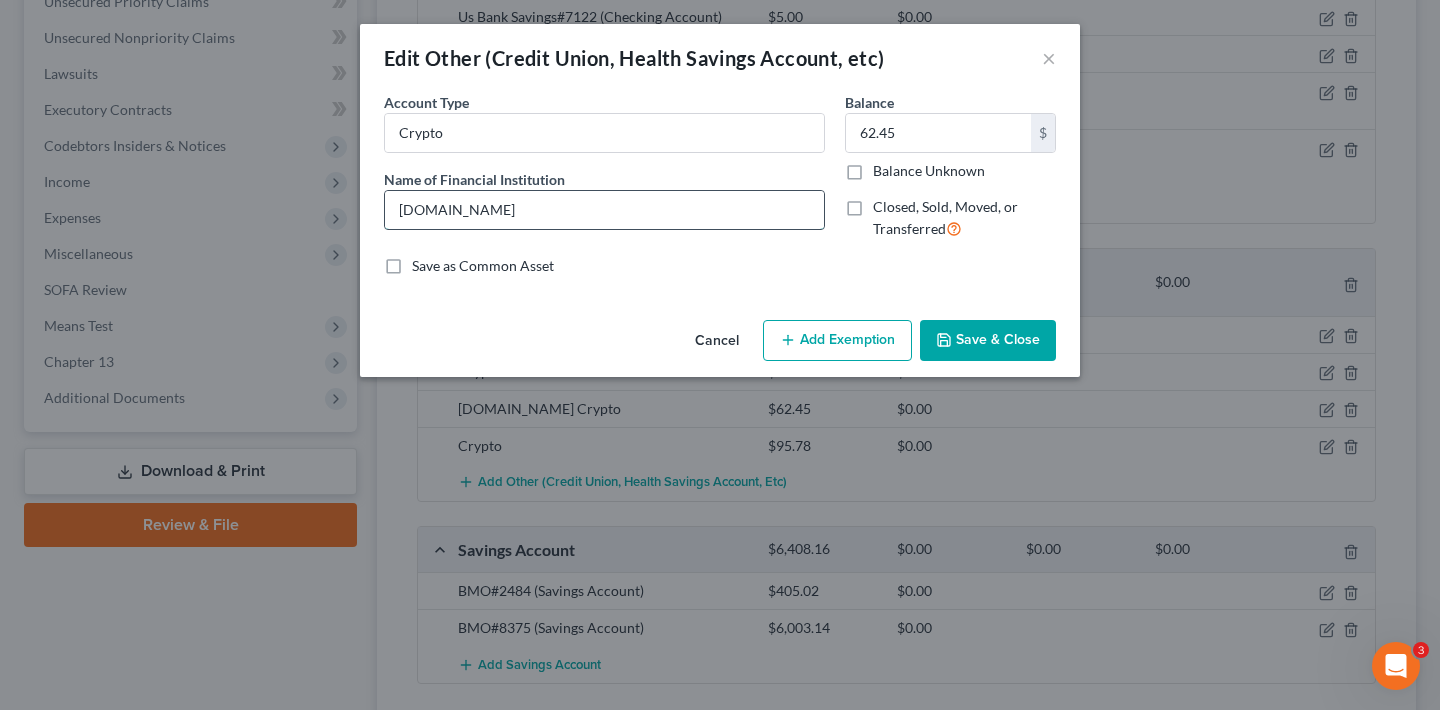 click on "Crypto.Com" at bounding box center [604, 210] 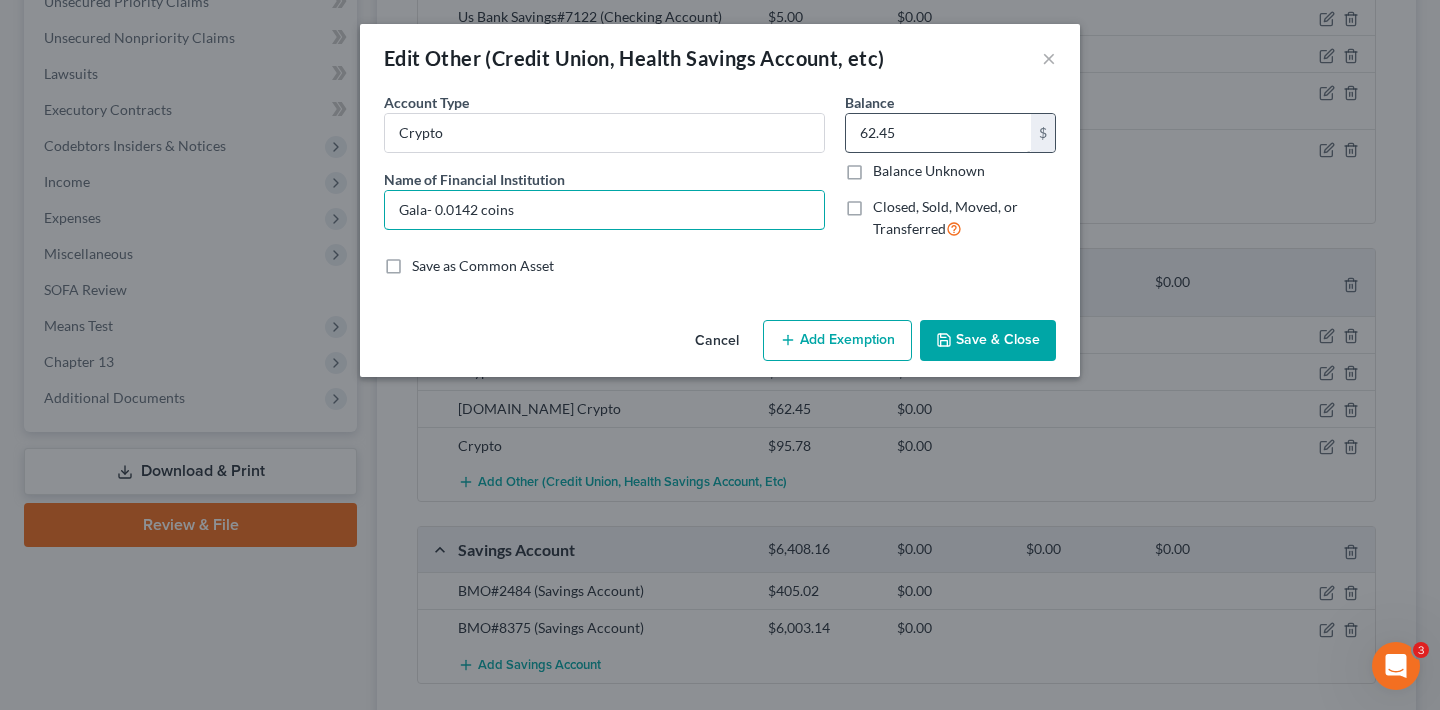 type on "Gala- 0.0142 coins" 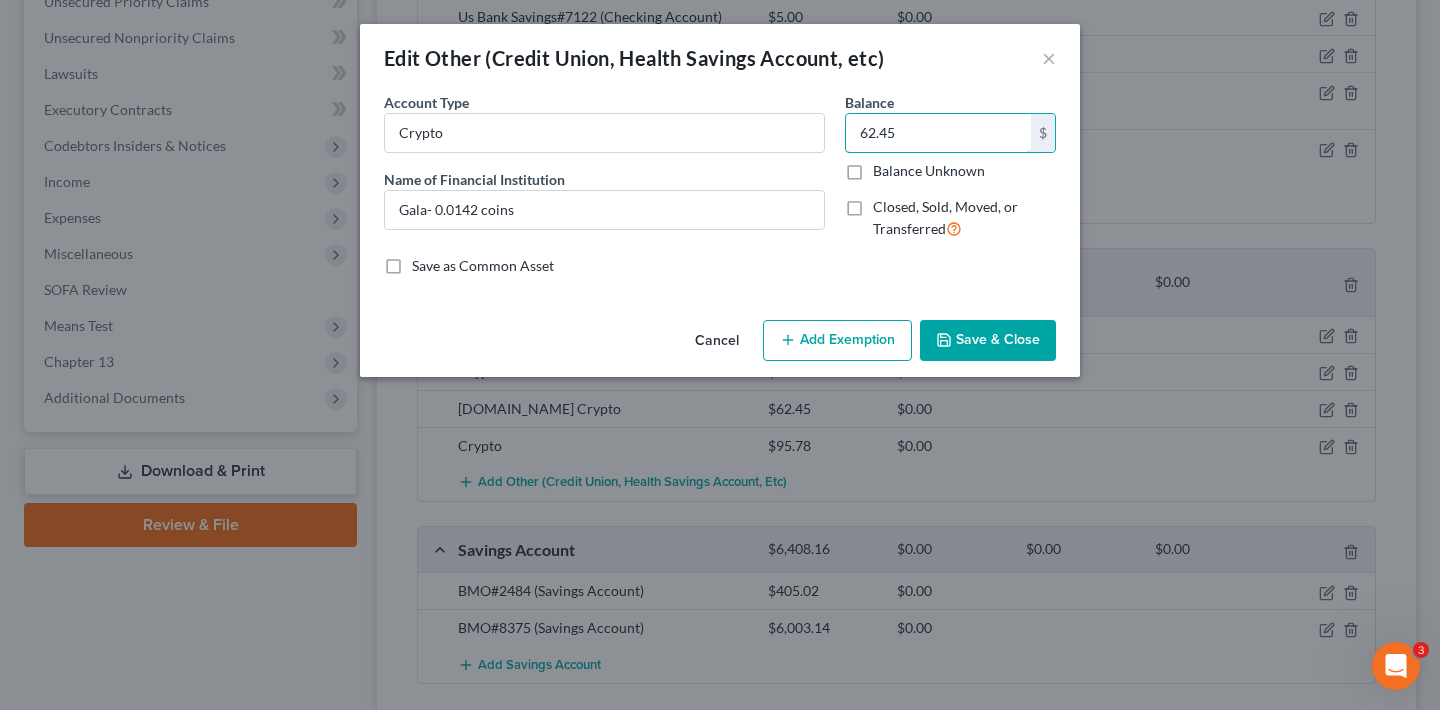 drag, startPoint x: 910, startPoint y: 133, endPoint x: 838, endPoint y: 134, distance: 72.00694 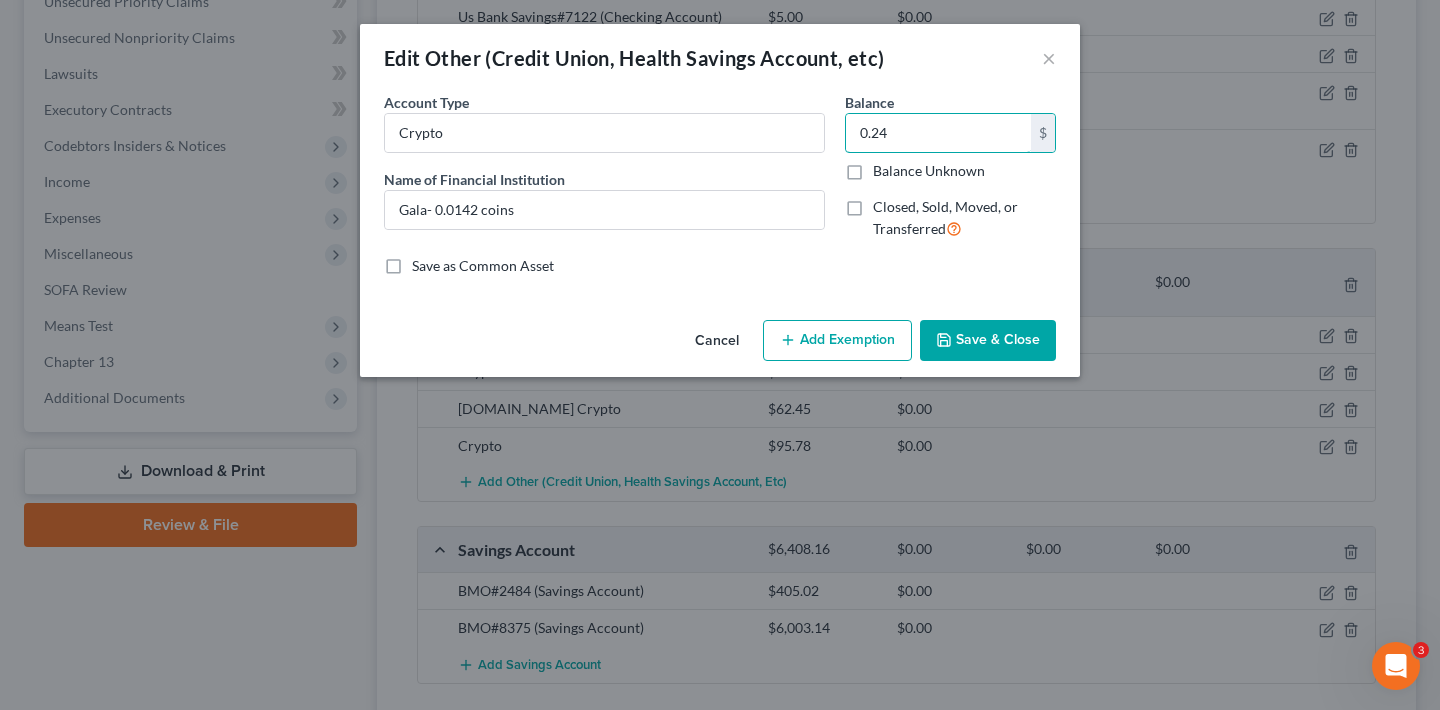 type on "0.24" 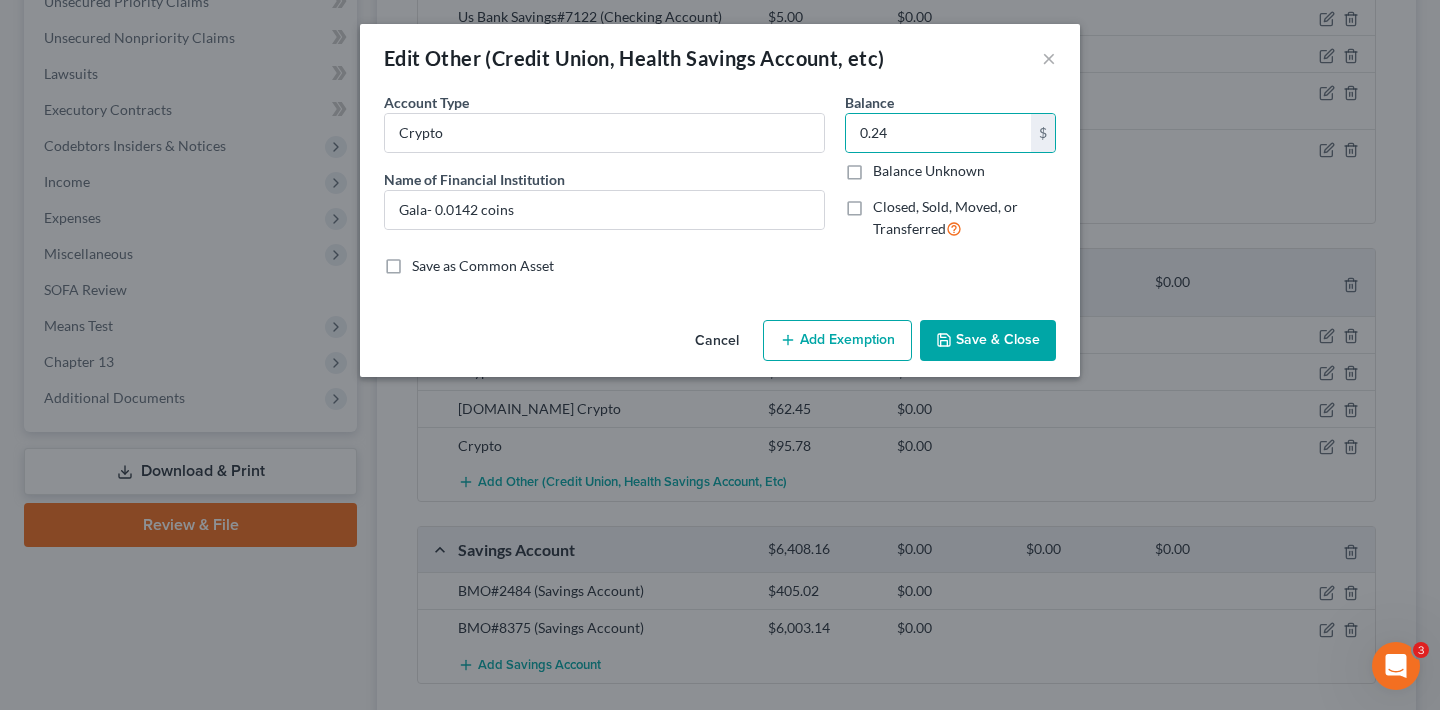 click on "Save & Close" at bounding box center [988, 341] 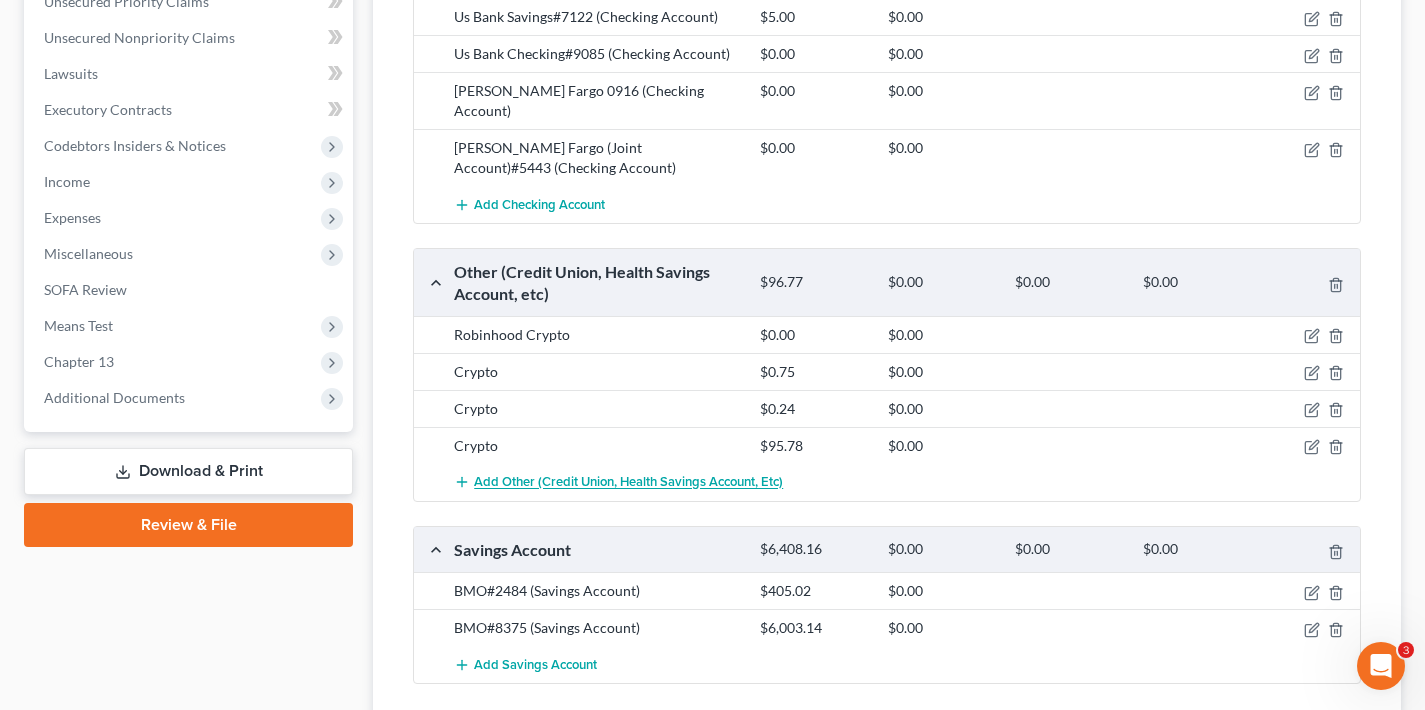 click on "Add Other (Credit Union, Health Savings Account, etc)" at bounding box center (628, 483) 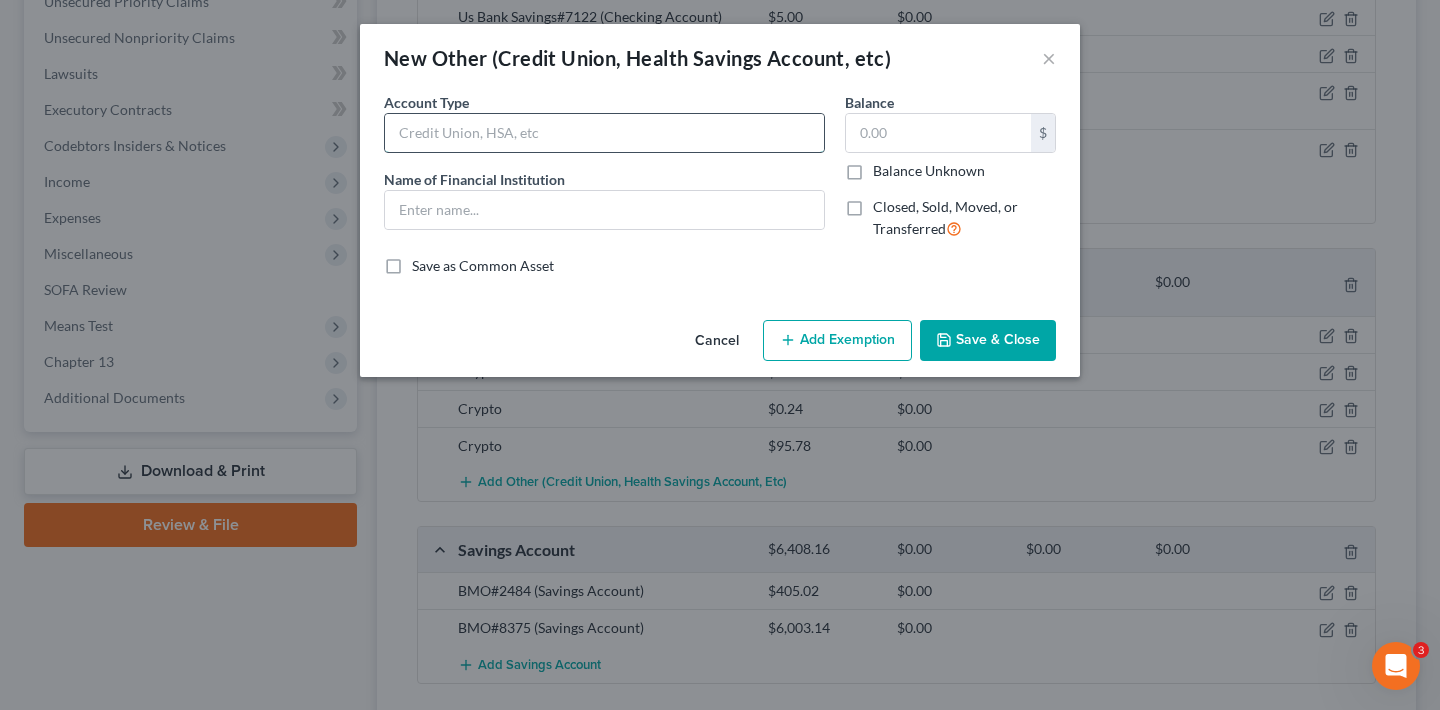 click at bounding box center [604, 133] 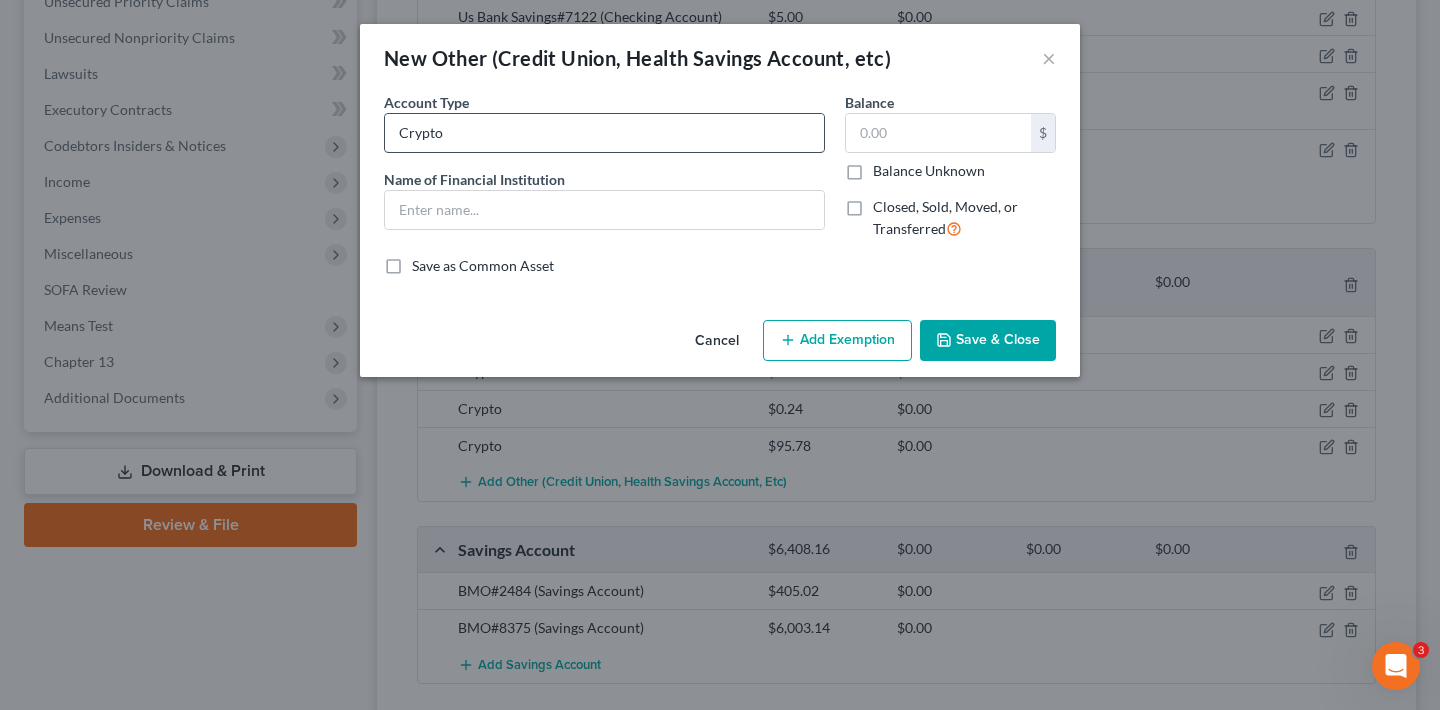 type on "Crypto" 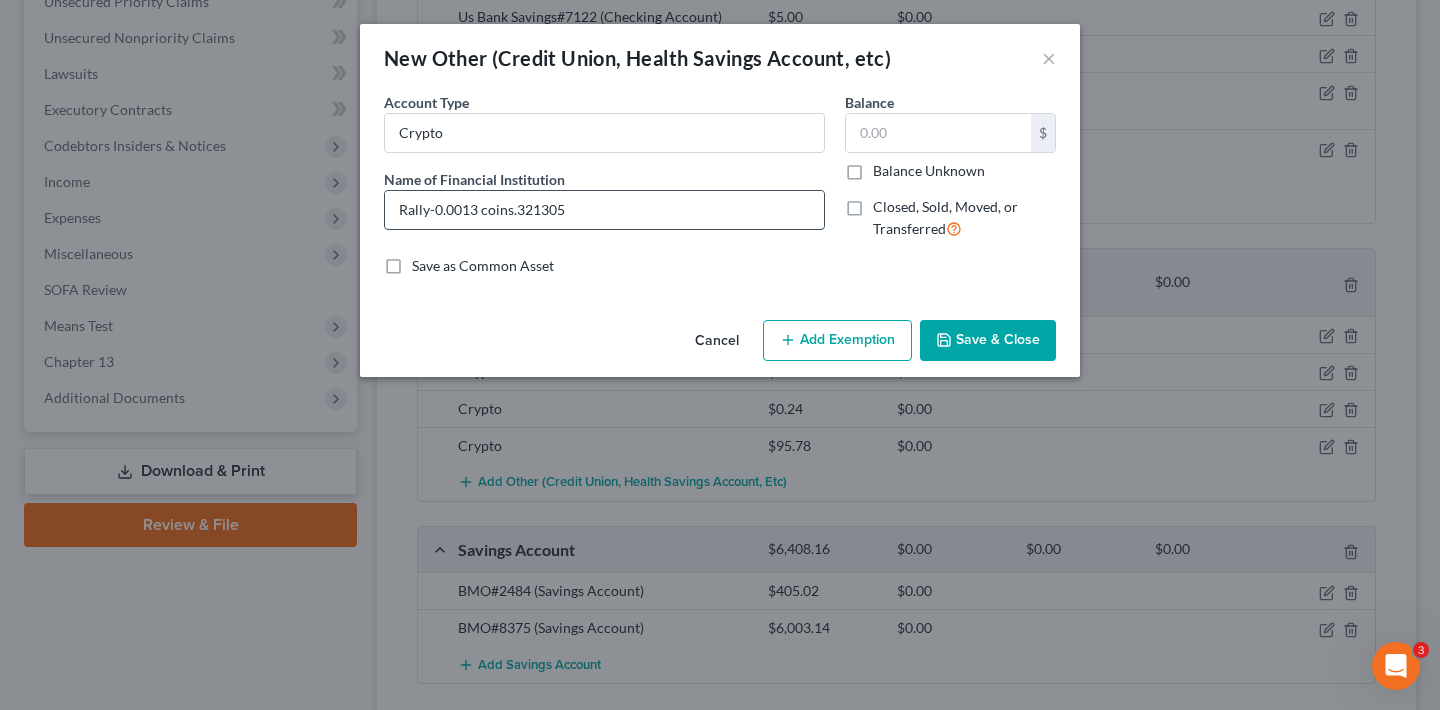 drag, startPoint x: 437, startPoint y: 208, endPoint x: 593, endPoint y: 208, distance: 156 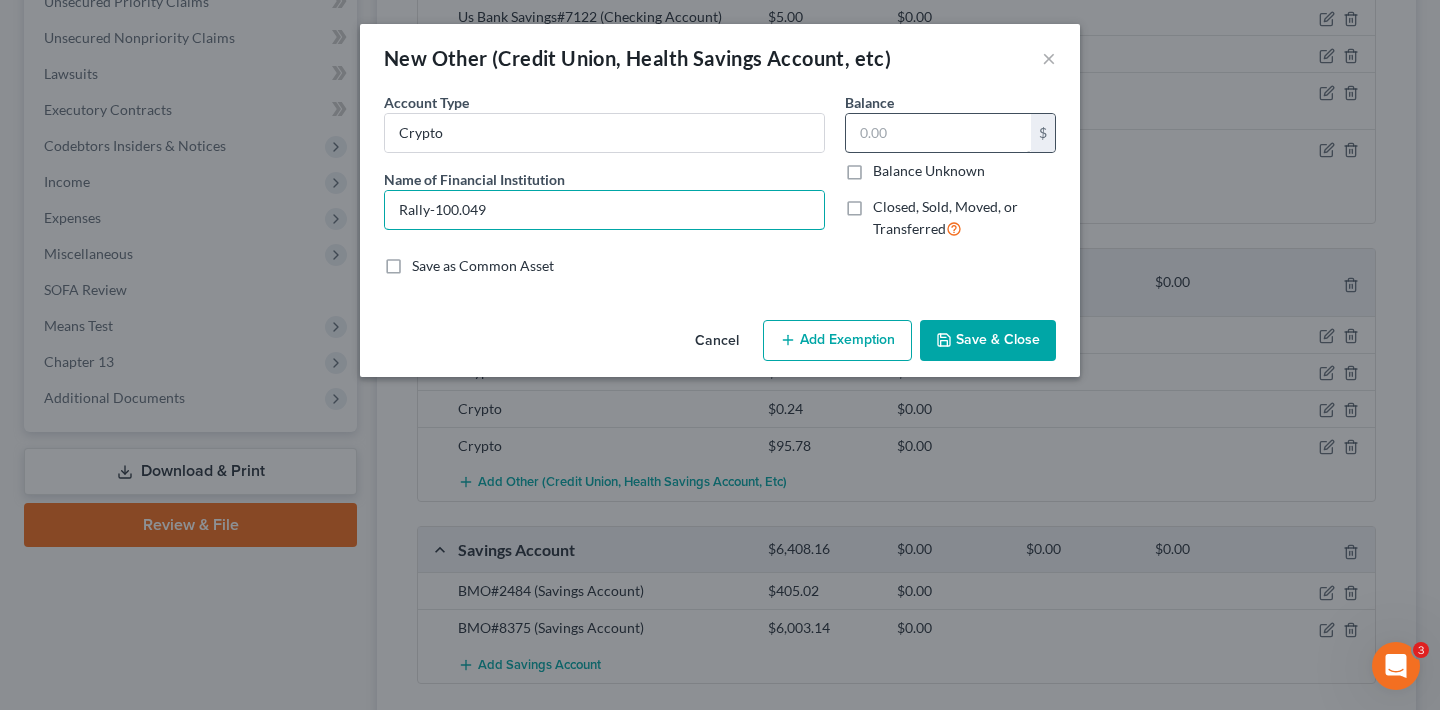 type on "Rally-100.049" 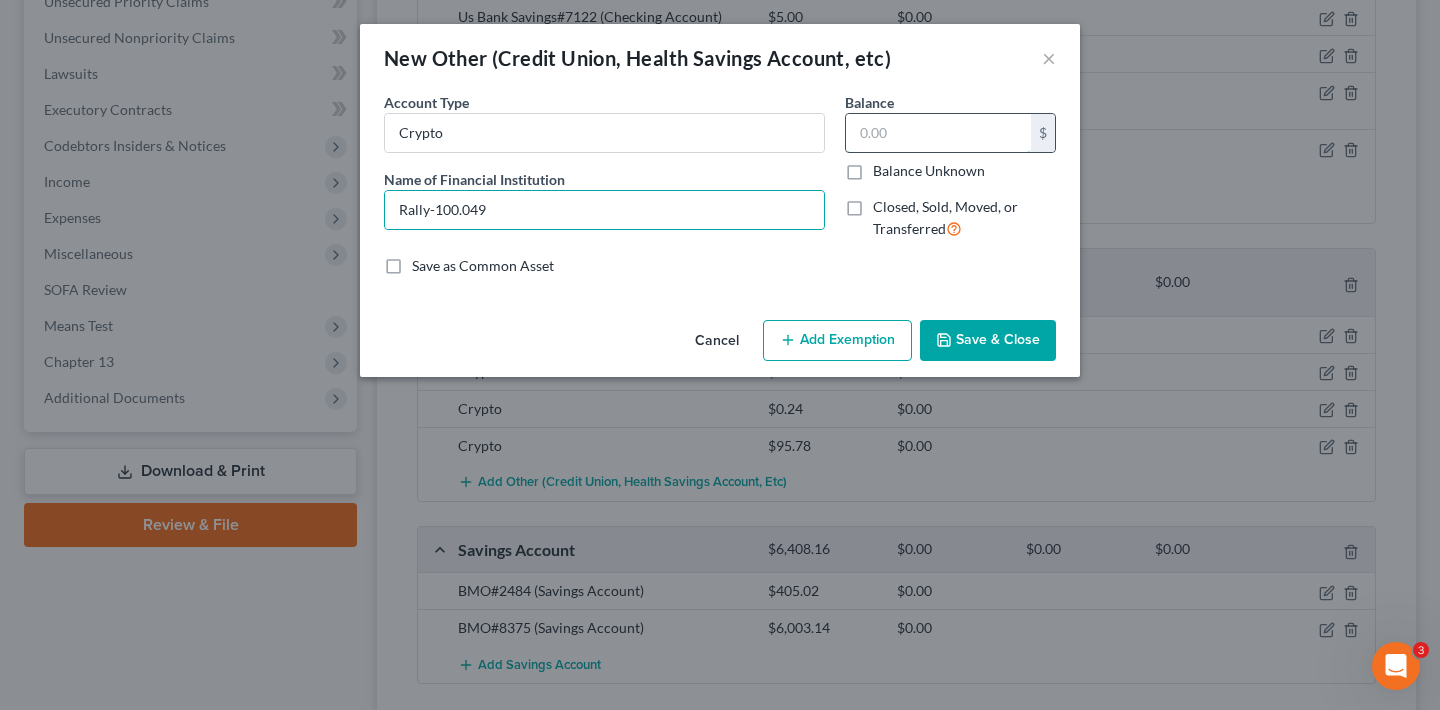click at bounding box center [938, 133] 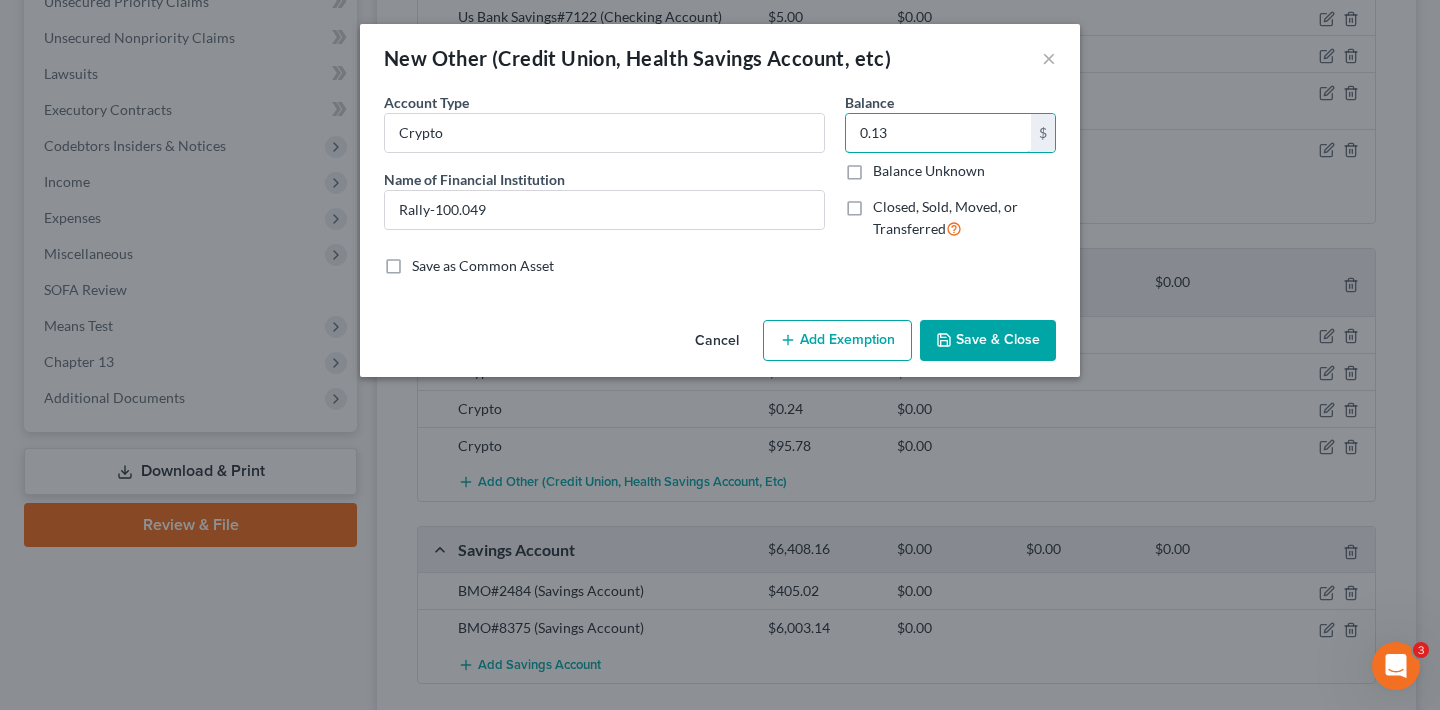 type on "0.13" 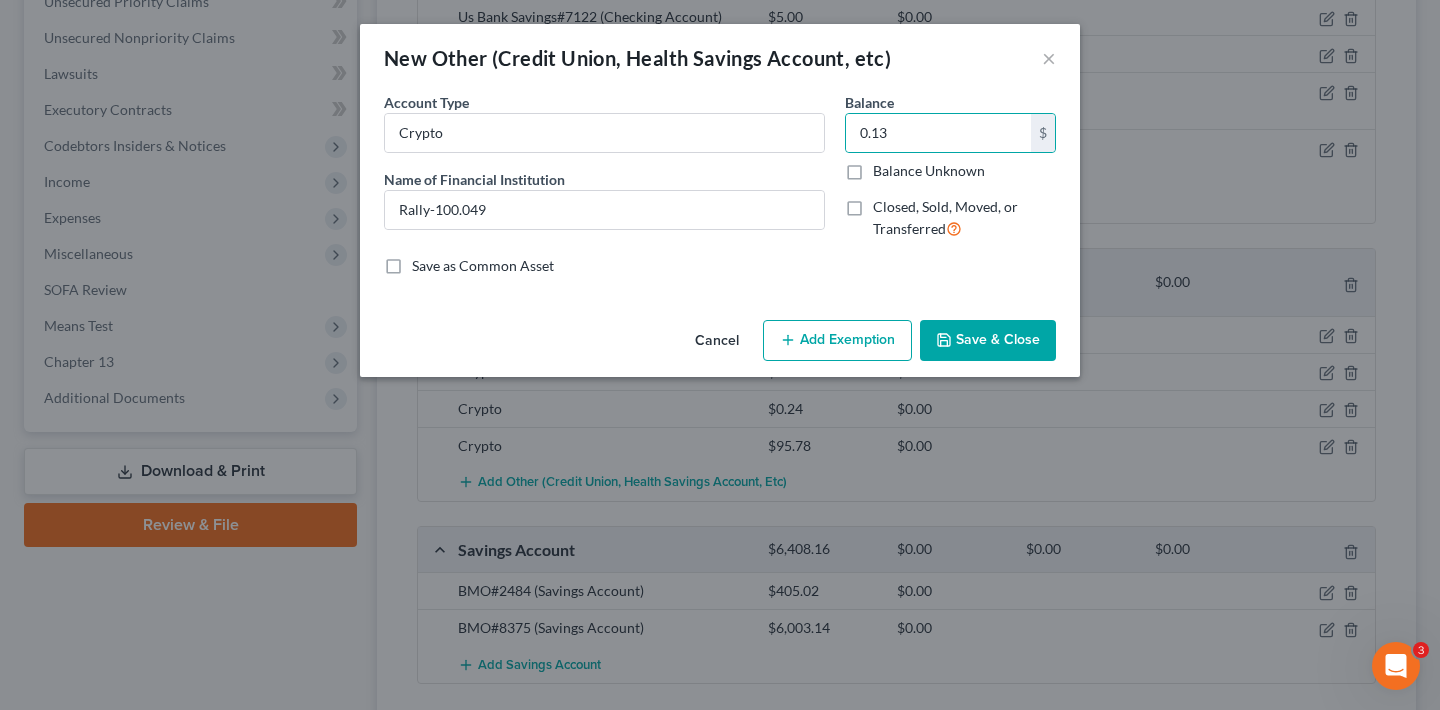 click on "Save & Close" at bounding box center (988, 341) 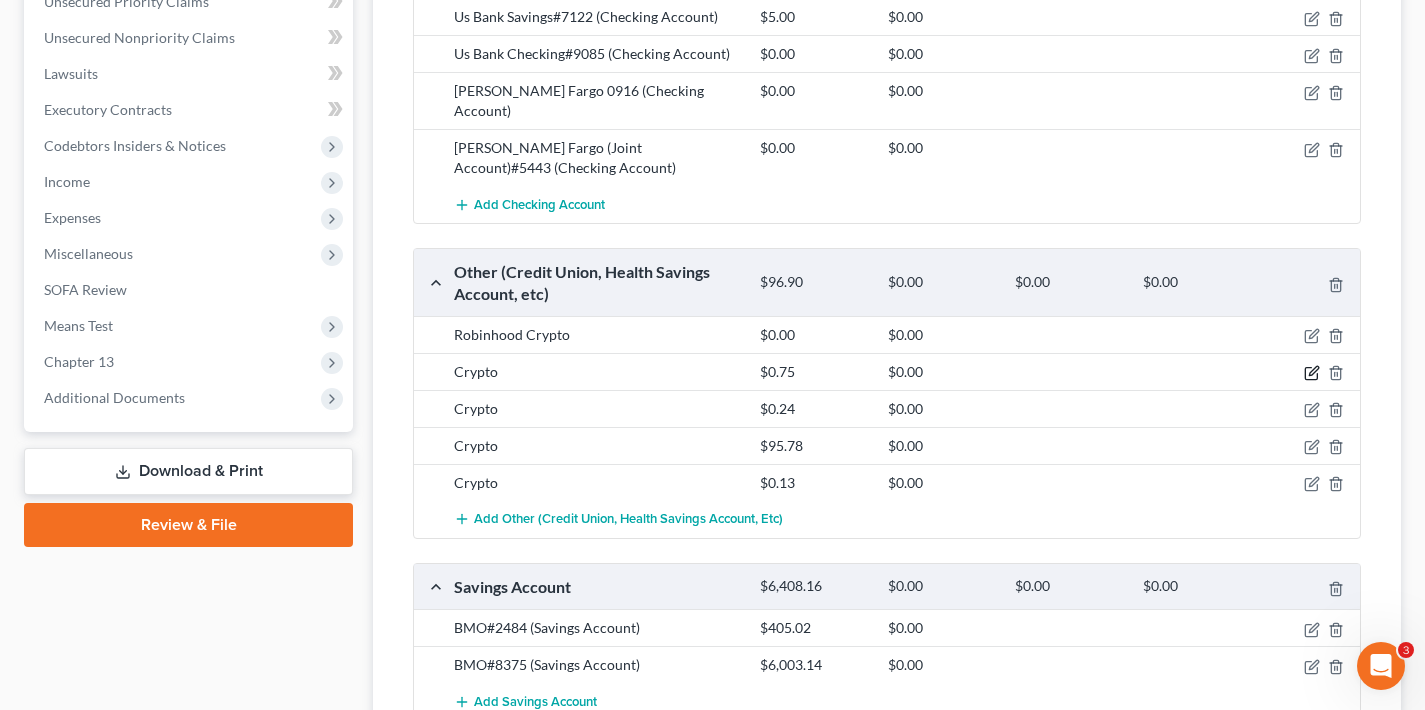 click 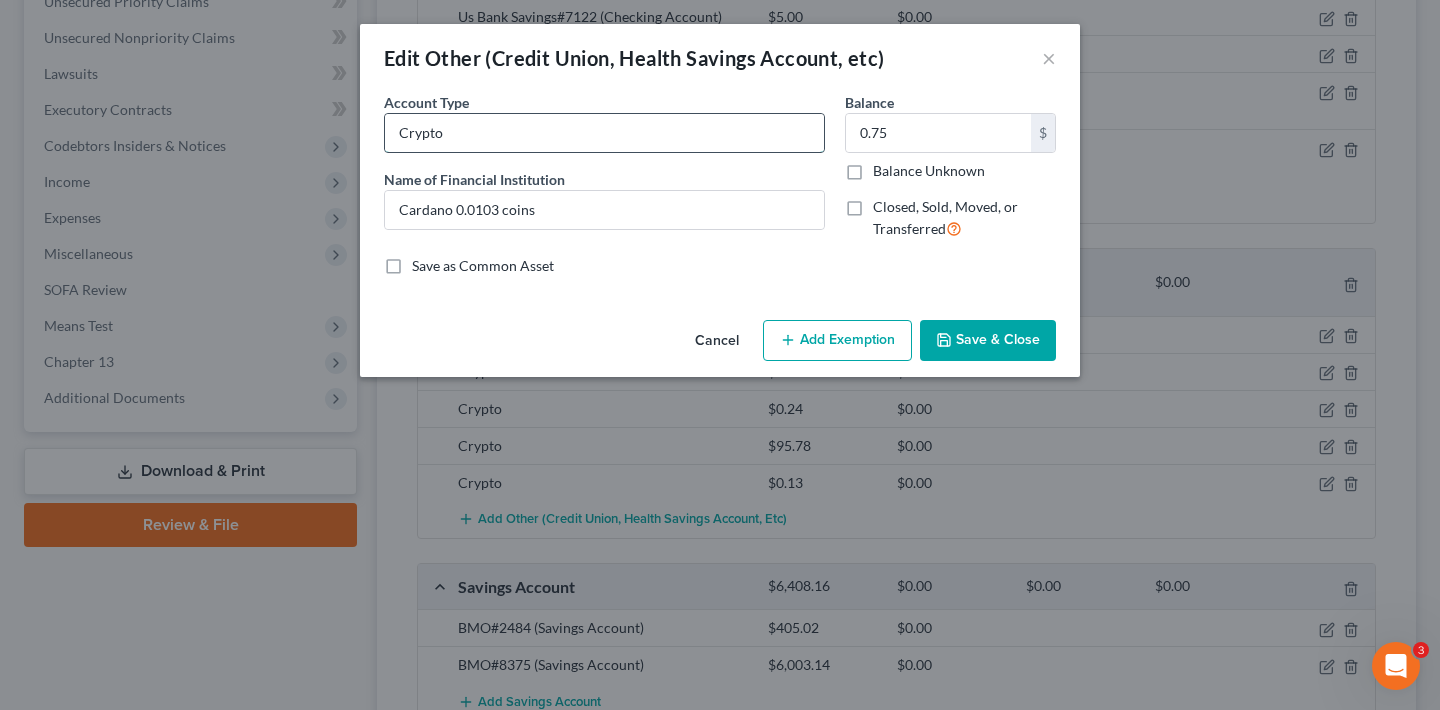 click on "Crypto" at bounding box center [604, 133] 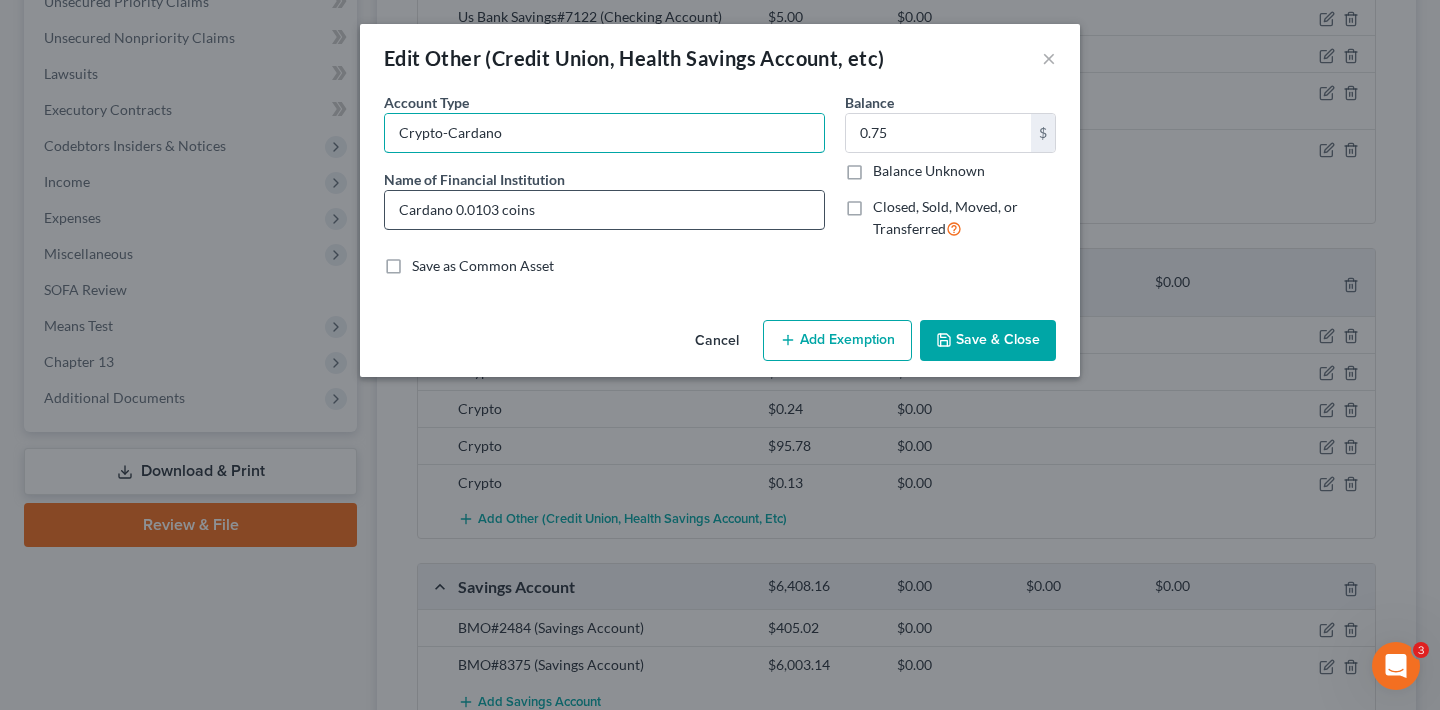 type on "Crypto-Cardano" 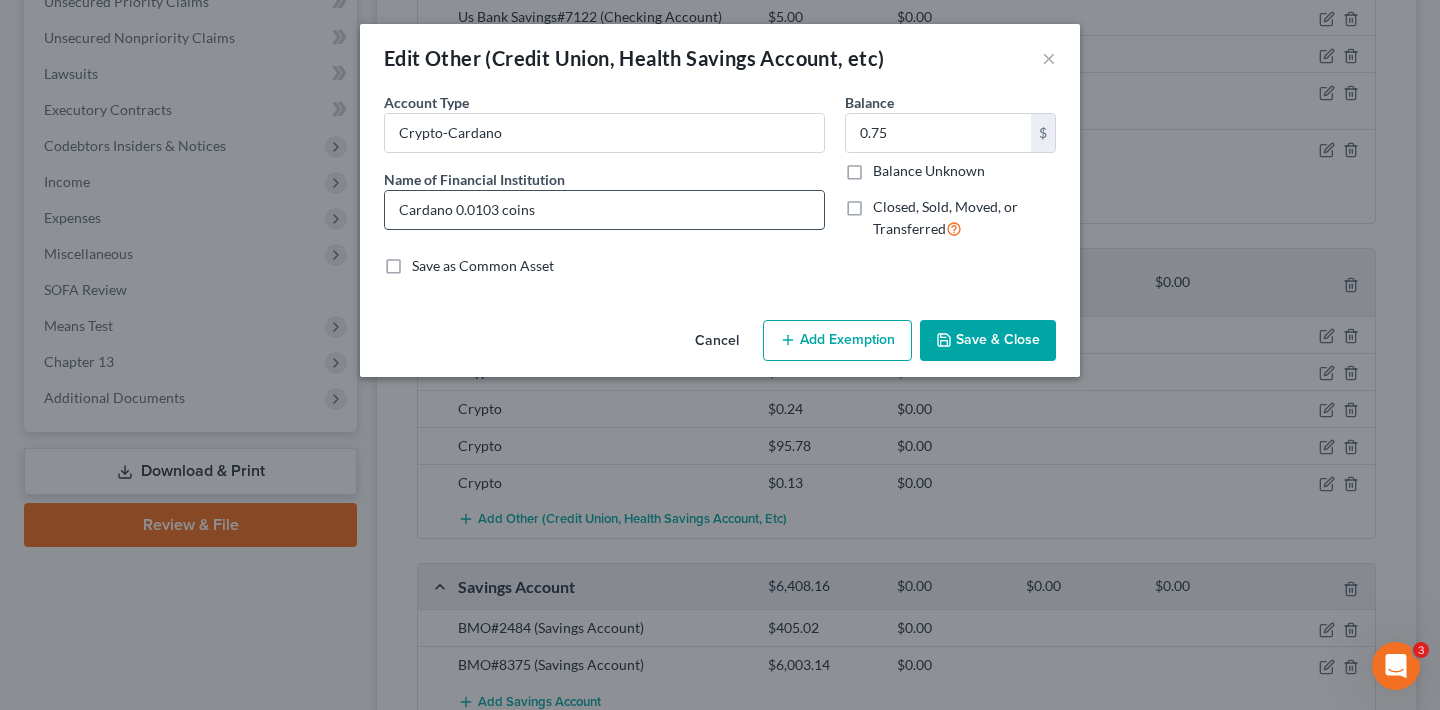 drag, startPoint x: 456, startPoint y: 208, endPoint x: 498, endPoint y: 208, distance: 42 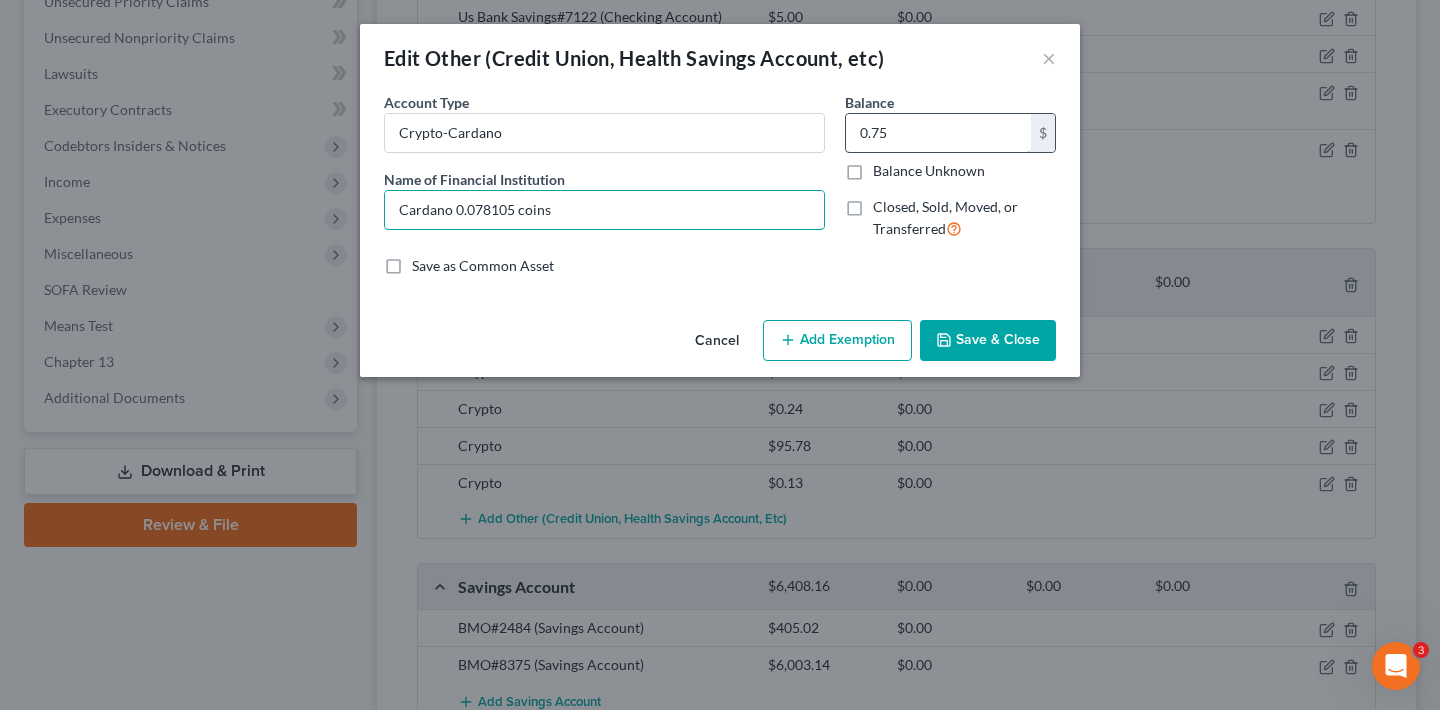 type on "Cardano 0.078105 coins" 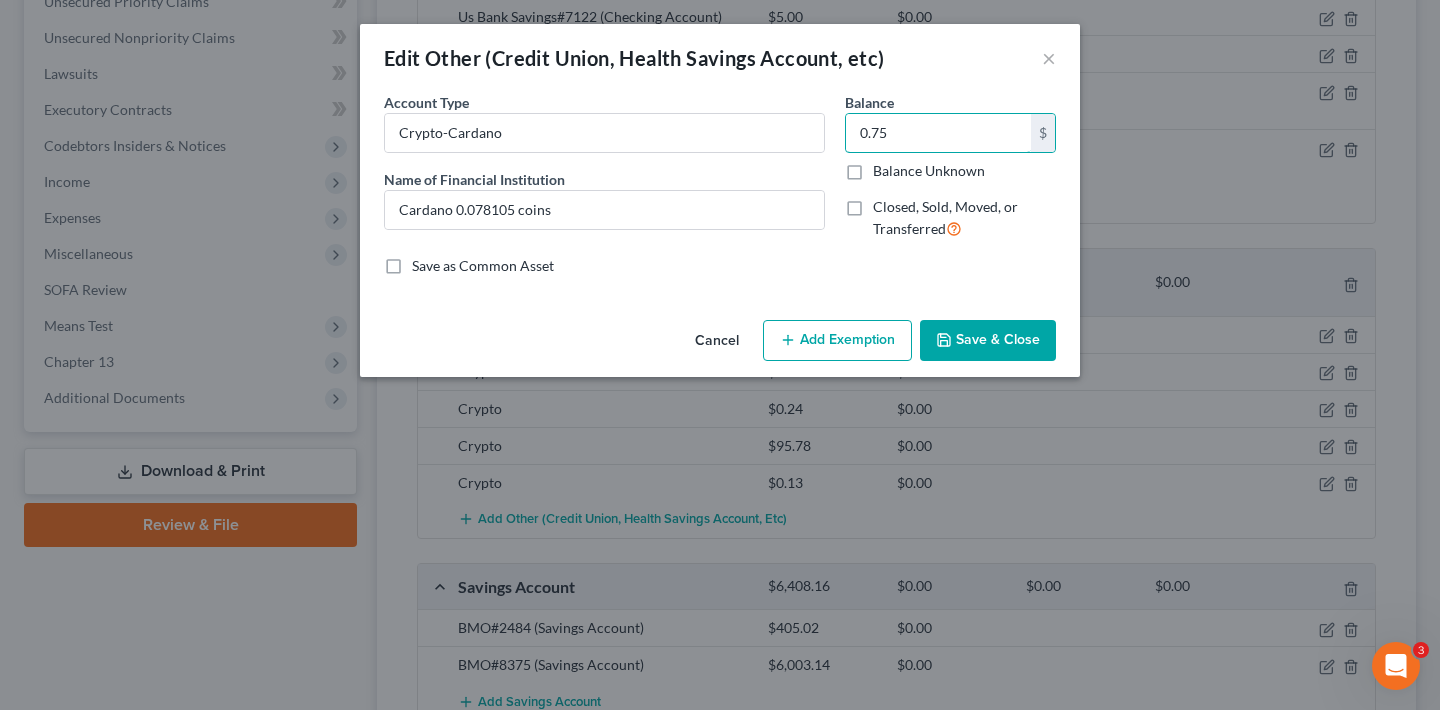 drag, startPoint x: 894, startPoint y: 132, endPoint x: 837, endPoint y: 132, distance: 57 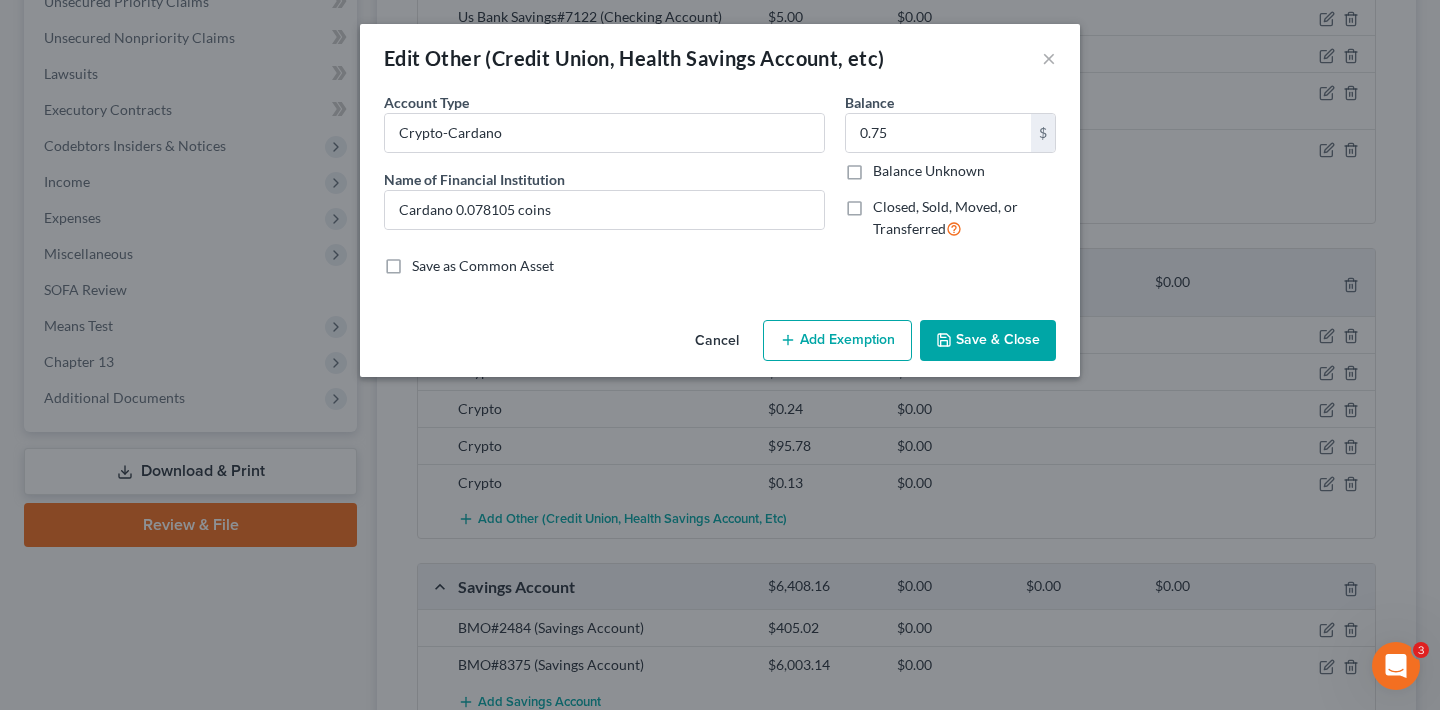 click on "0.75" at bounding box center [938, 133] 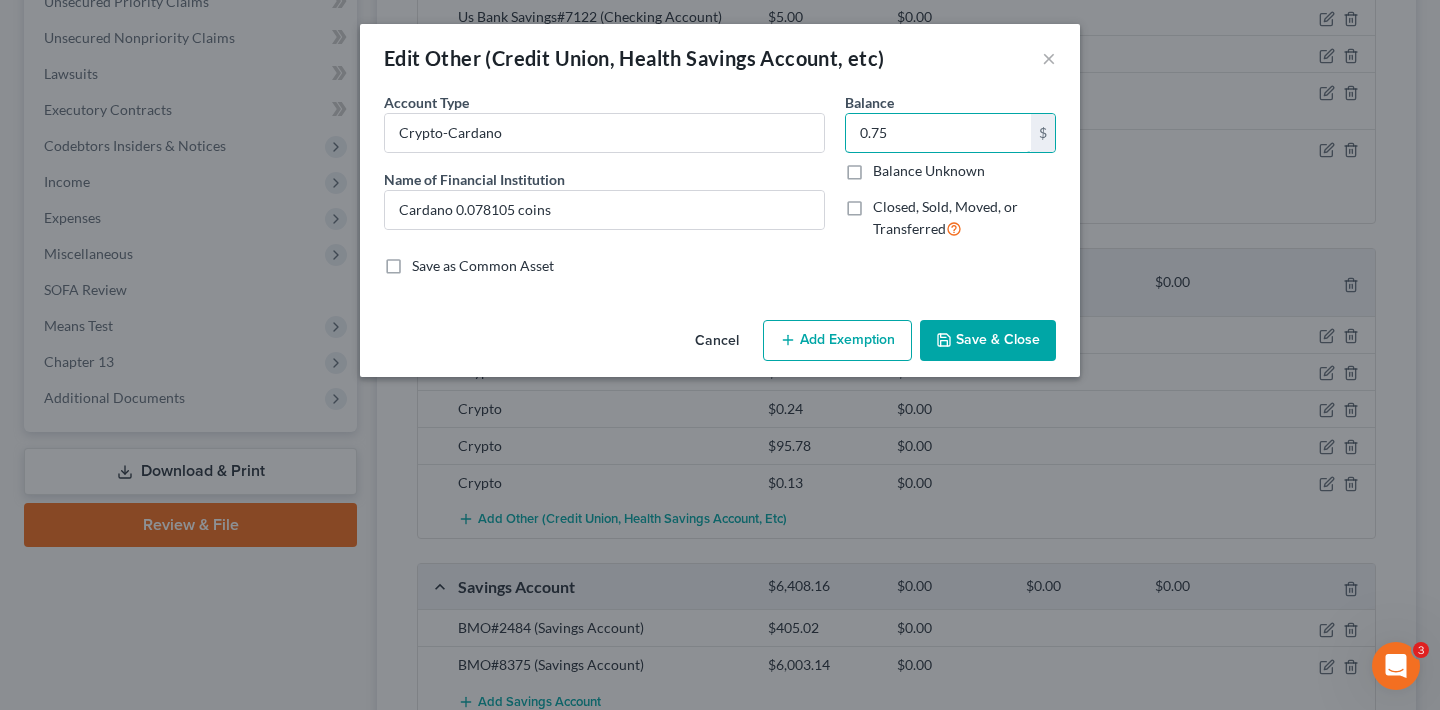 click on "0.75" at bounding box center [938, 133] 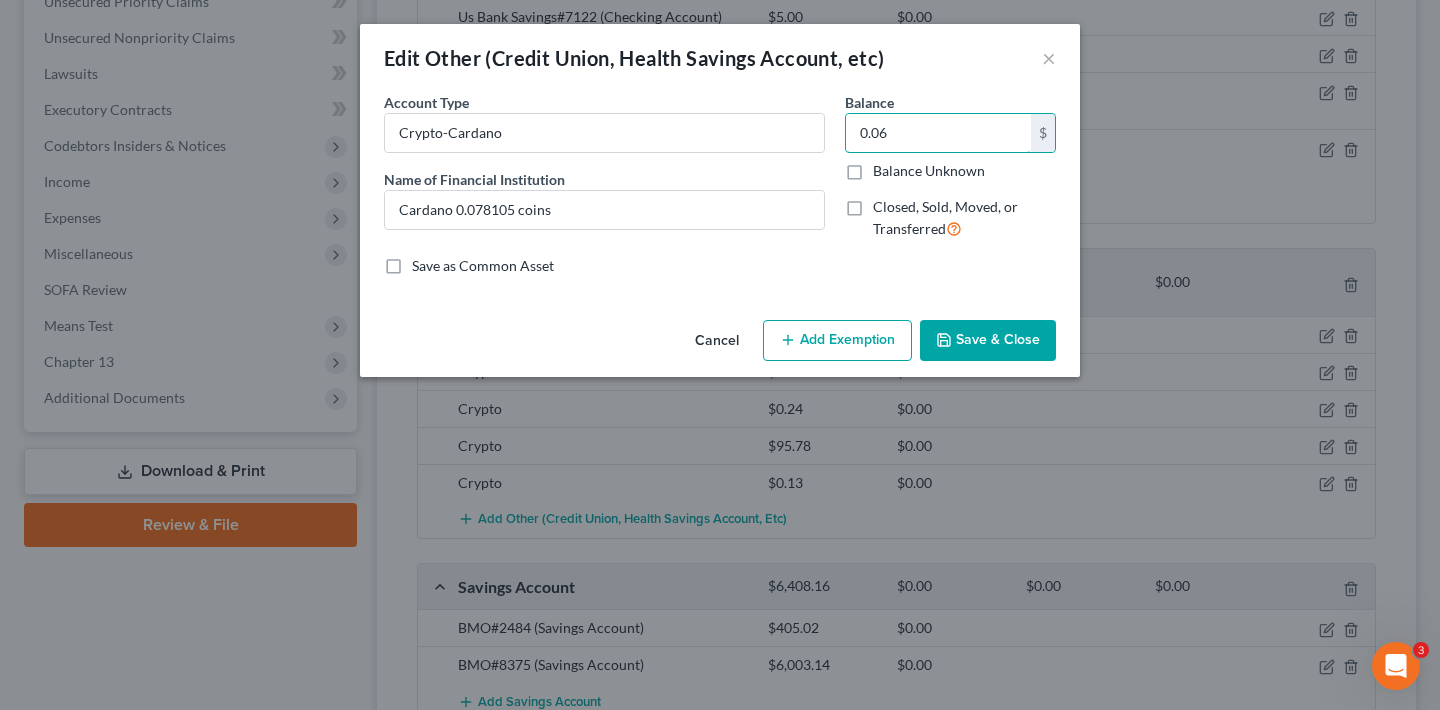 type on "0.06" 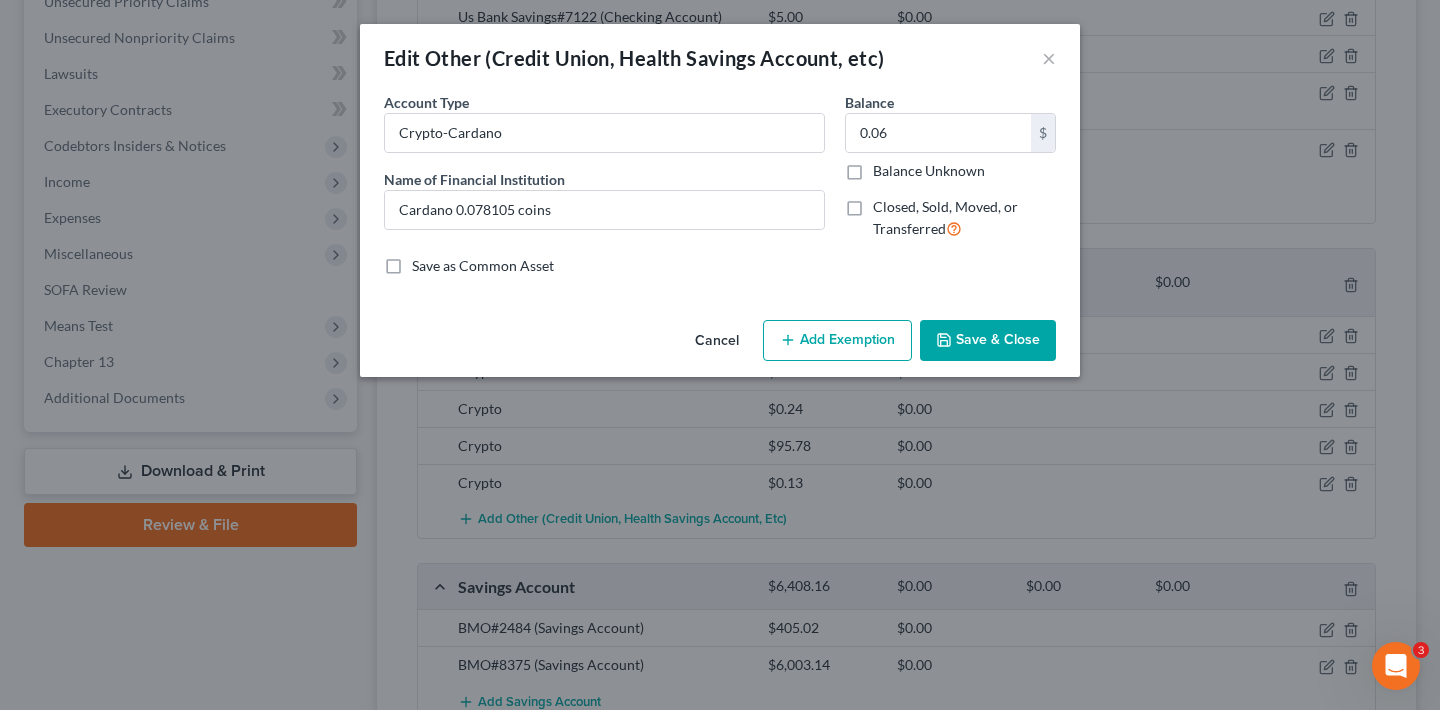 click on "Save & Close" at bounding box center (988, 341) 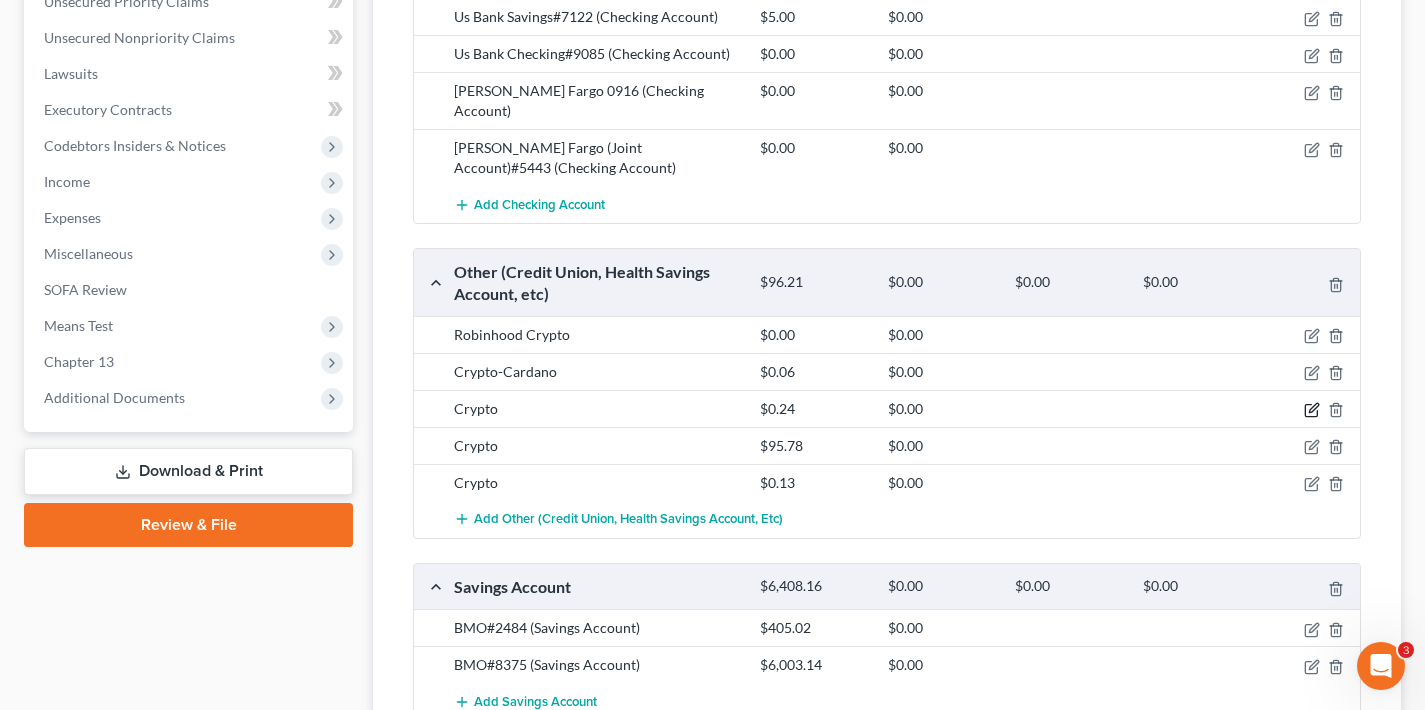 click 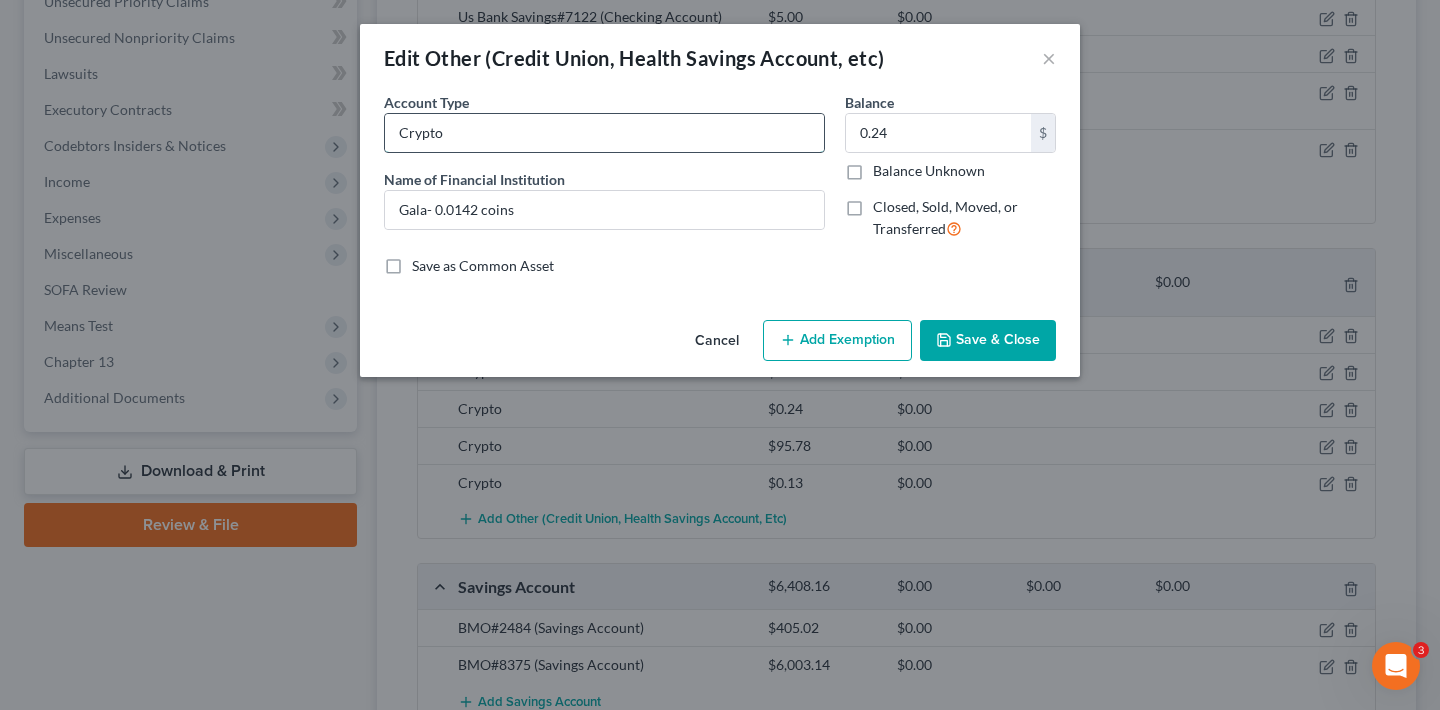 click on "Crypto" at bounding box center [604, 133] 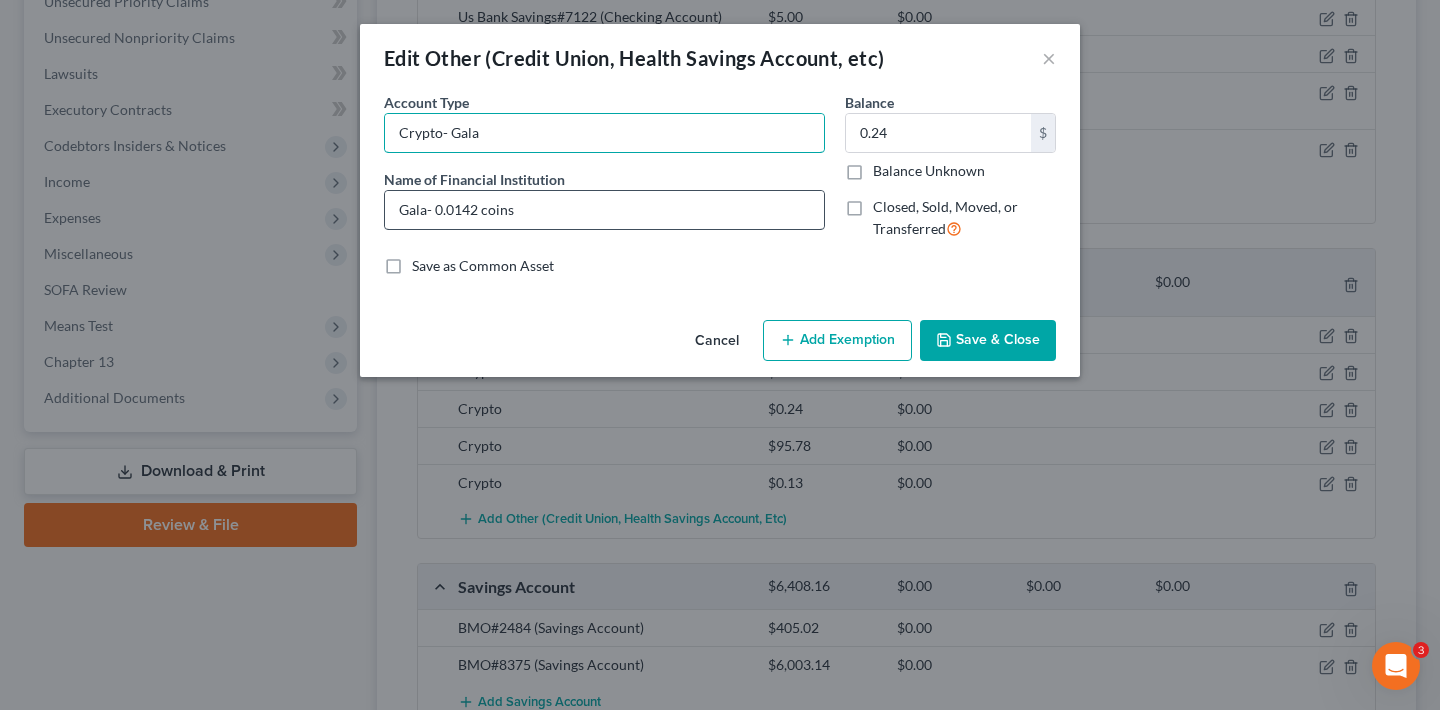 type on "Crypto- Gala" 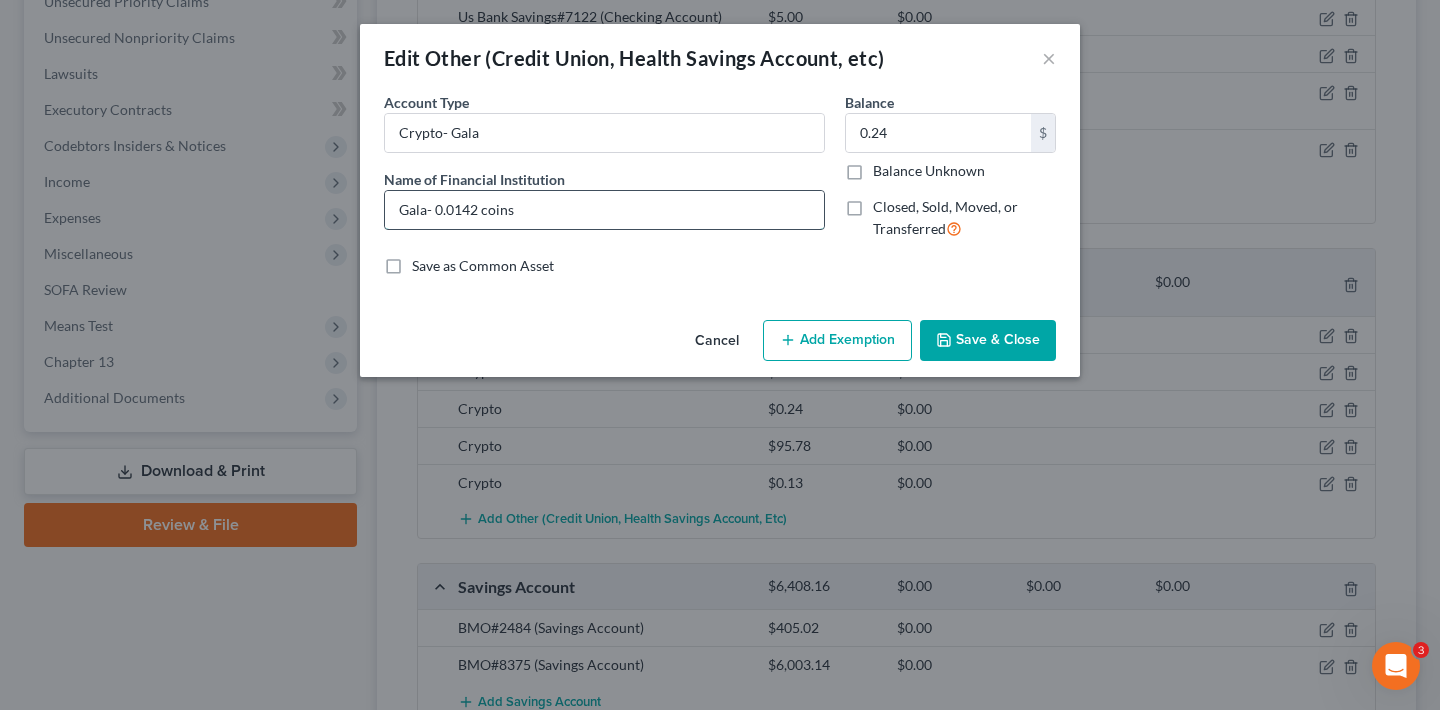 drag, startPoint x: 436, startPoint y: 208, endPoint x: 478, endPoint y: 209, distance: 42.0119 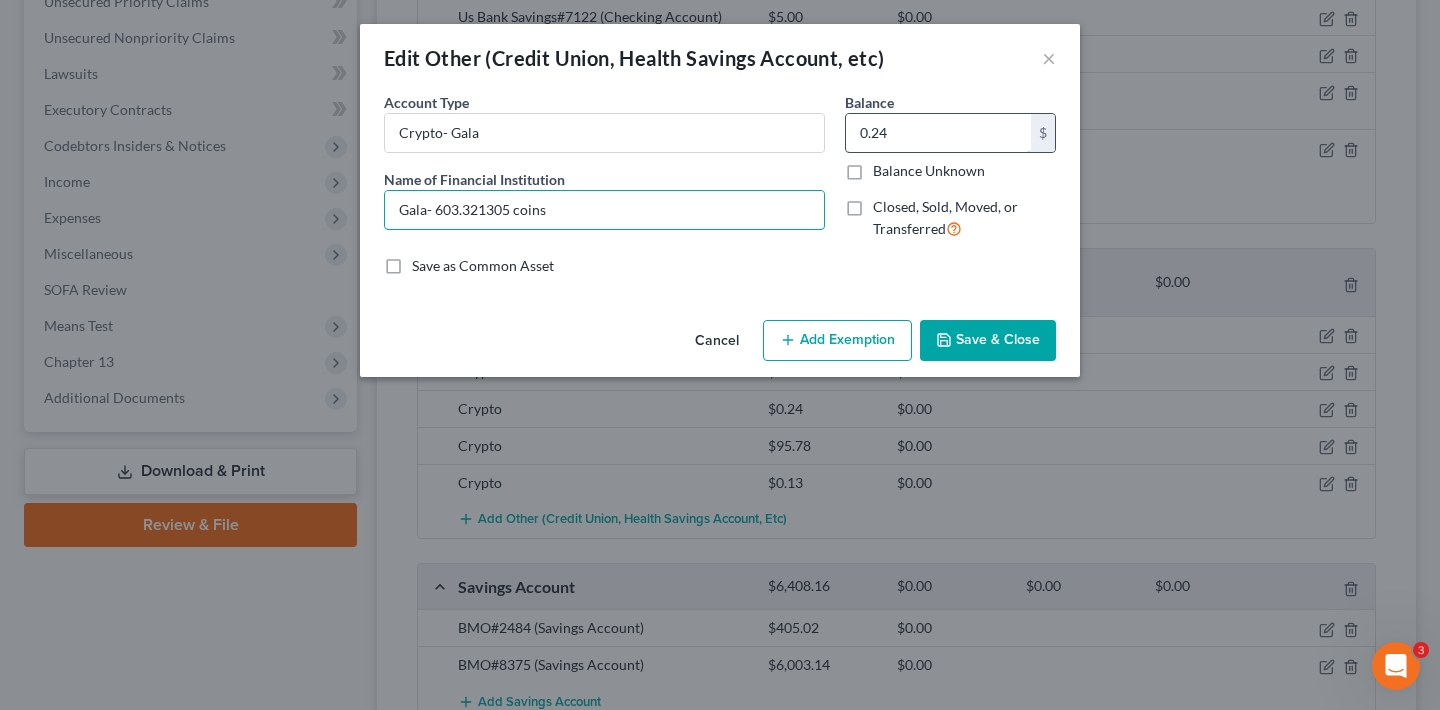 type on "Gala- 603.321305 coins" 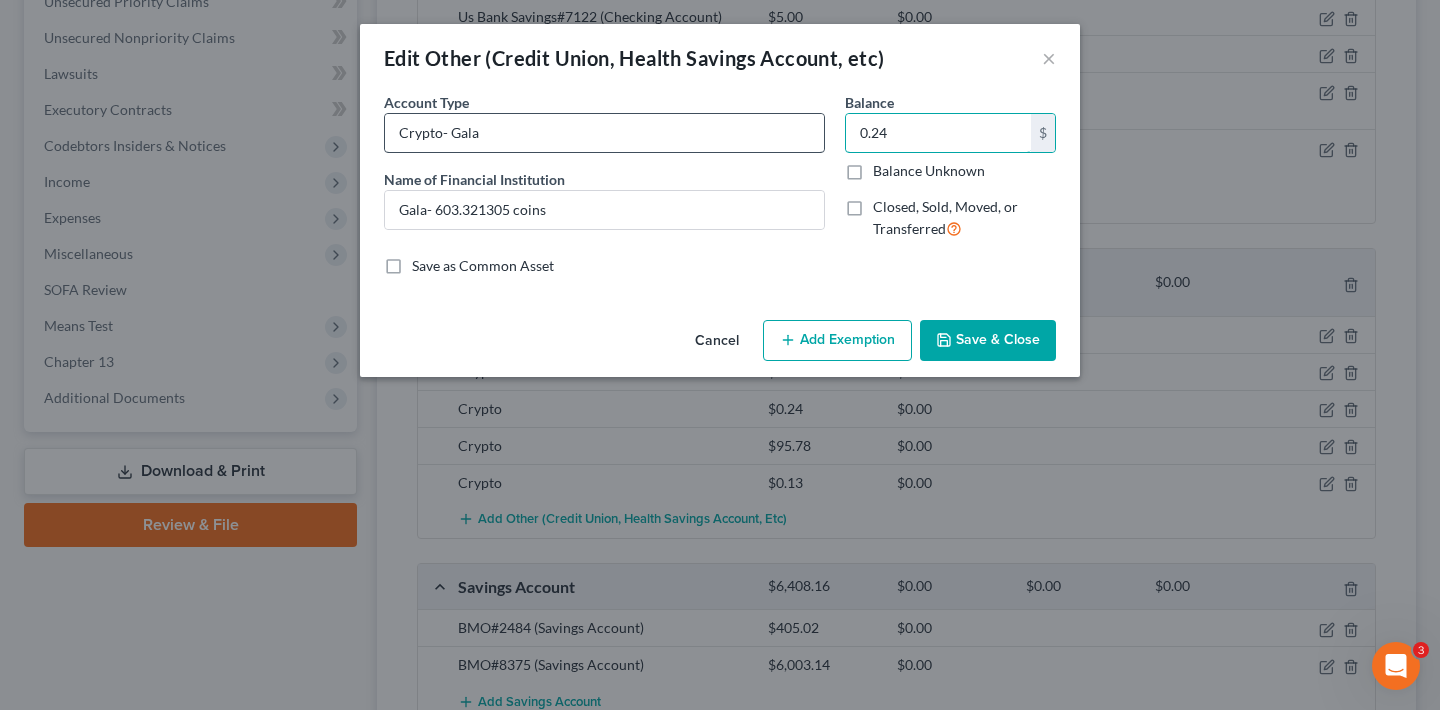 drag, startPoint x: 877, startPoint y: 134, endPoint x: 810, endPoint y: 134, distance: 67 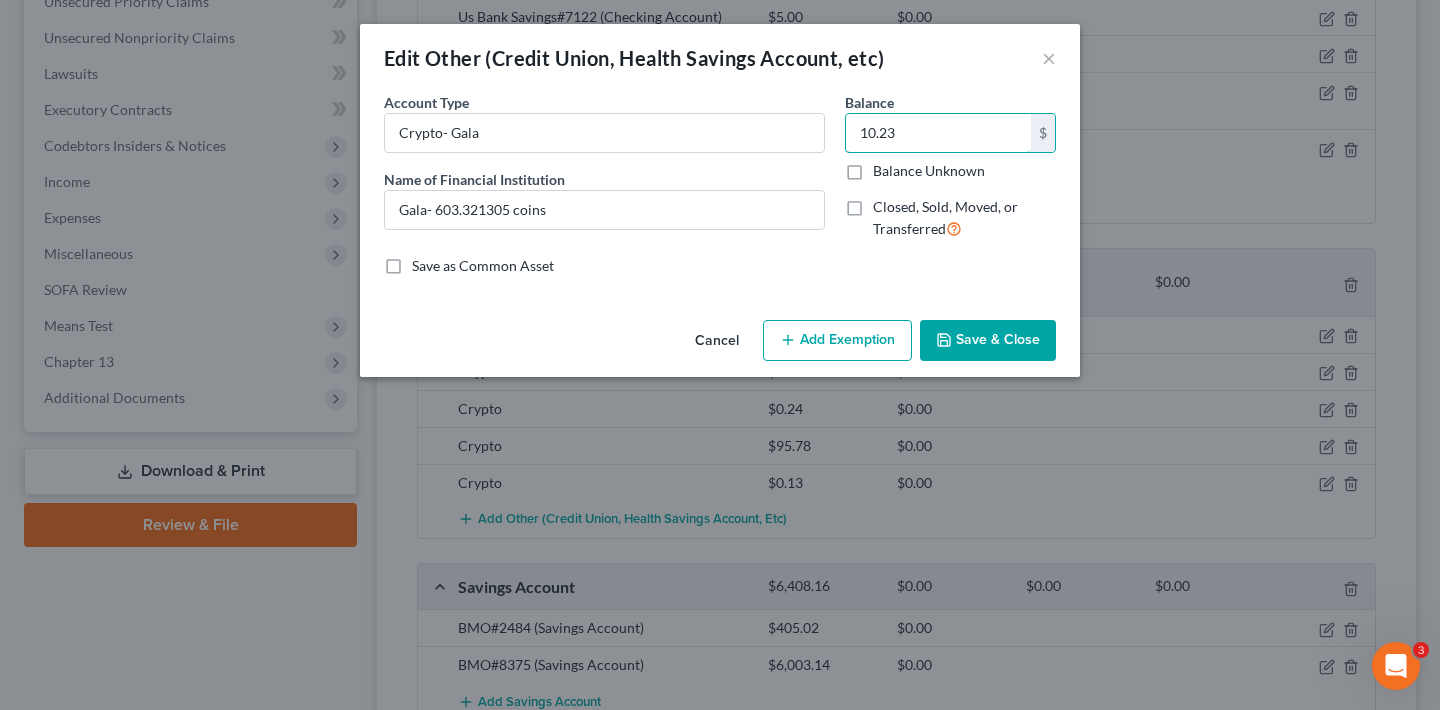 type on "10.23" 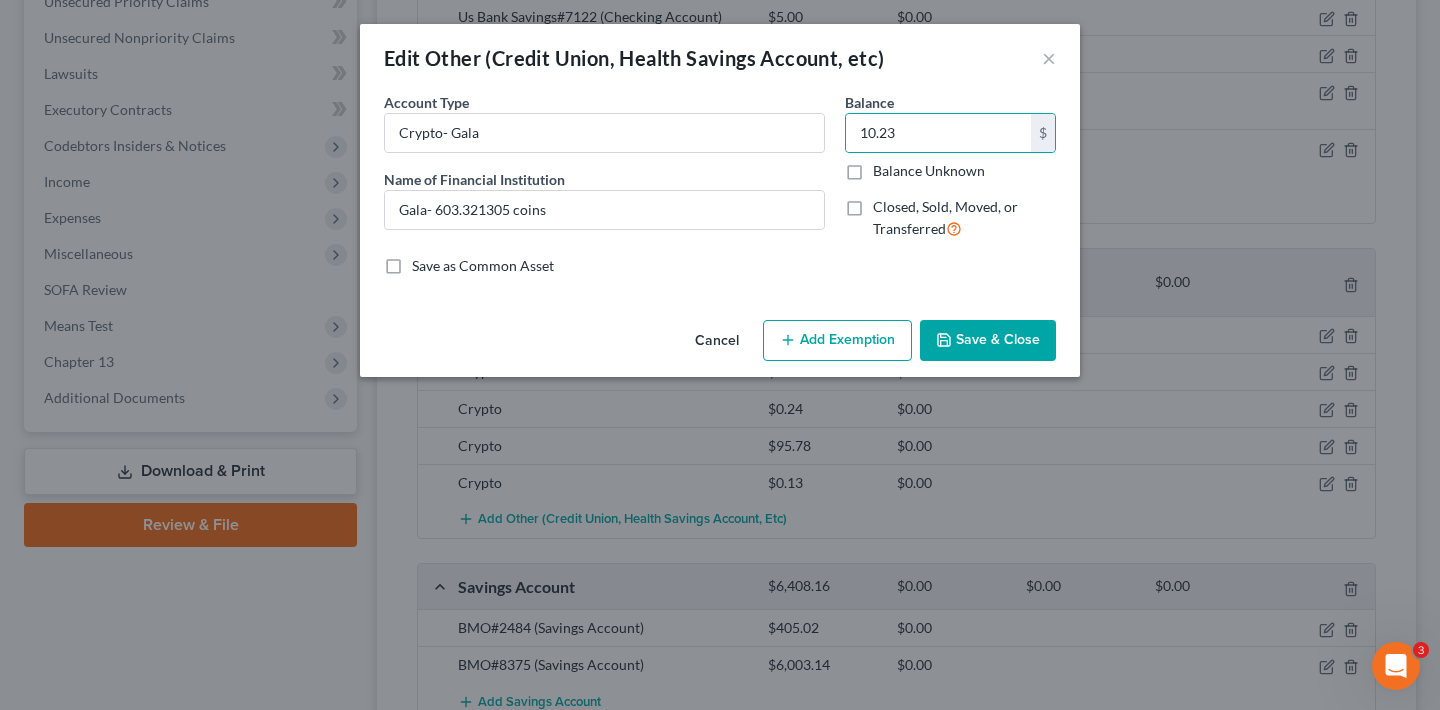 click on "Save & Close" at bounding box center [988, 341] 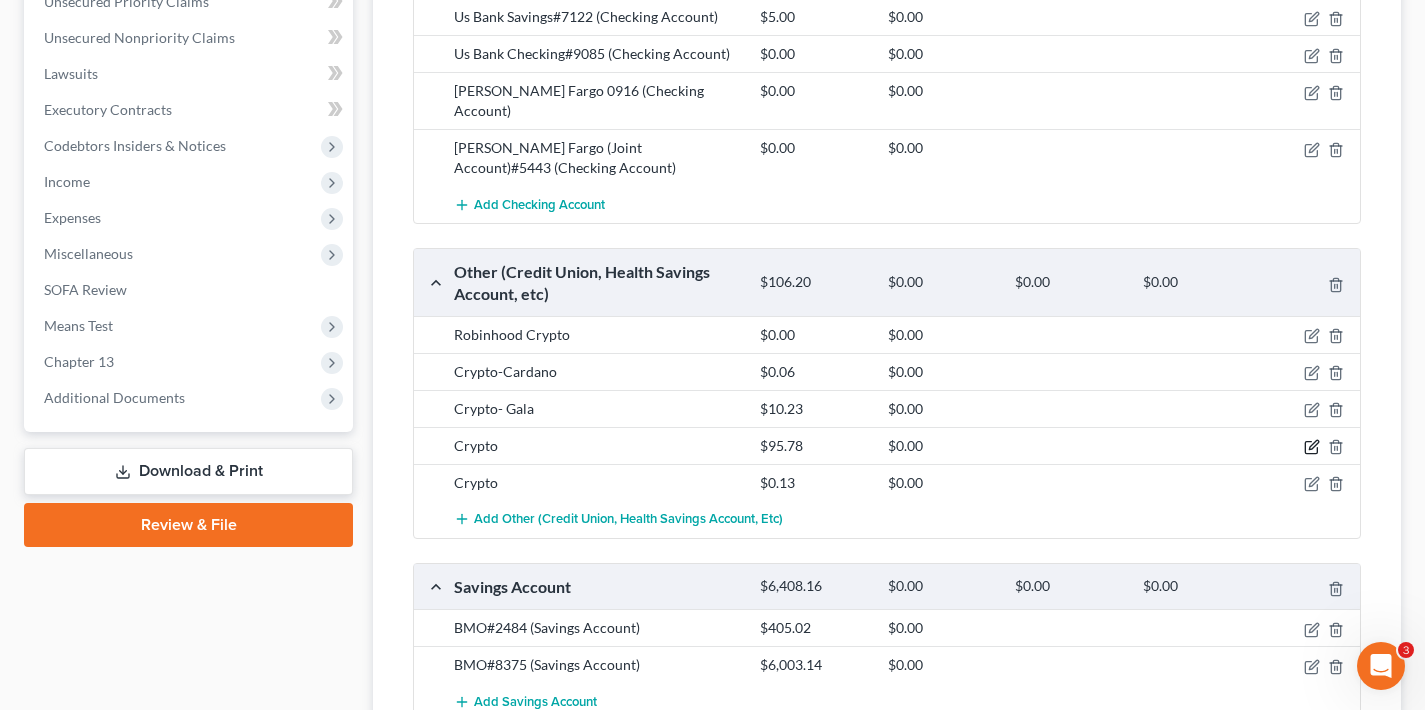 click 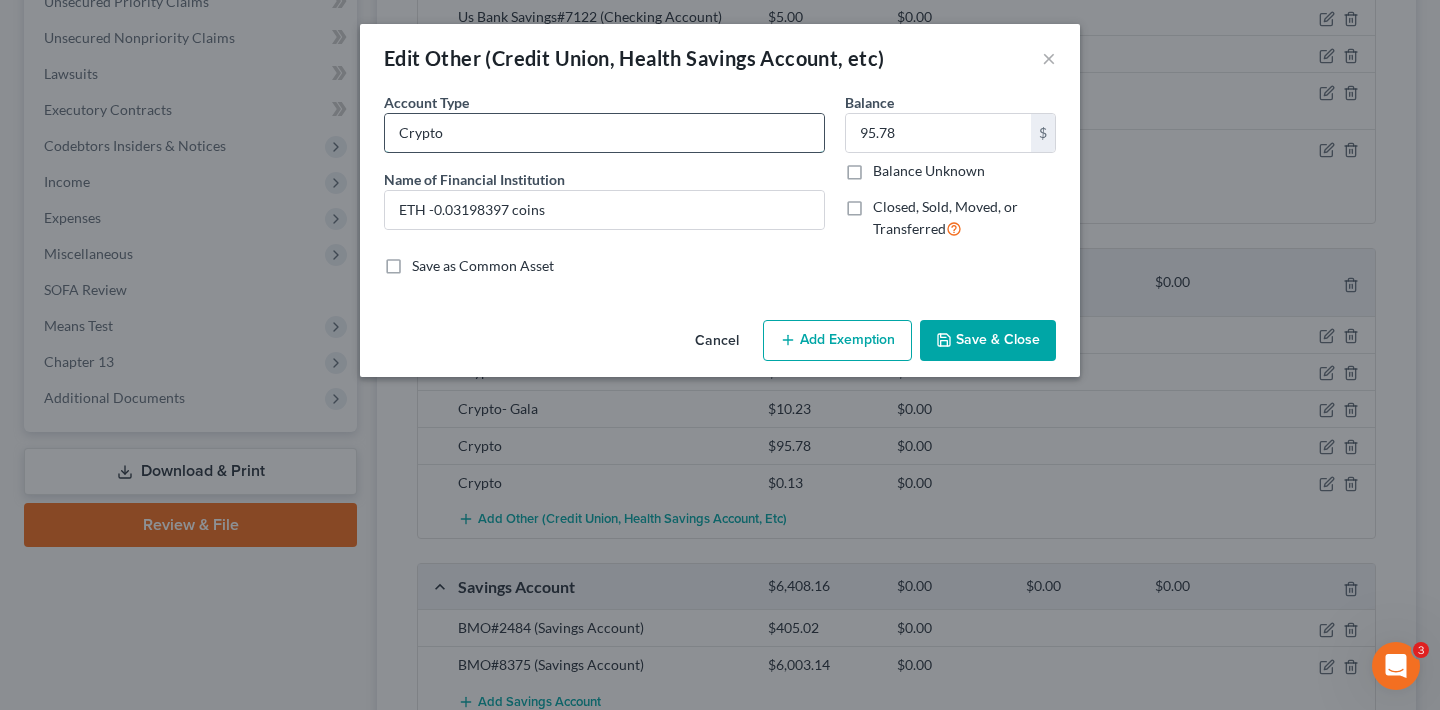 click on "Crypto" at bounding box center (604, 133) 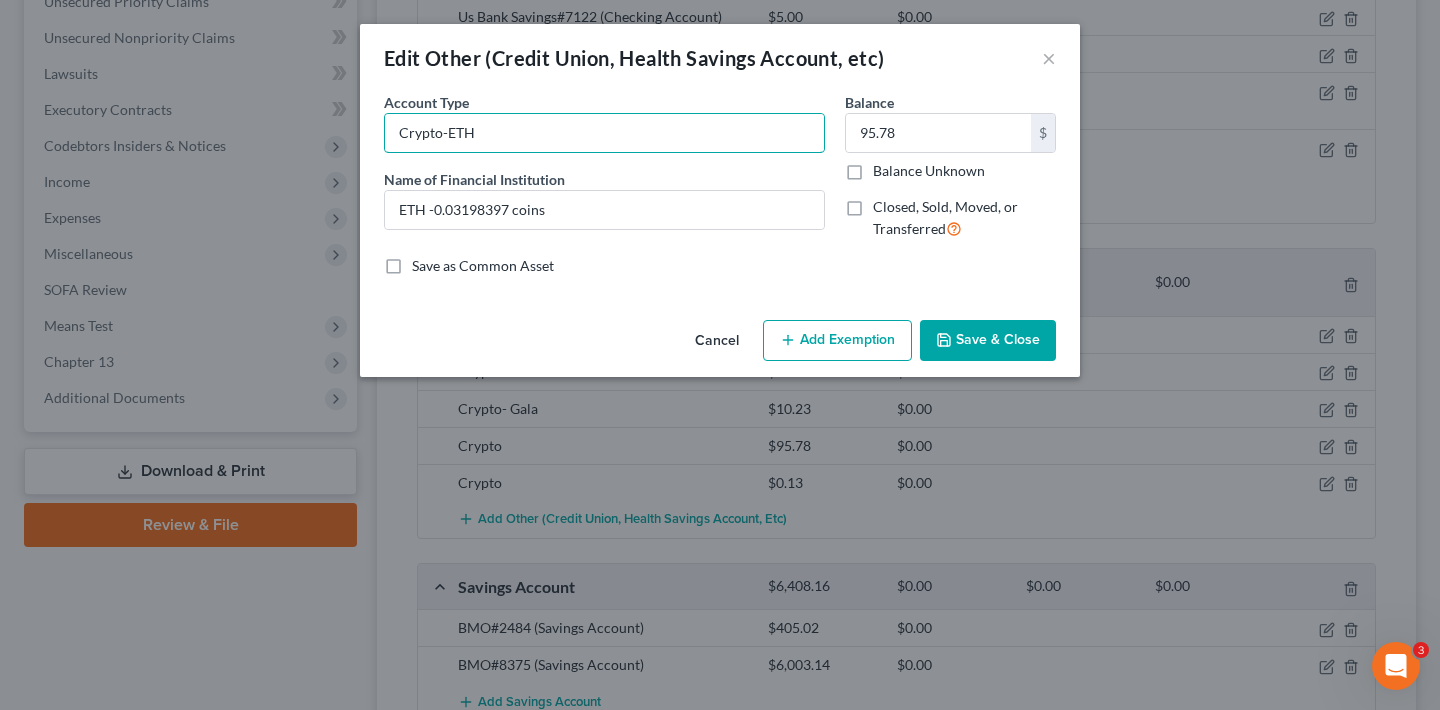 type on "Crypto-ETH" 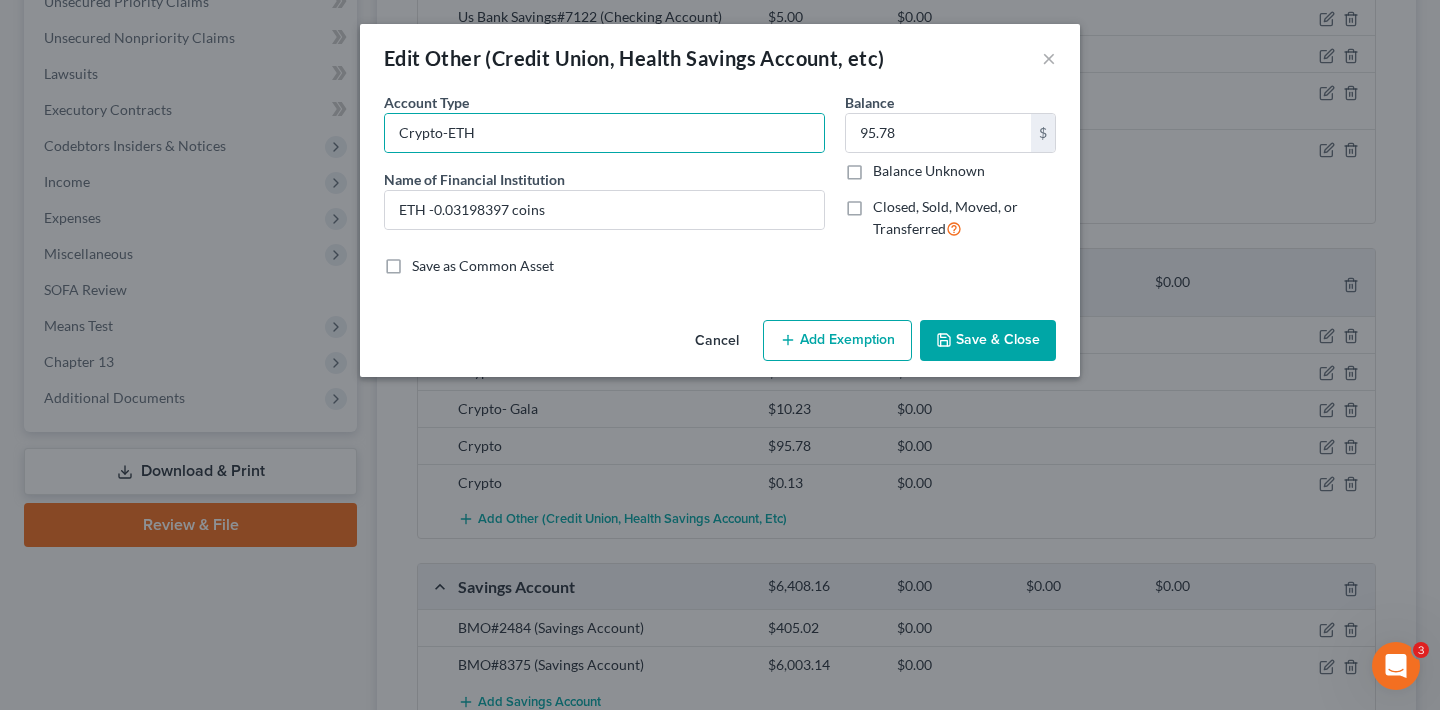 click on "Save & Close" at bounding box center (988, 341) 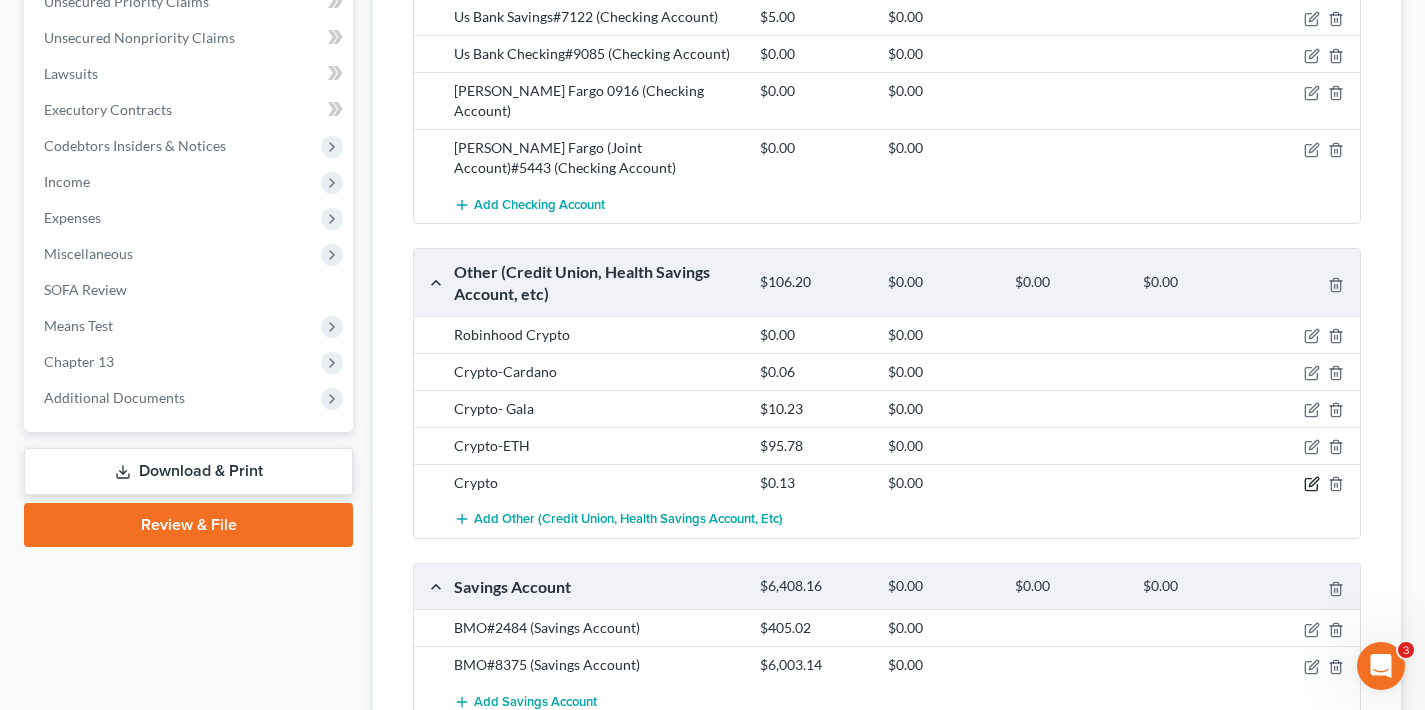 click 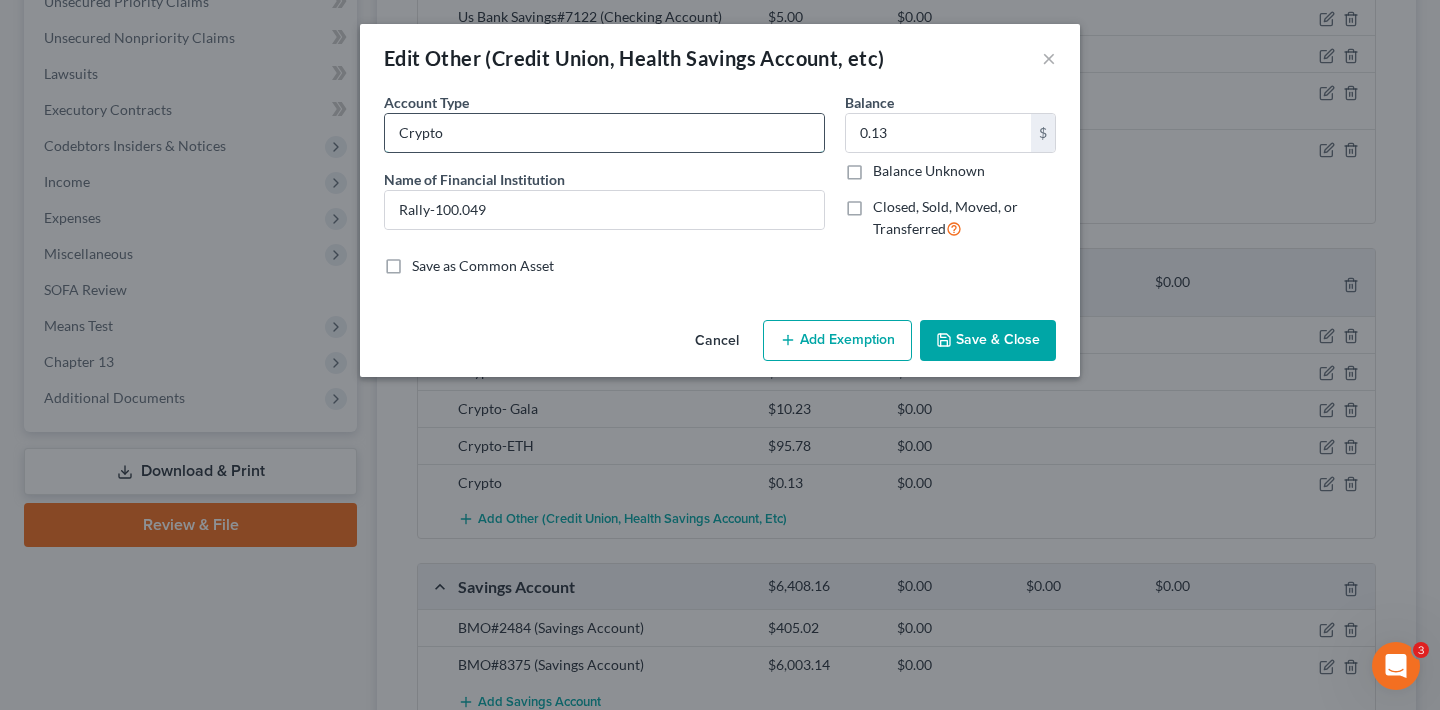 click on "Crypto" at bounding box center [604, 133] 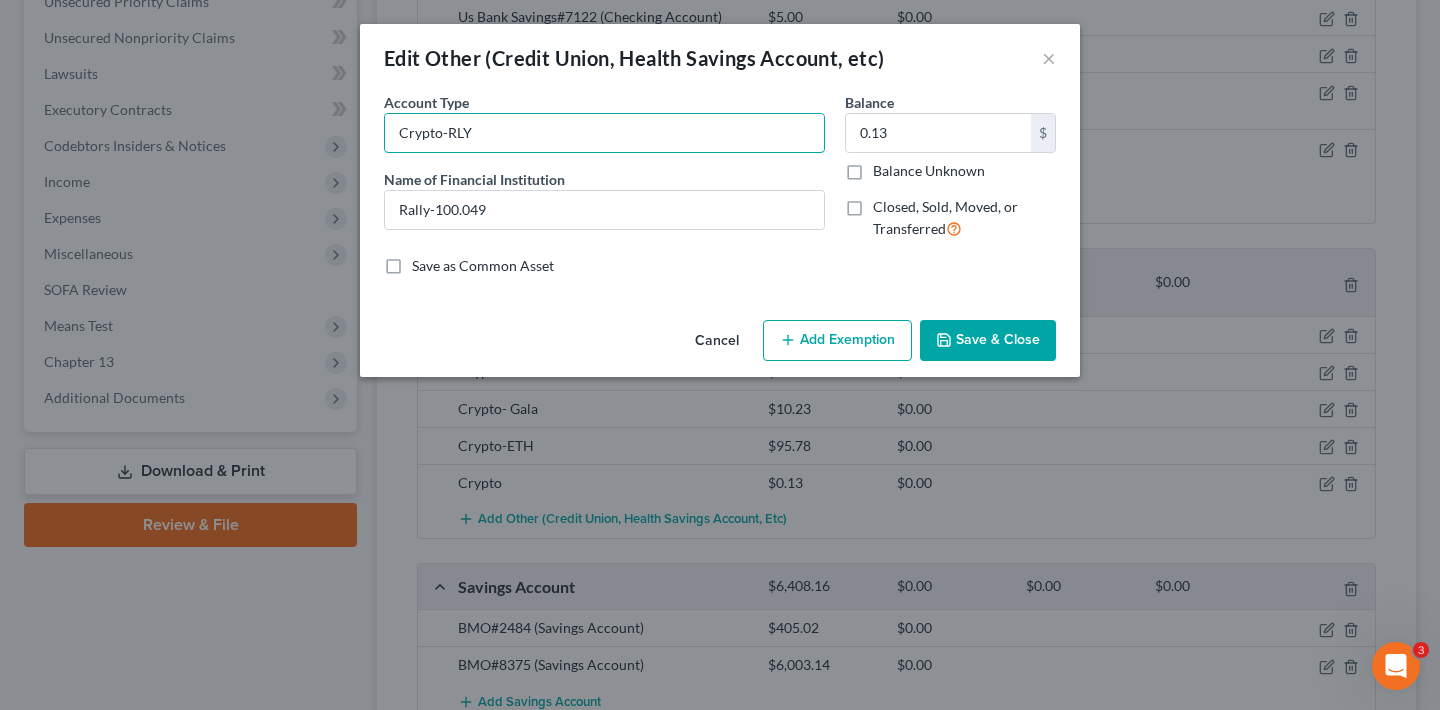 type on "Crypto-RLY" 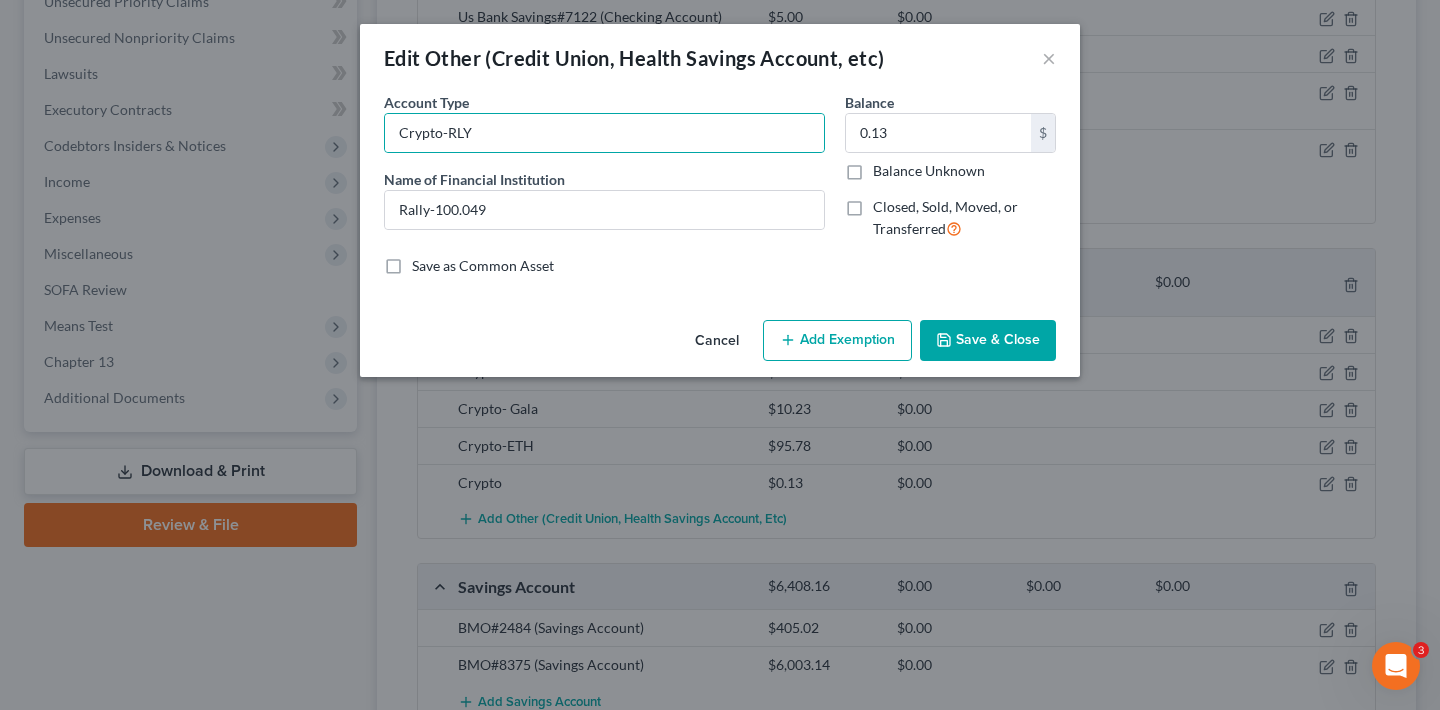 click on "Save & Close" at bounding box center [988, 341] 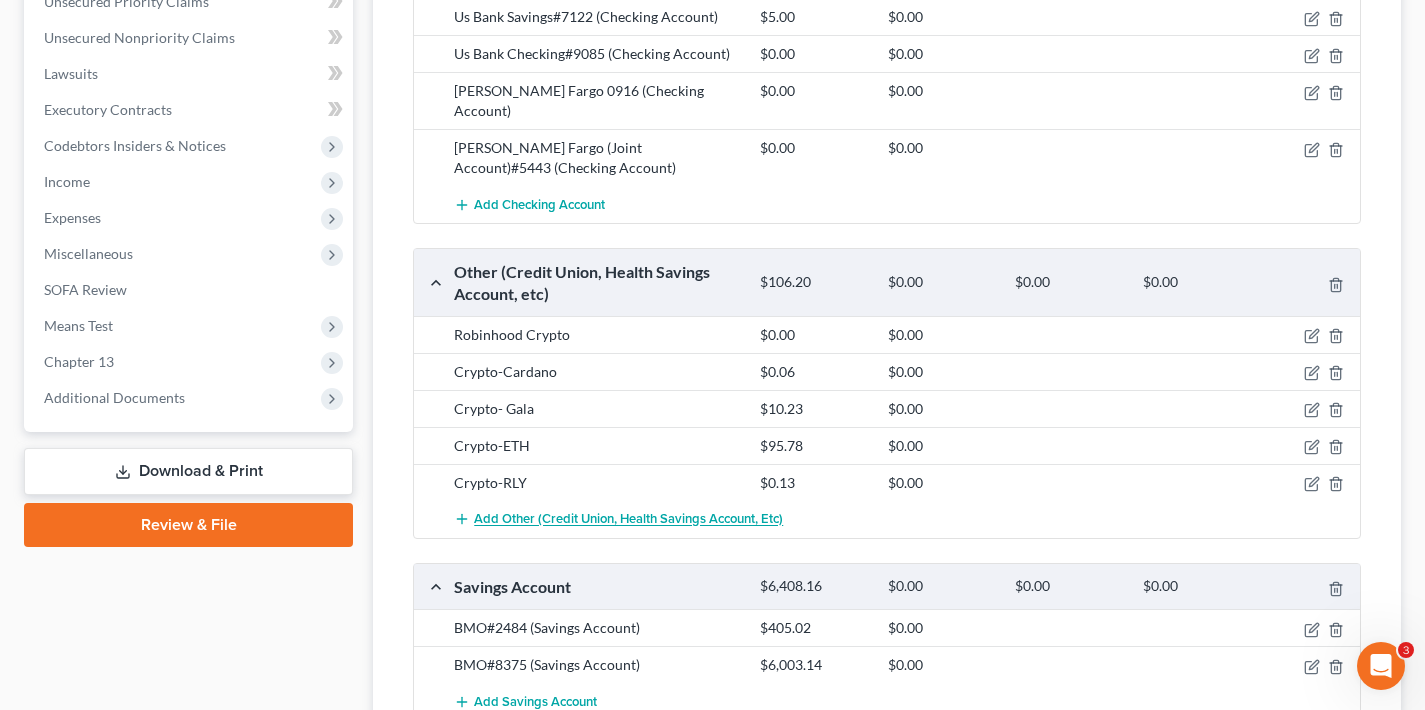 click on "Add Other (Credit Union, Health Savings Account, etc)" at bounding box center [628, 520] 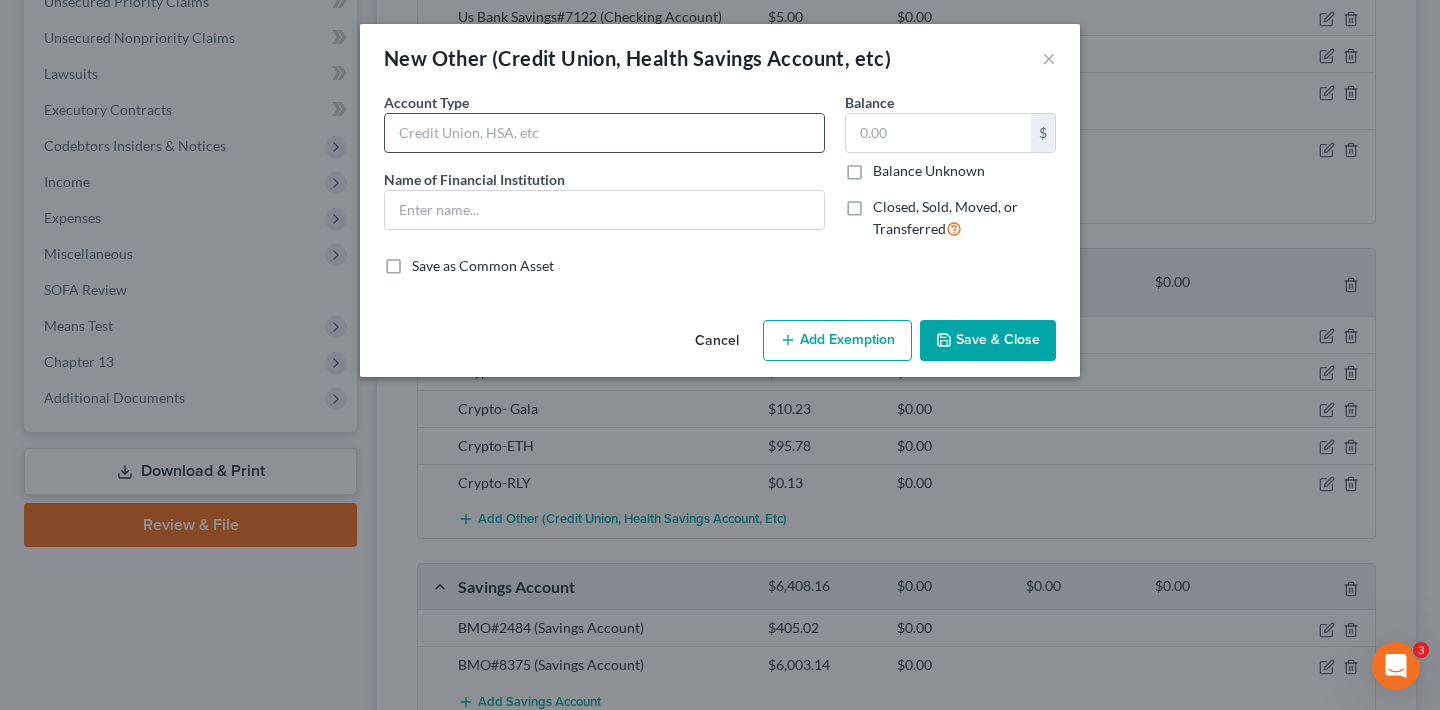 click at bounding box center (604, 133) 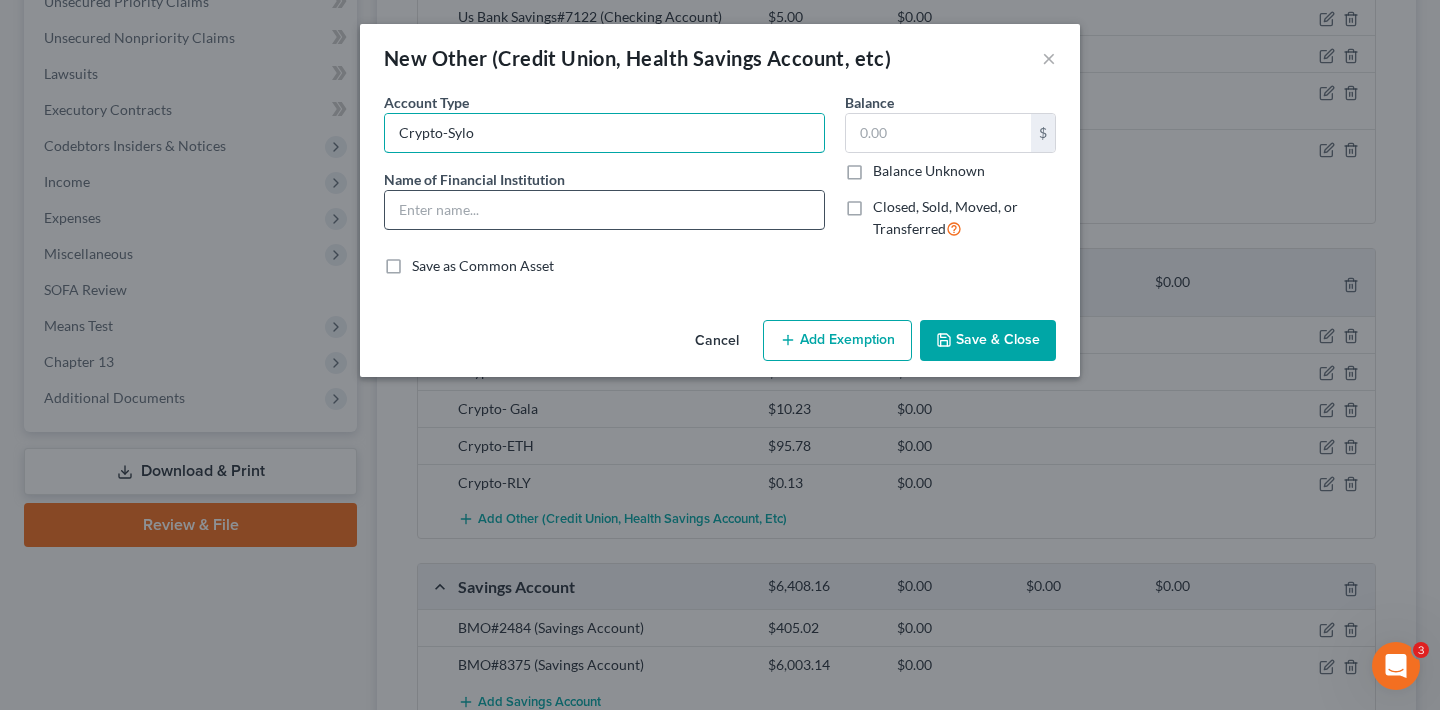 type on "Crypto-Sylo" 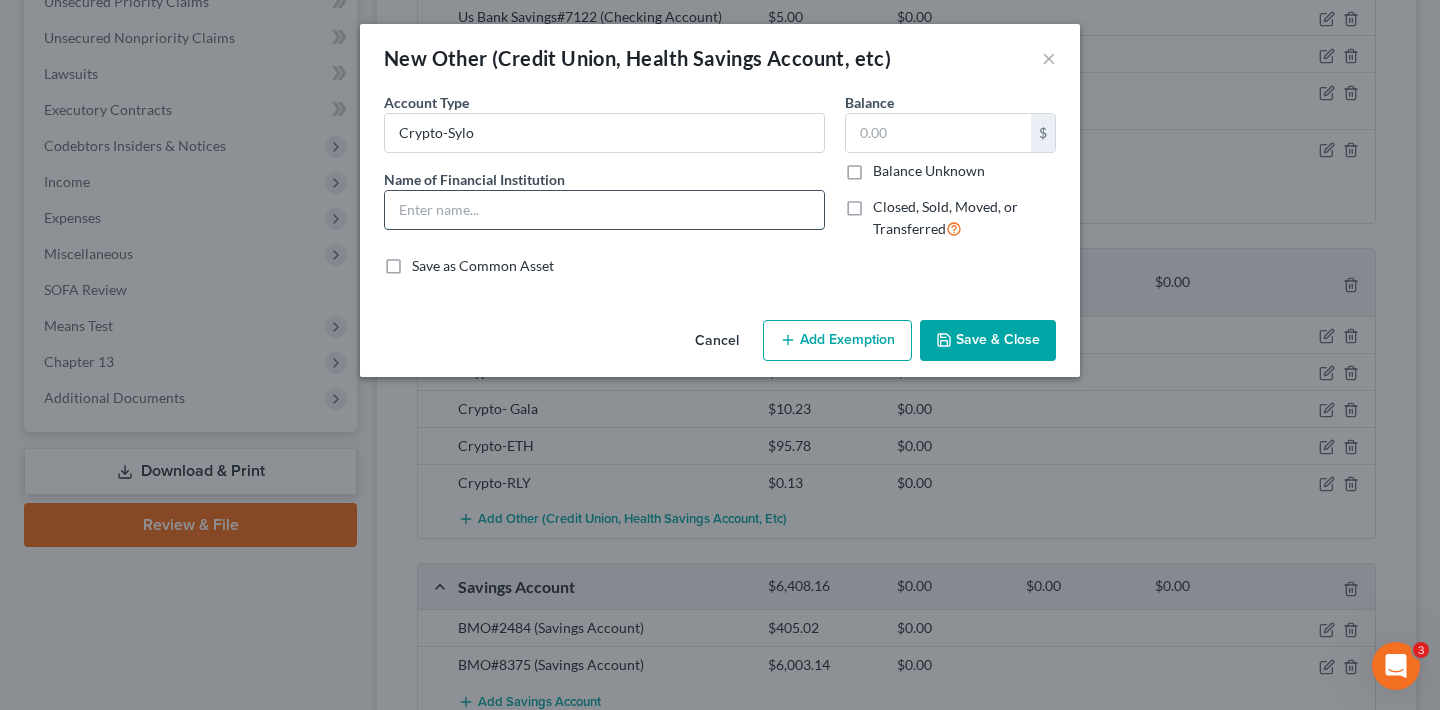 click at bounding box center [604, 210] 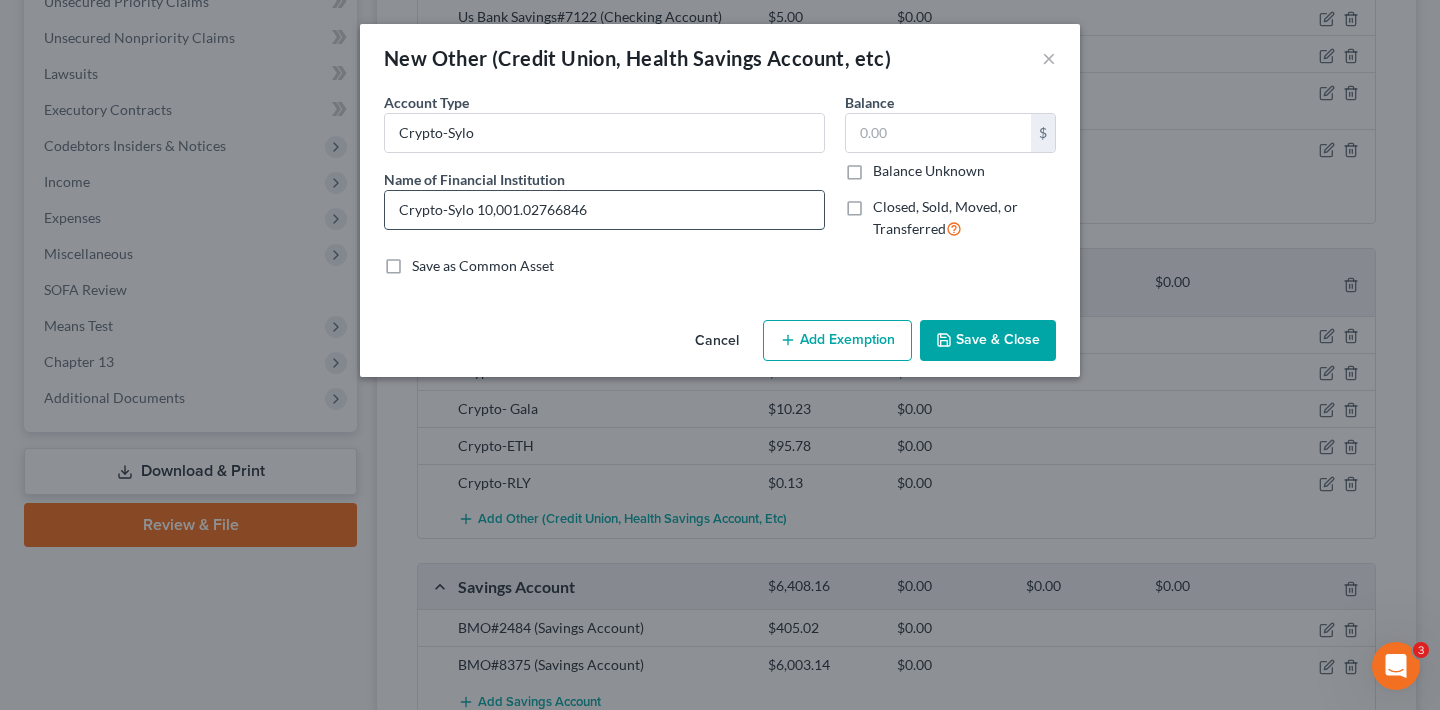 drag, startPoint x: 479, startPoint y: 211, endPoint x: 594, endPoint y: 208, distance: 115.03912 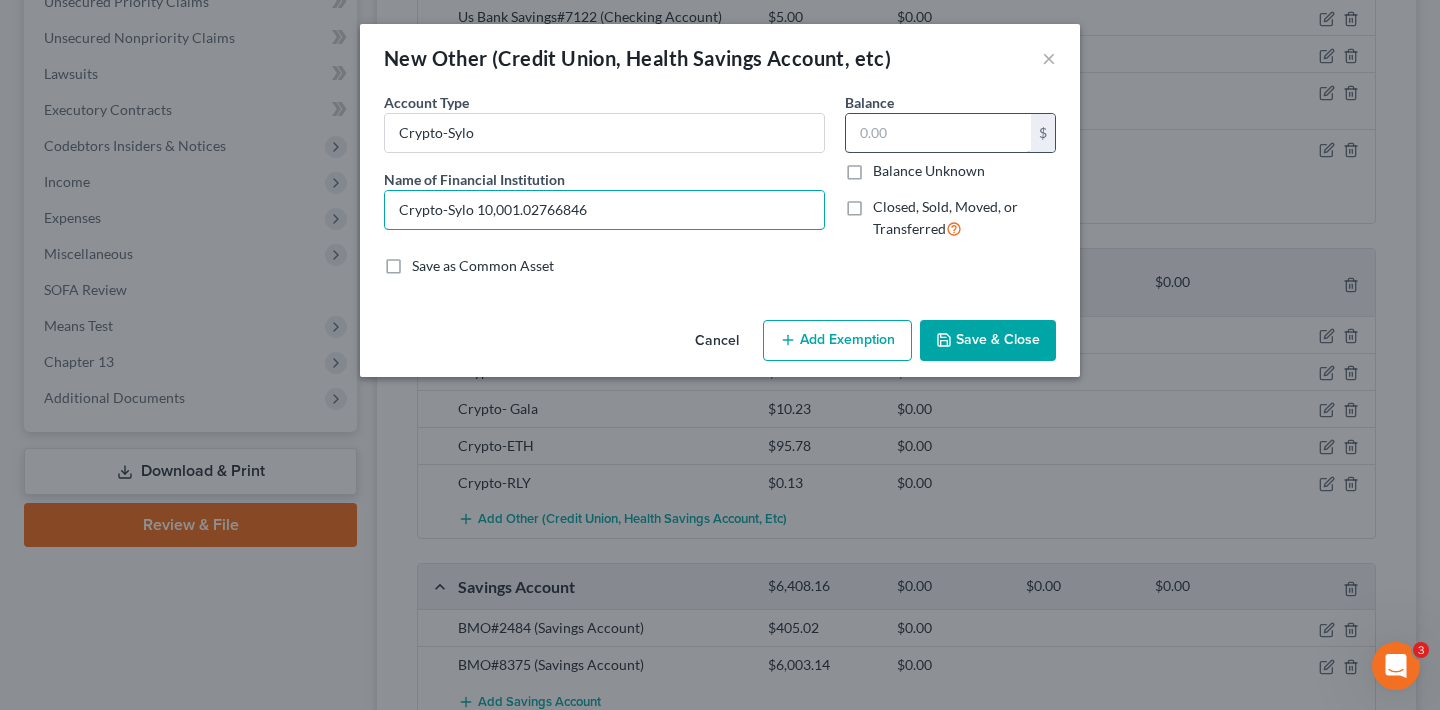type on "Crypto-Sylo 10,001.02766846" 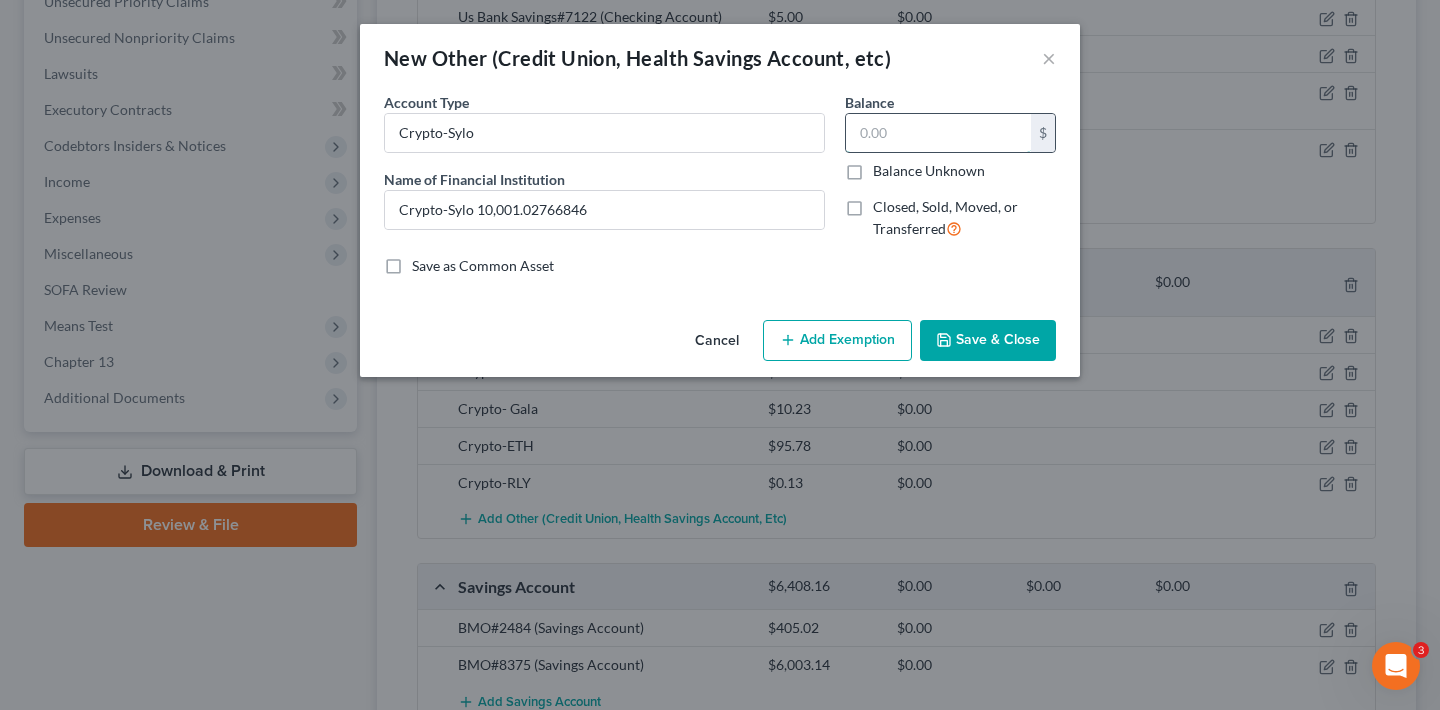 click at bounding box center (938, 133) 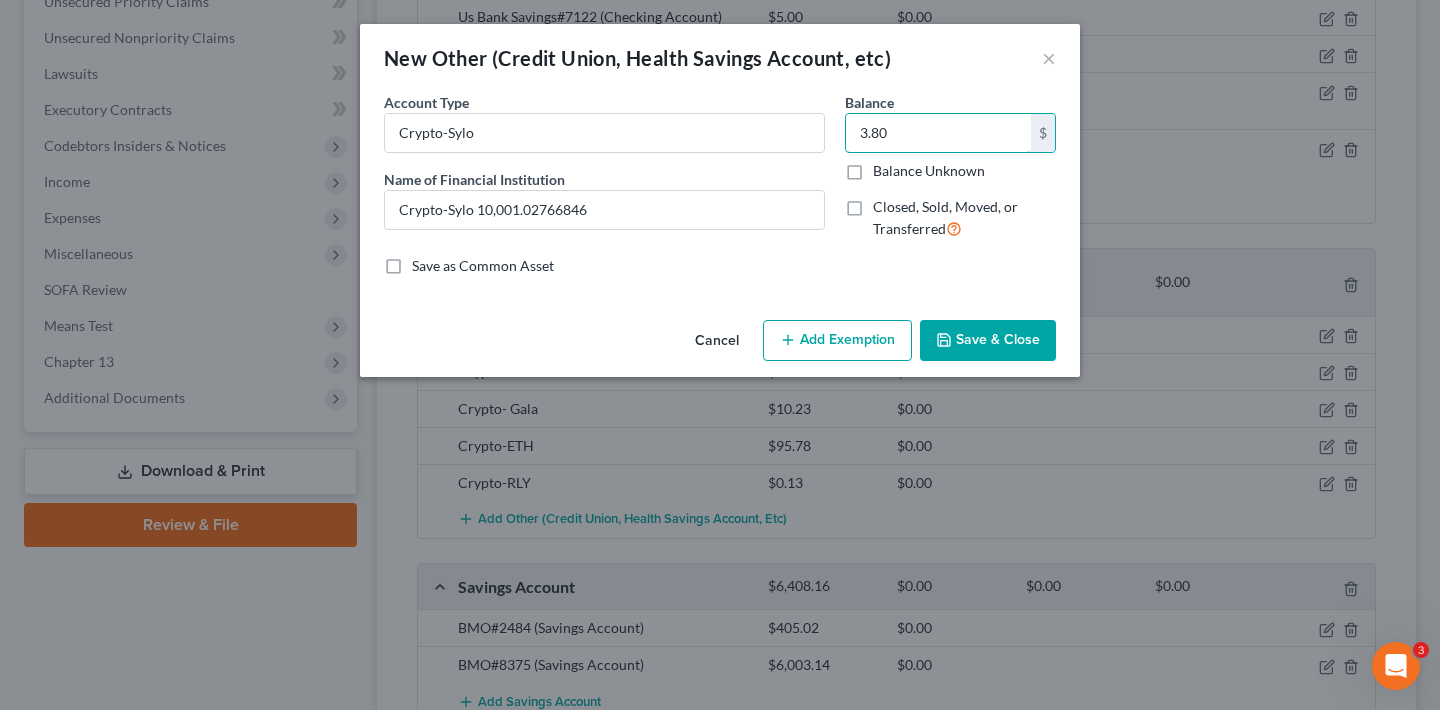 type on "3.80" 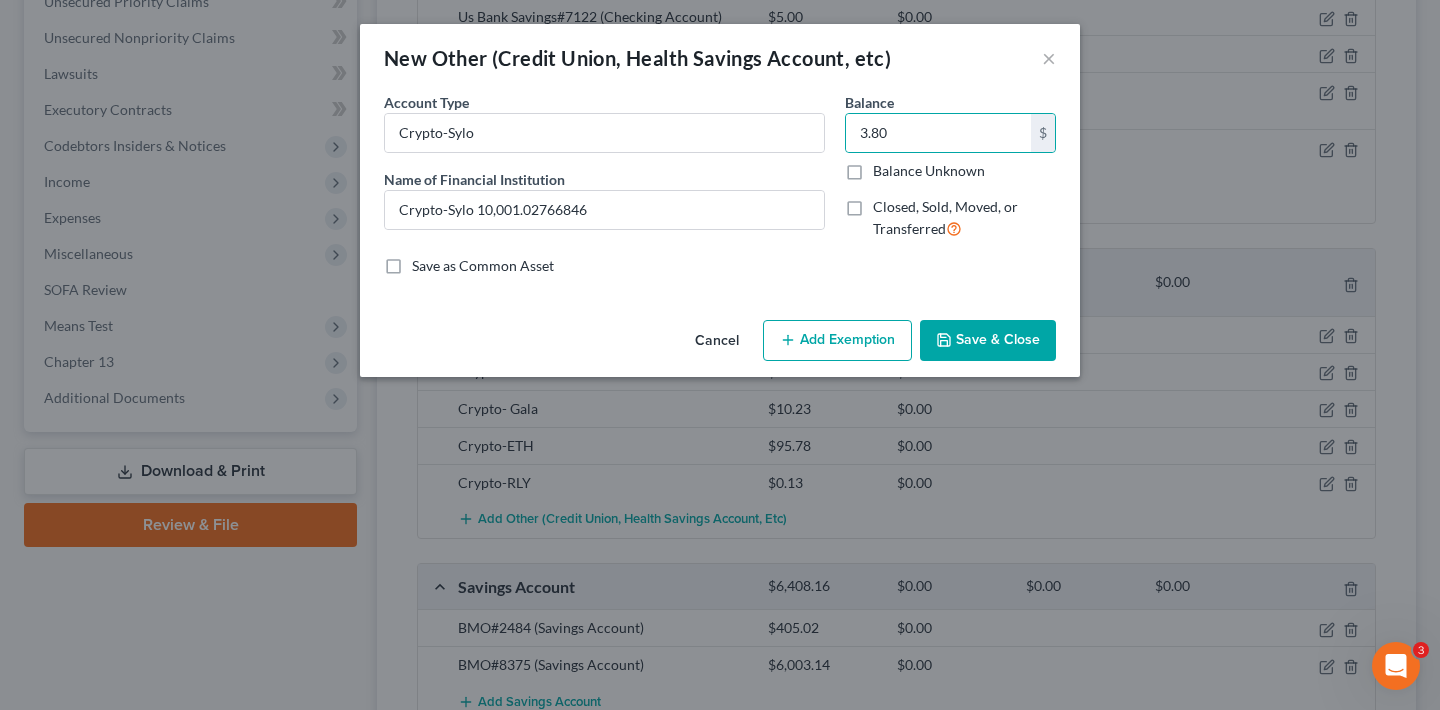 click on "Save & Close" at bounding box center (988, 341) 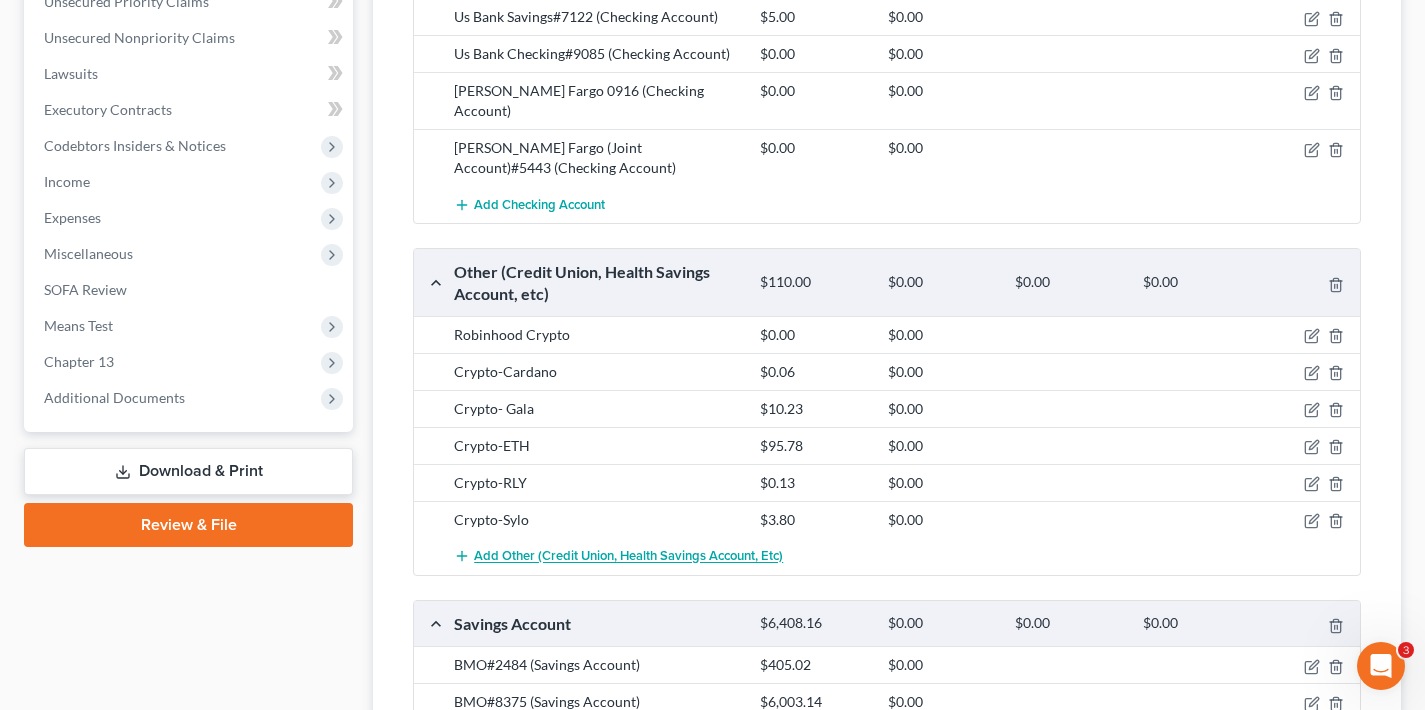 click on "Add Other (Credit Union, Health Savings Account, etc)" at bounding box center (628, 557) 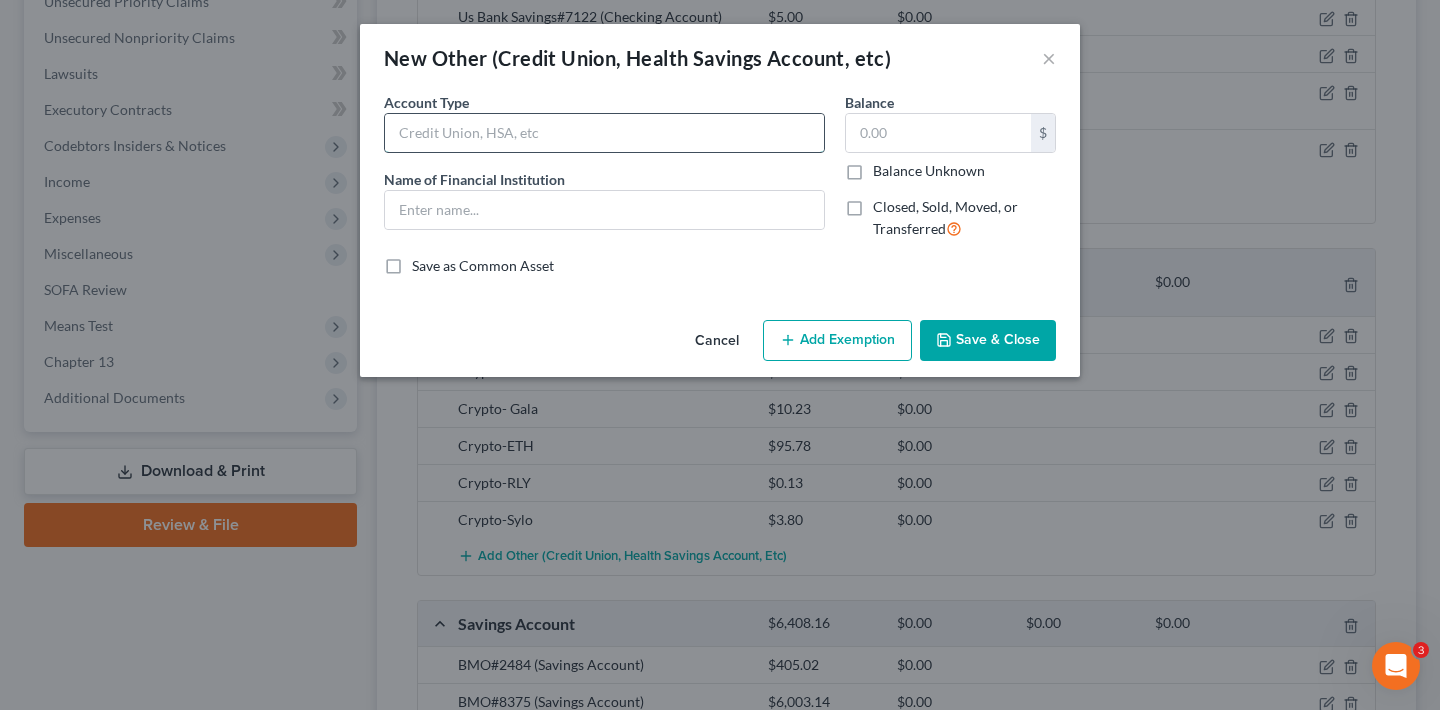 click at bounding box center (604, 133) 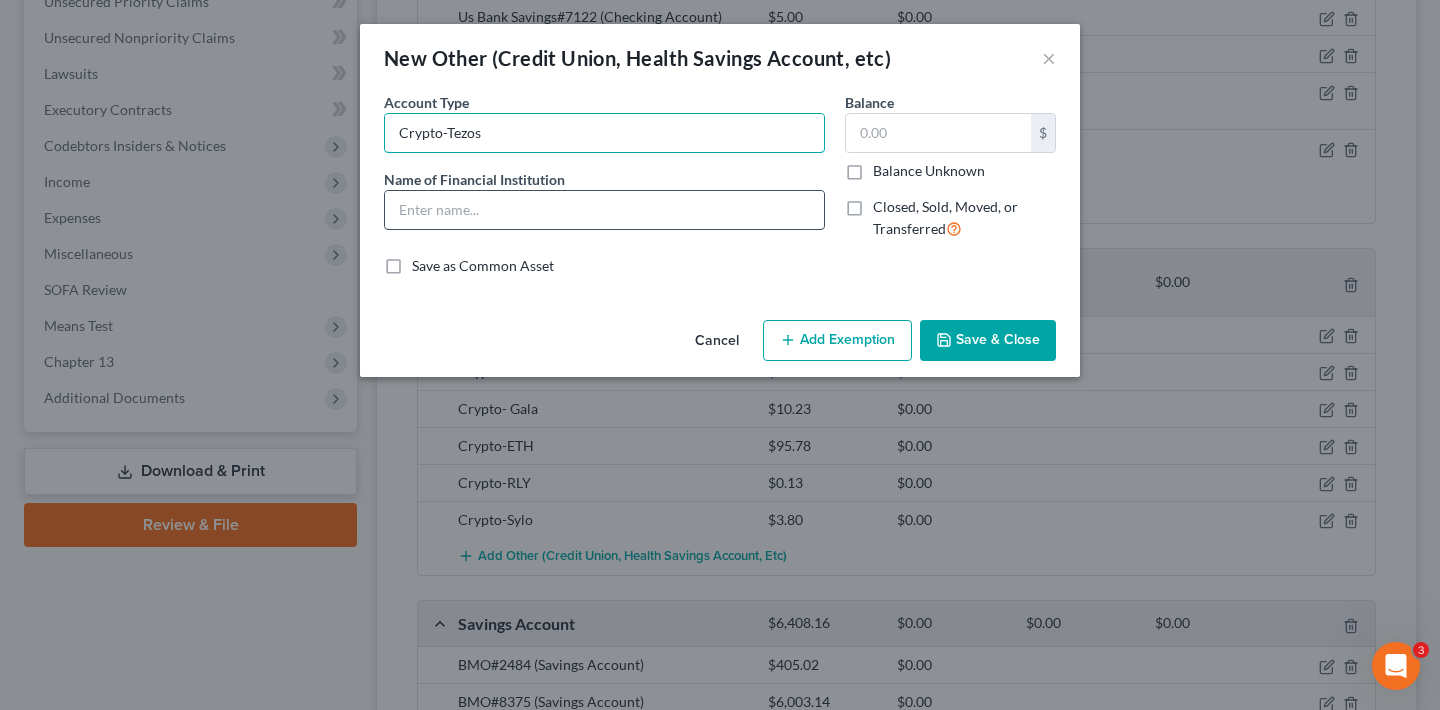 type on "Crypto-Tezos" 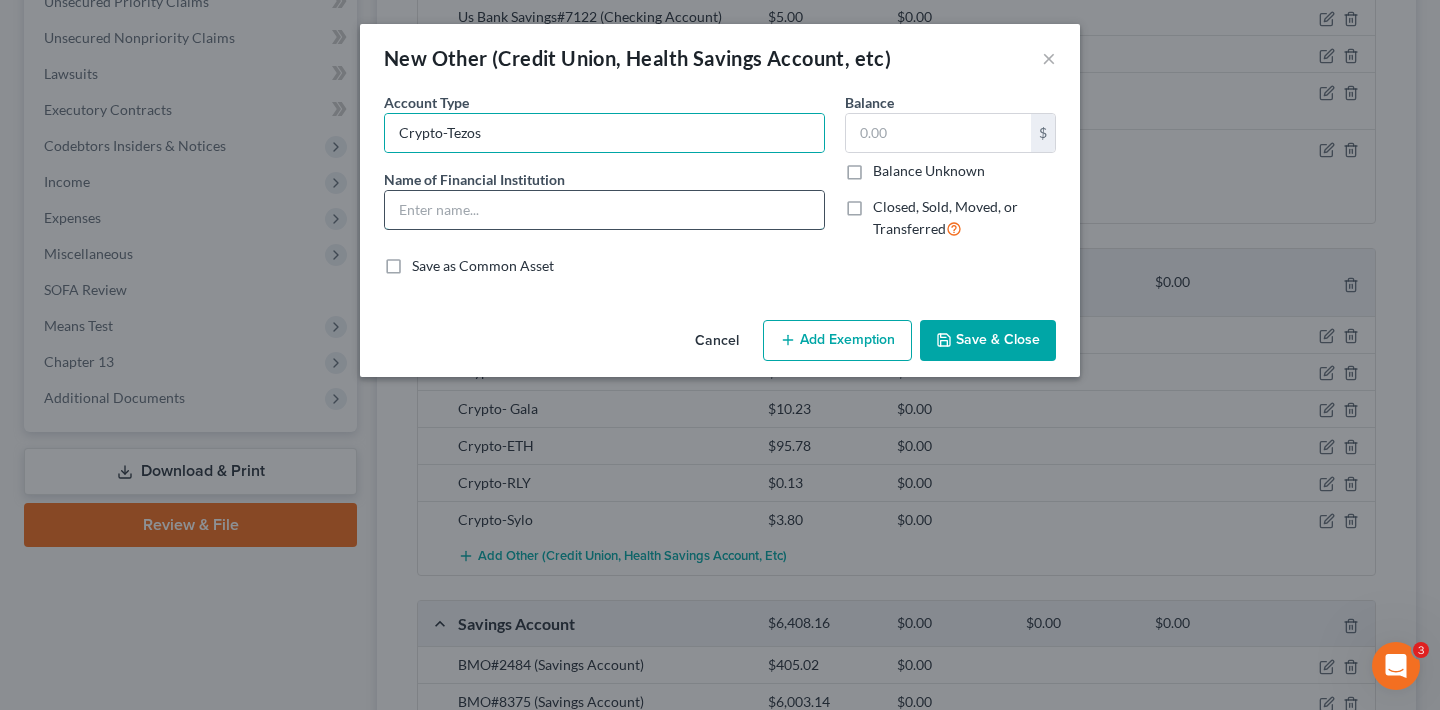click at bounding box center [604, 210] 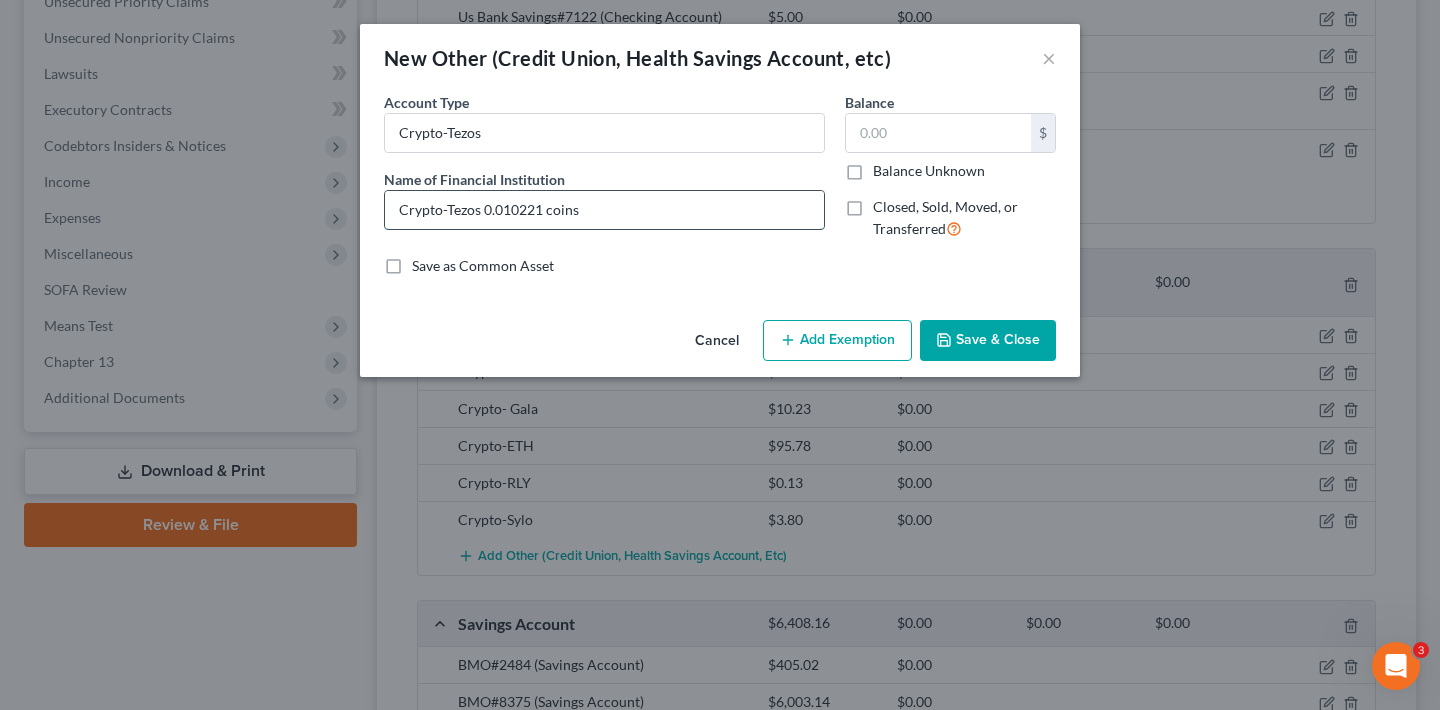 drag, startPoint x: 484, startPoint y: 207, endPoint x: 543, endPoint y: 208, distance: 59.008472 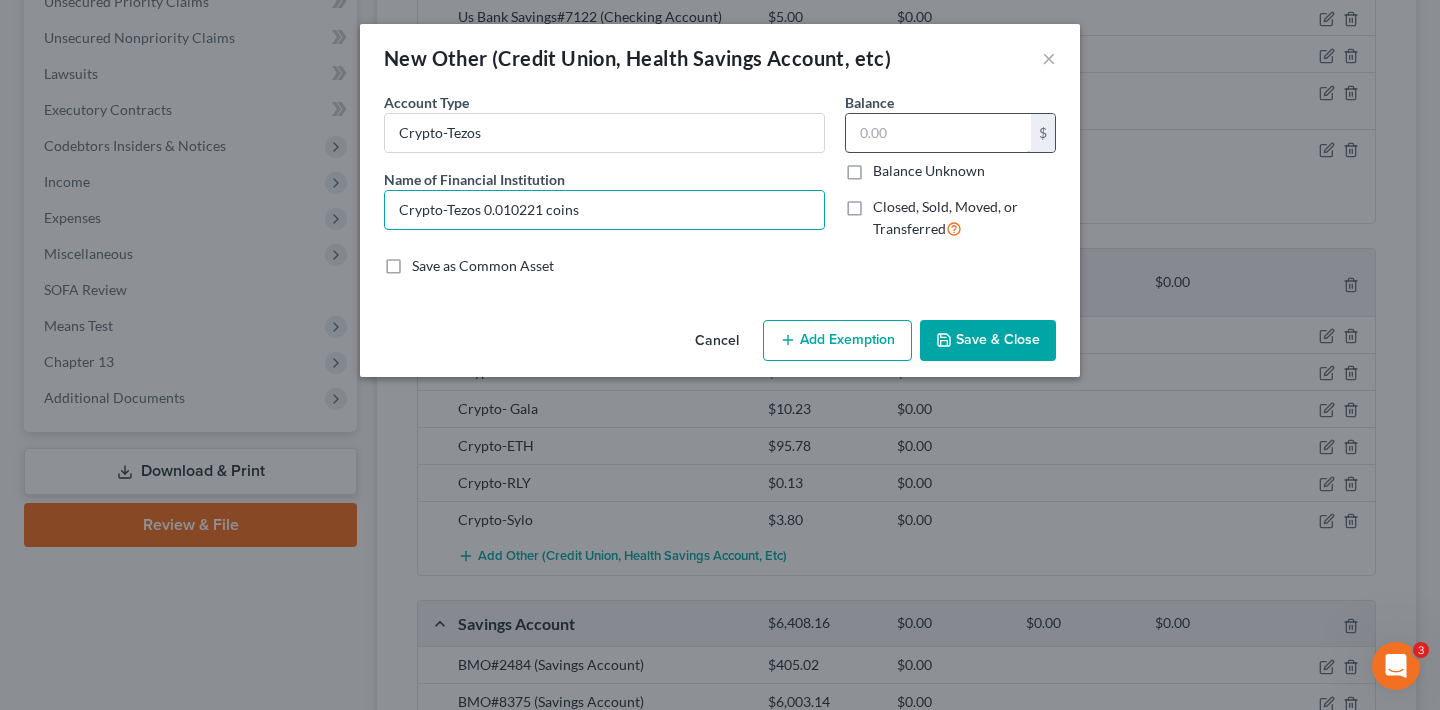type on "Crypto-Tezos 0.010221 coins" 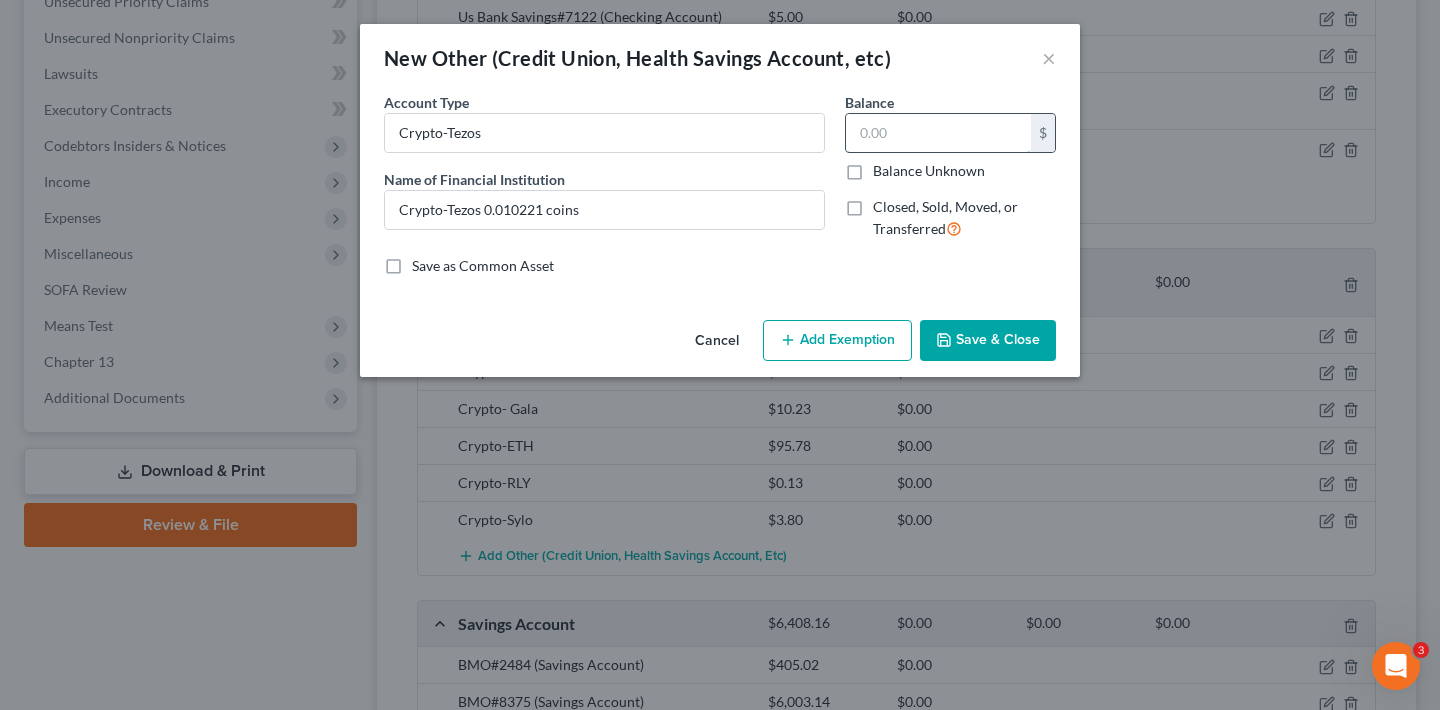 click at bounding box center [938, 133] 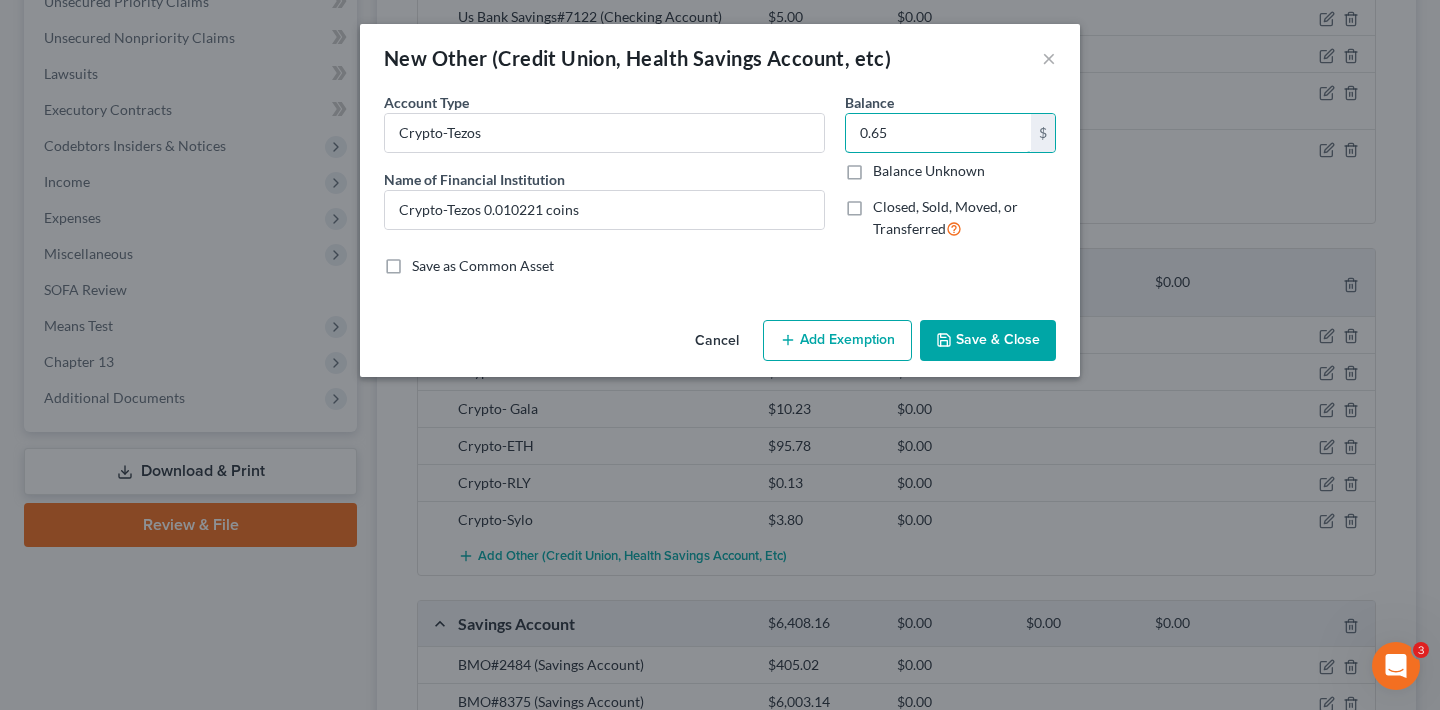 type on "0.65" 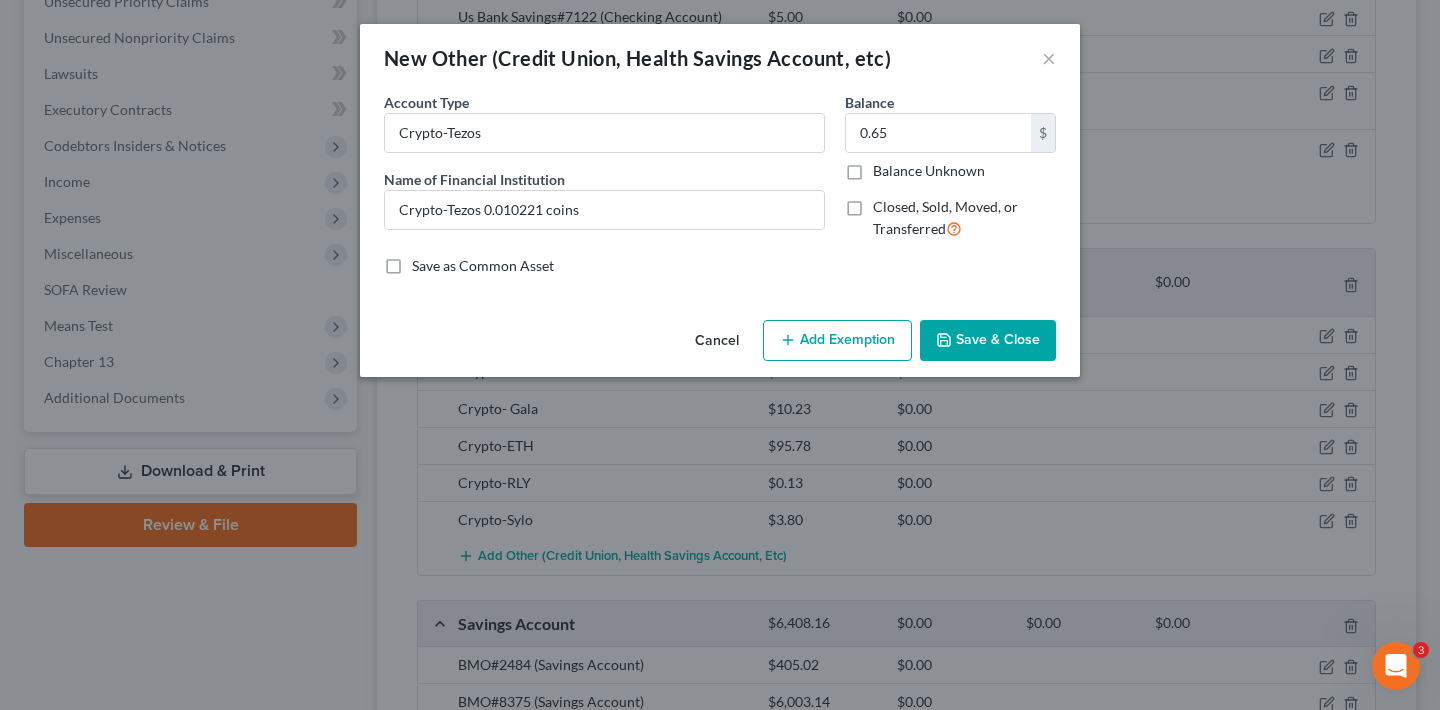click on "Save & Close" at bounding box center [988, 341] 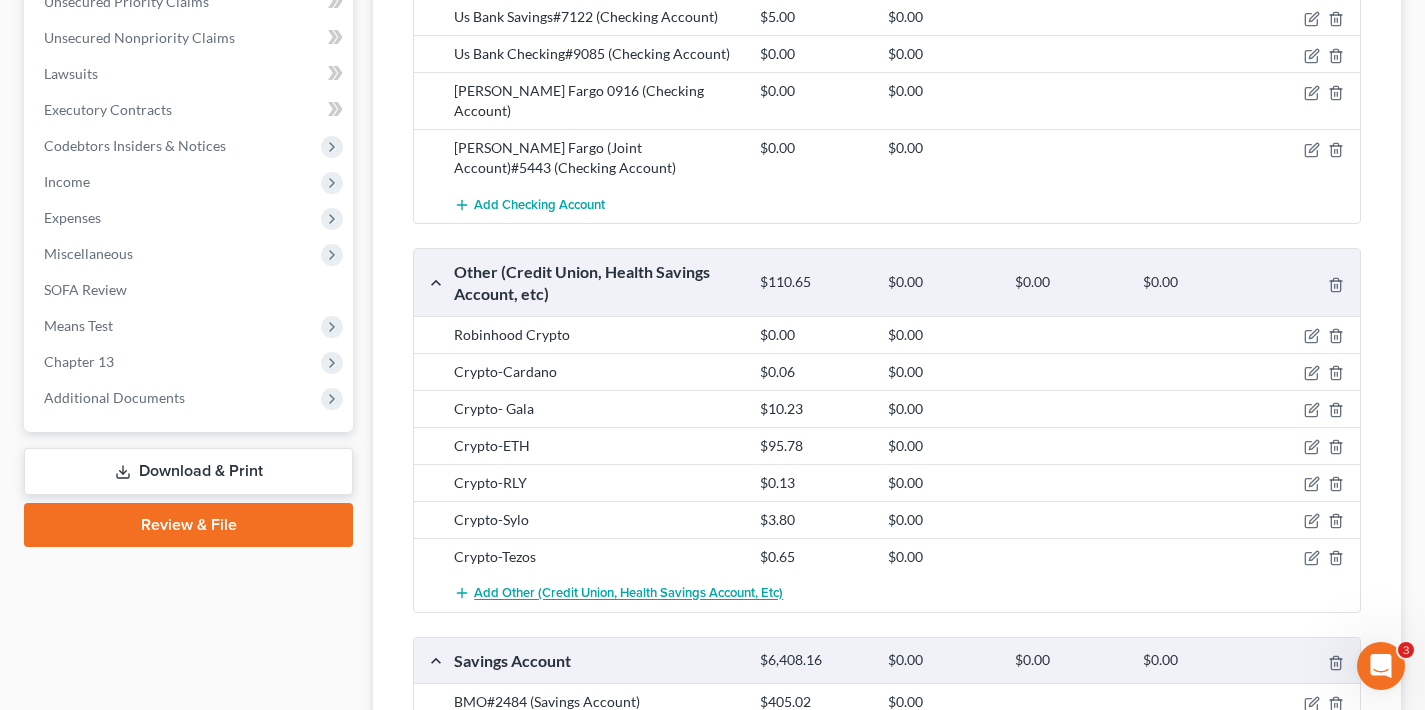 click on "Add Other (Credit Union, Health Savings Account, etc)" at bounding box center [628, 594] 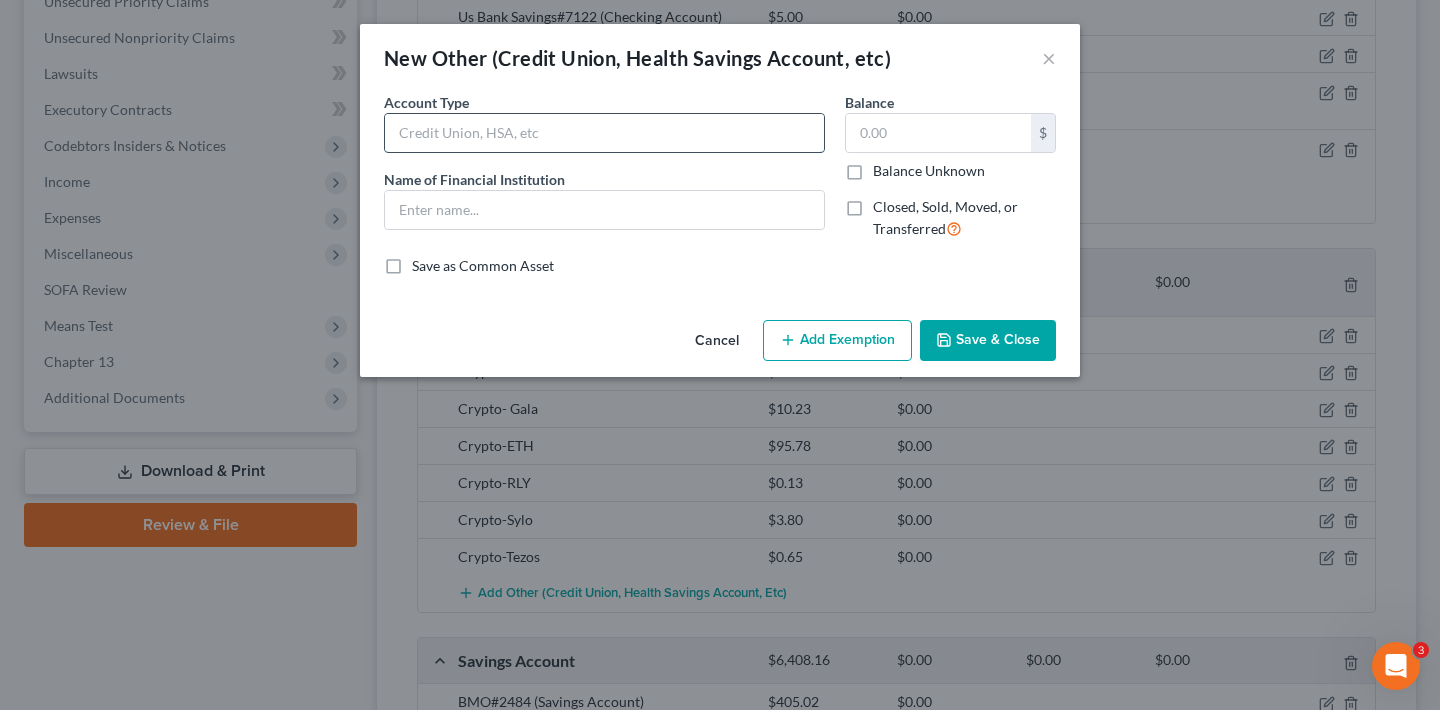 click at bounding box center [604, 133] 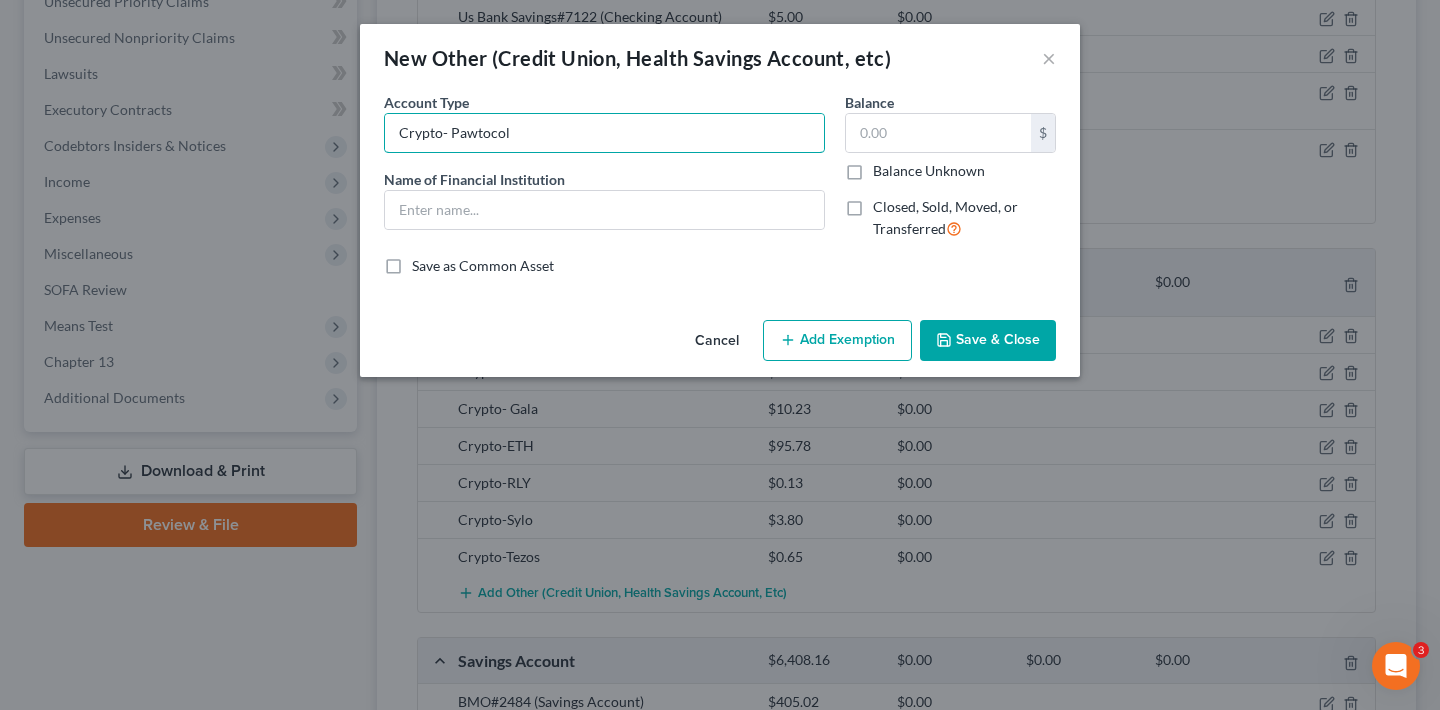 drag, startPoint x: 513, startPoint y: 134, endPoint x: 377, endPoint y: 131, distance: 136.03308 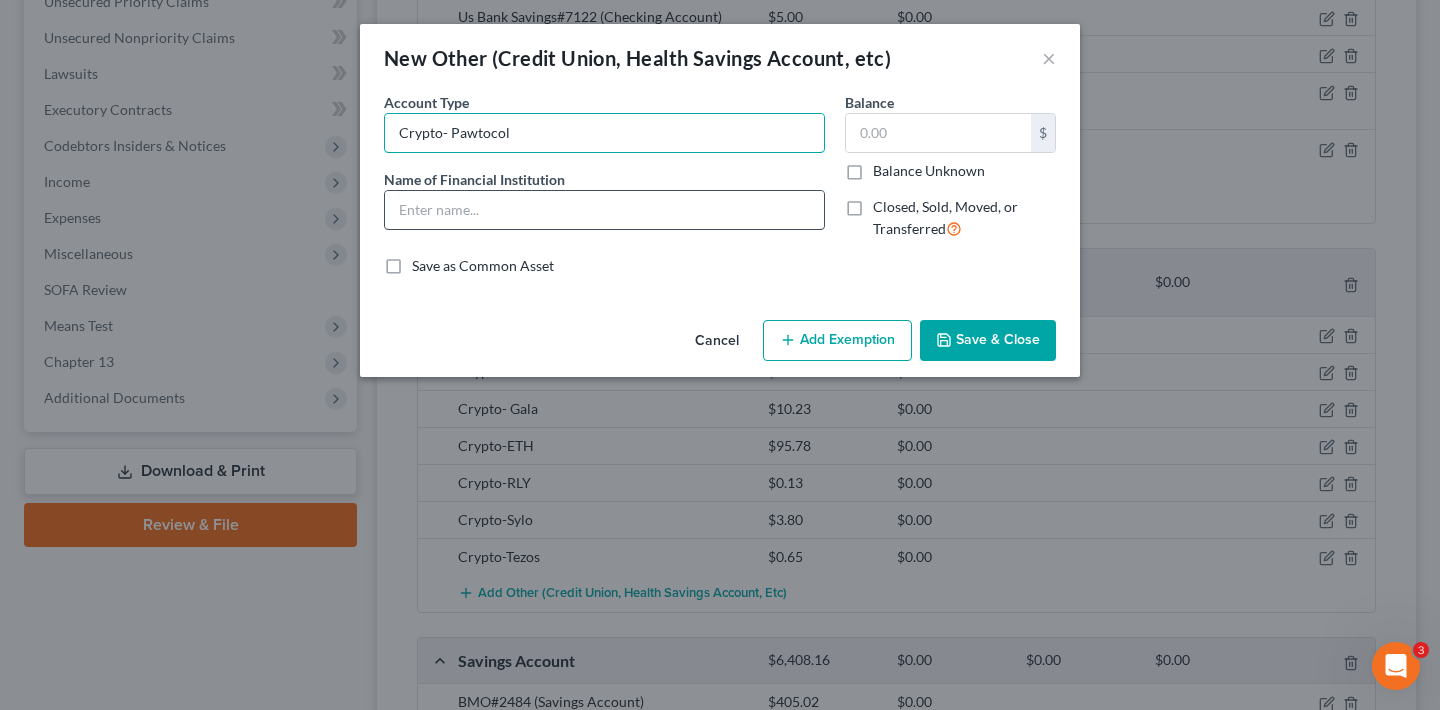 type on "Crypto- Pawtocol" 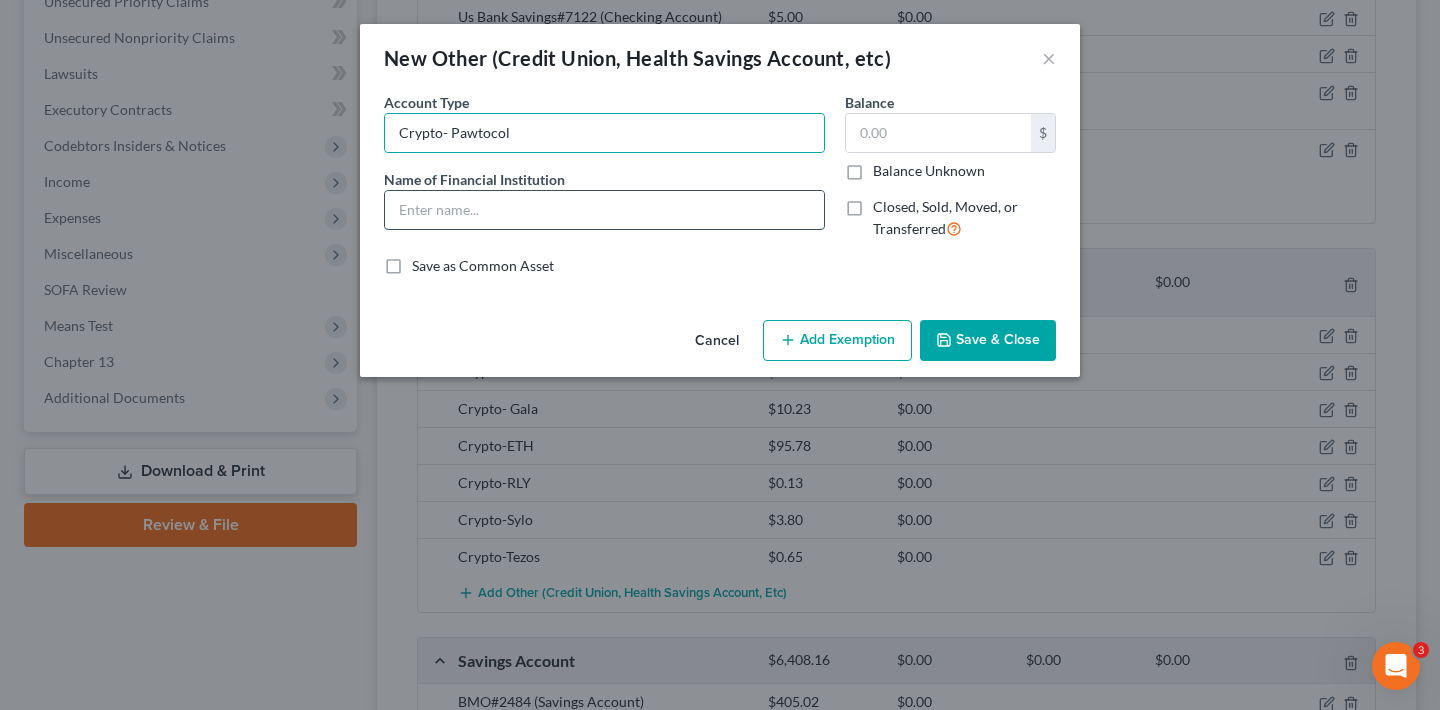 click at bounding box center [604, 210] 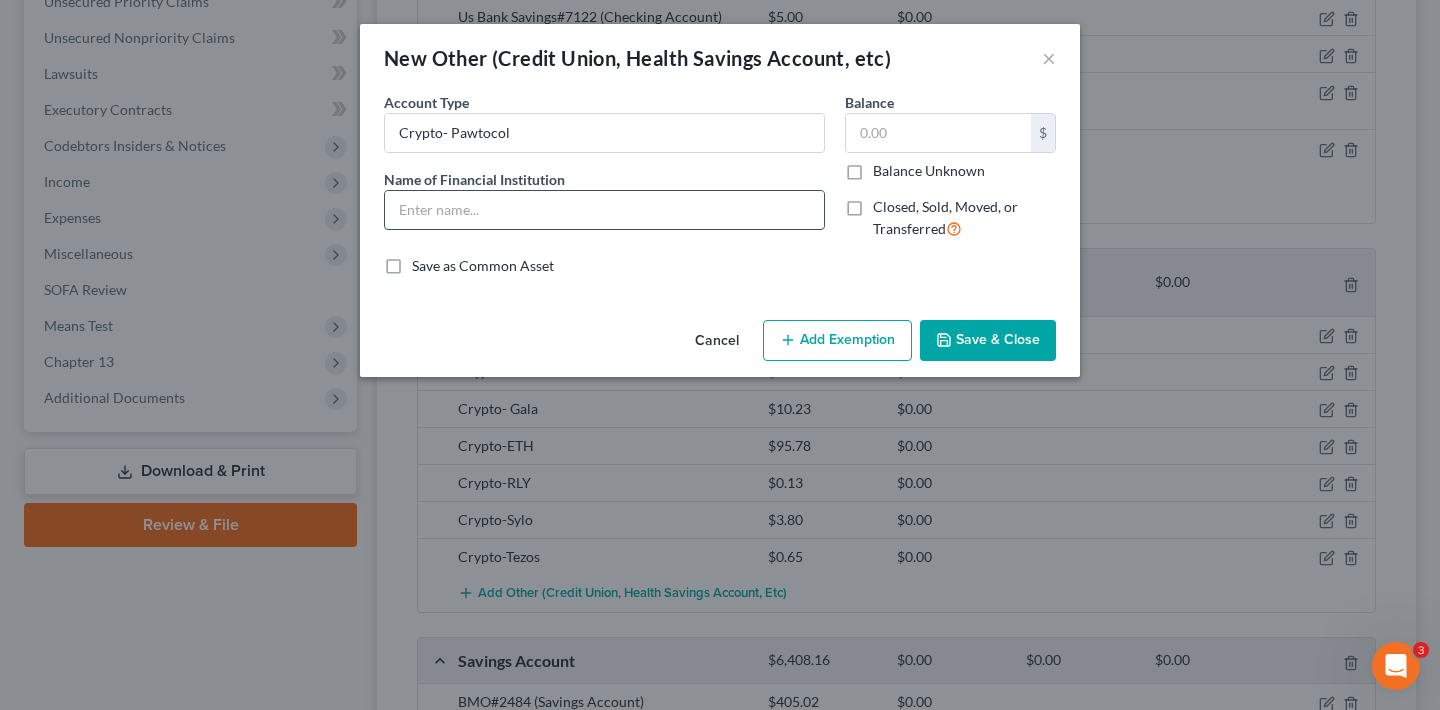 paste on "Crypto- Pawtocol" 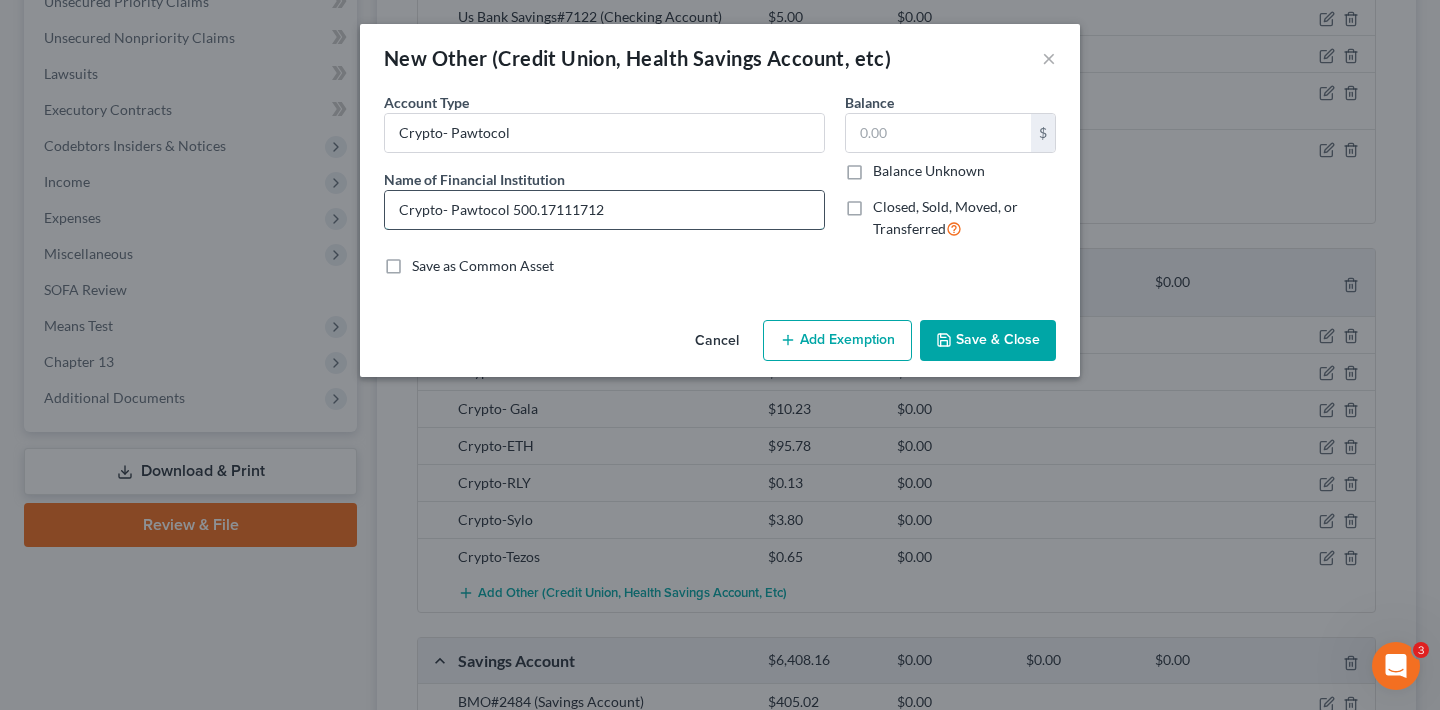 drag, startPoint x: 512, startPoint y: 208, endPoint x: 613, endPoint y: 206, distance: 101.0198 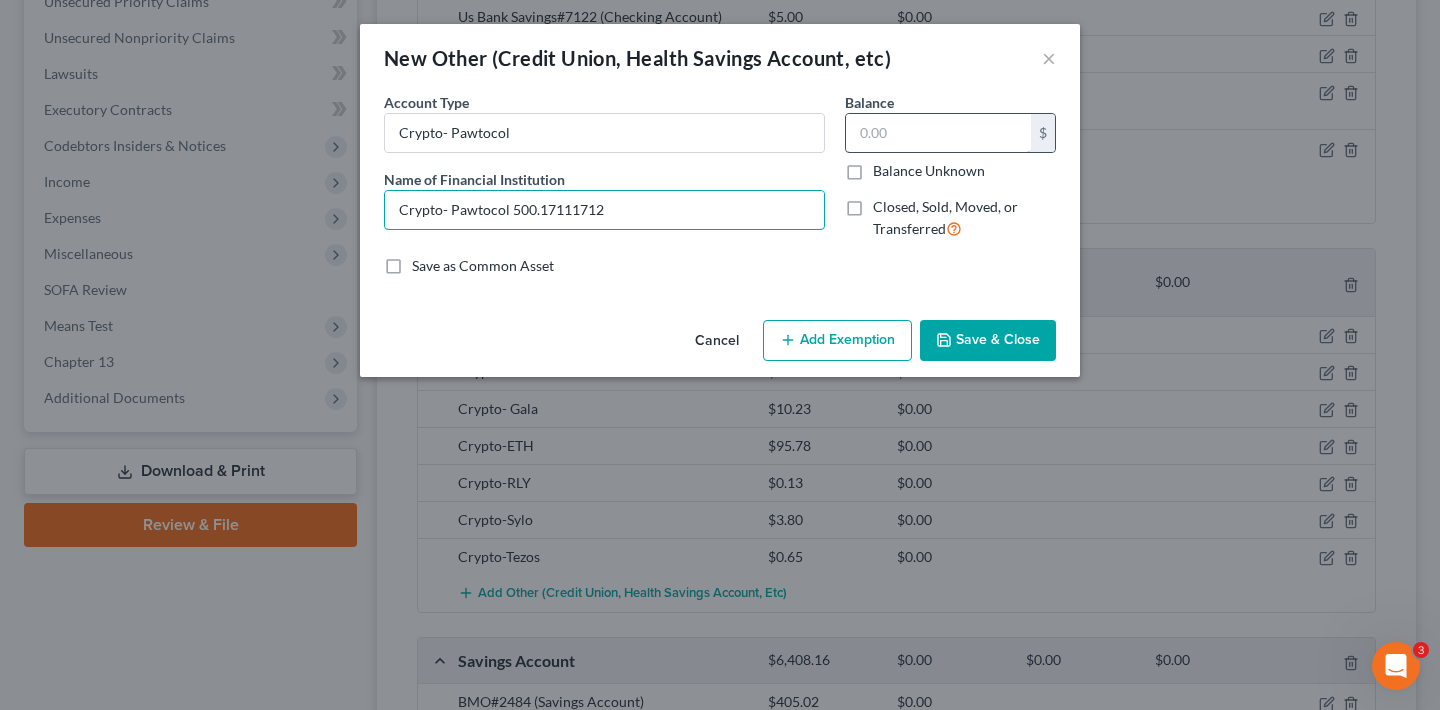 type on "Crypto- Pawtocol 500.17111712" 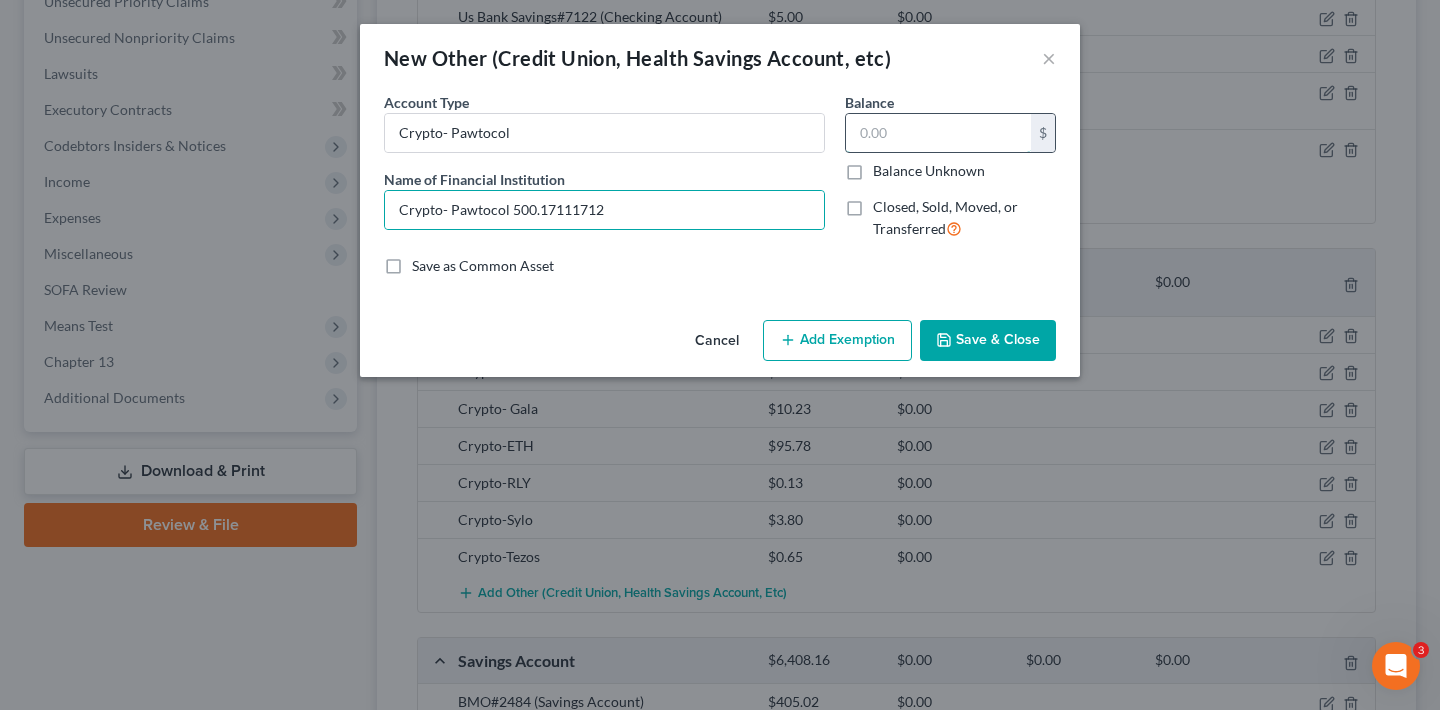click at bounding box center (938, 133) 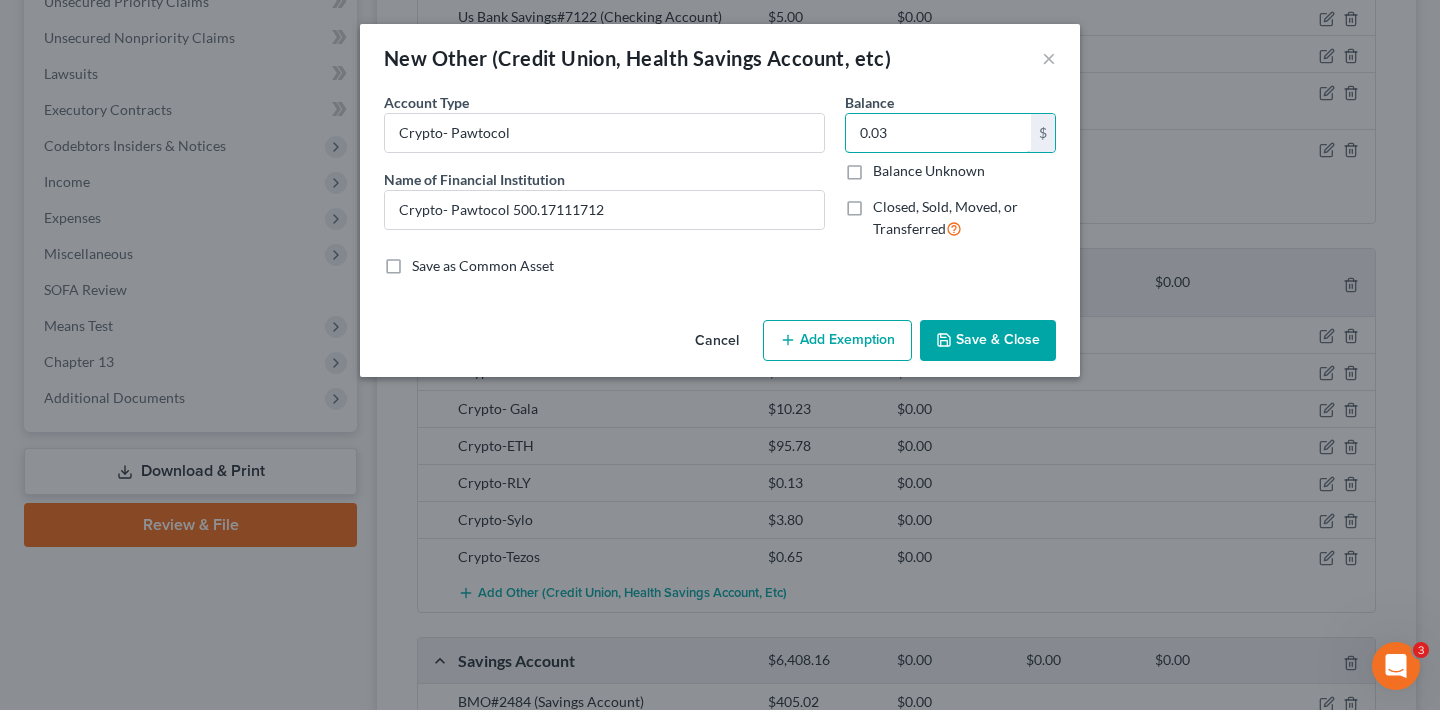 type on "0.03" 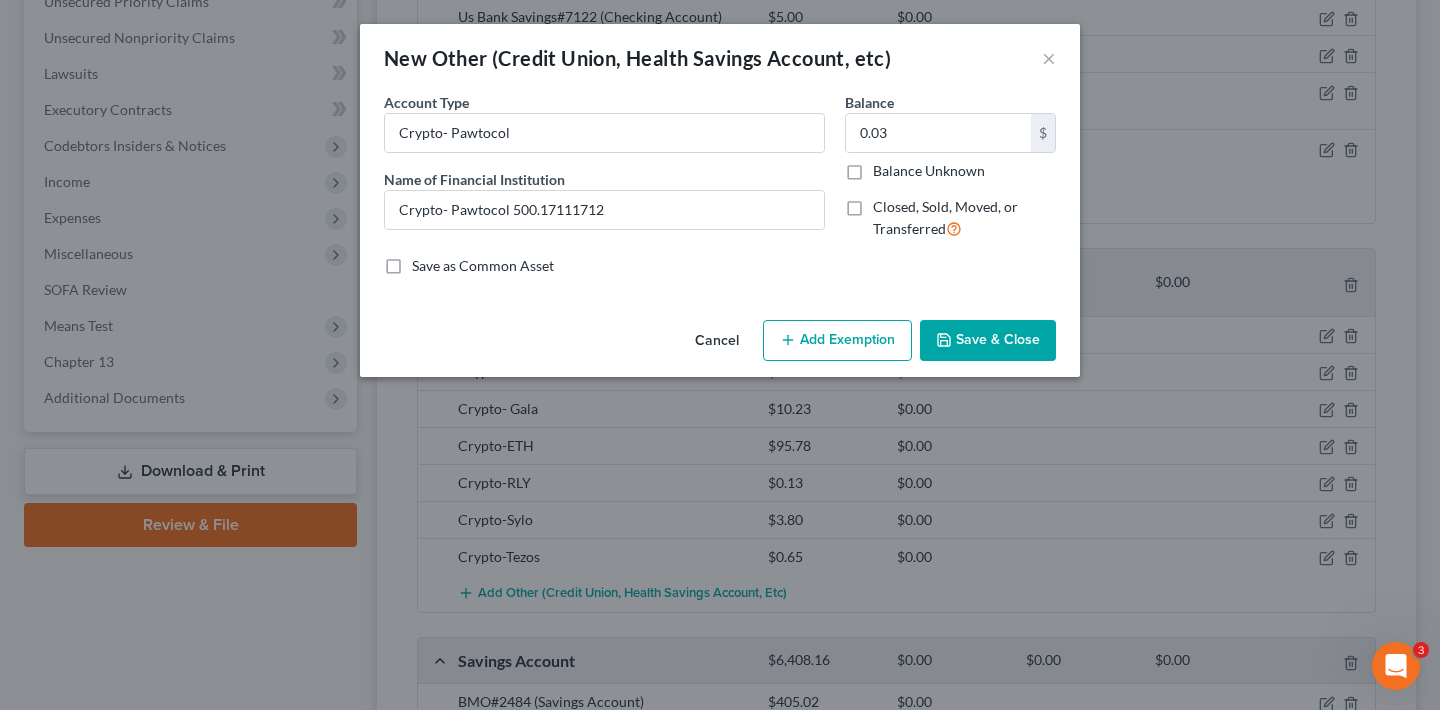 click on "Save & Close" at bounding box center [988, 341] 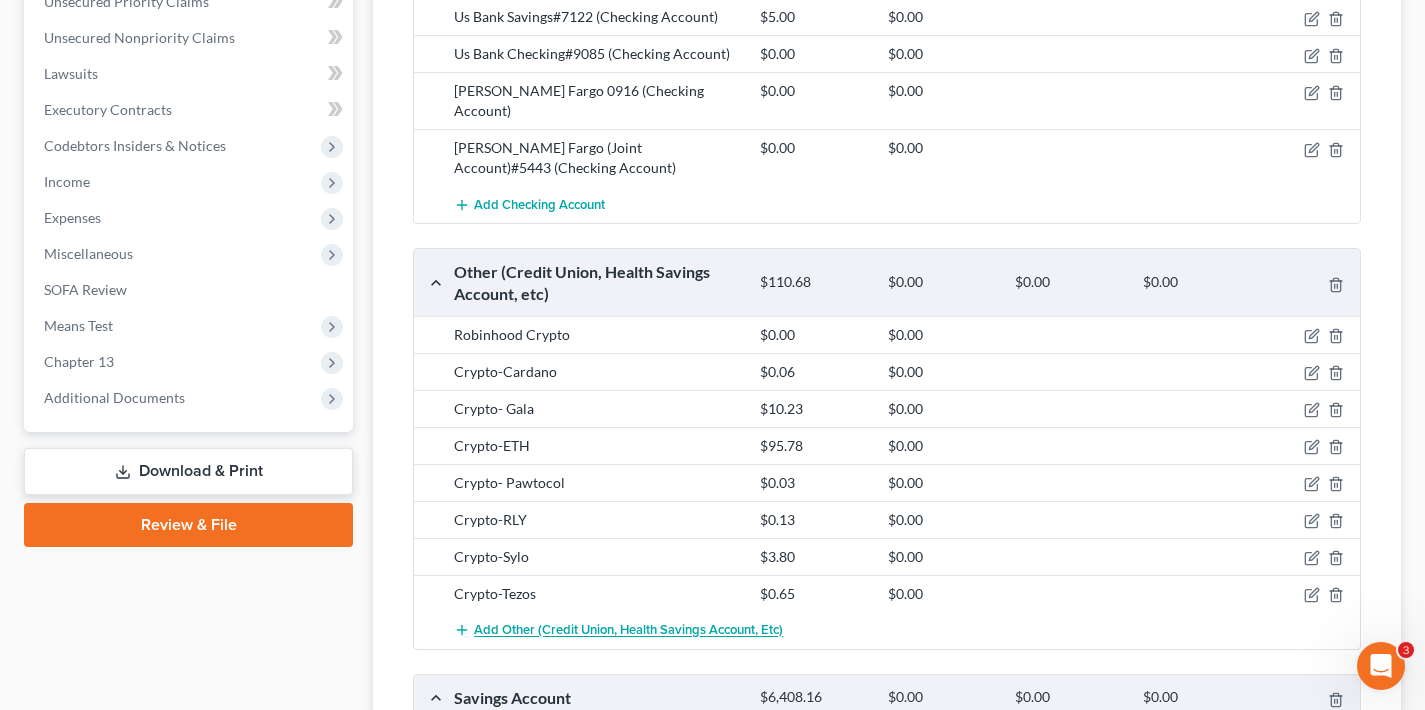 click on "Add Other (Credit Union, Health Savings Account, etc)" at bounding box center [628, 631] 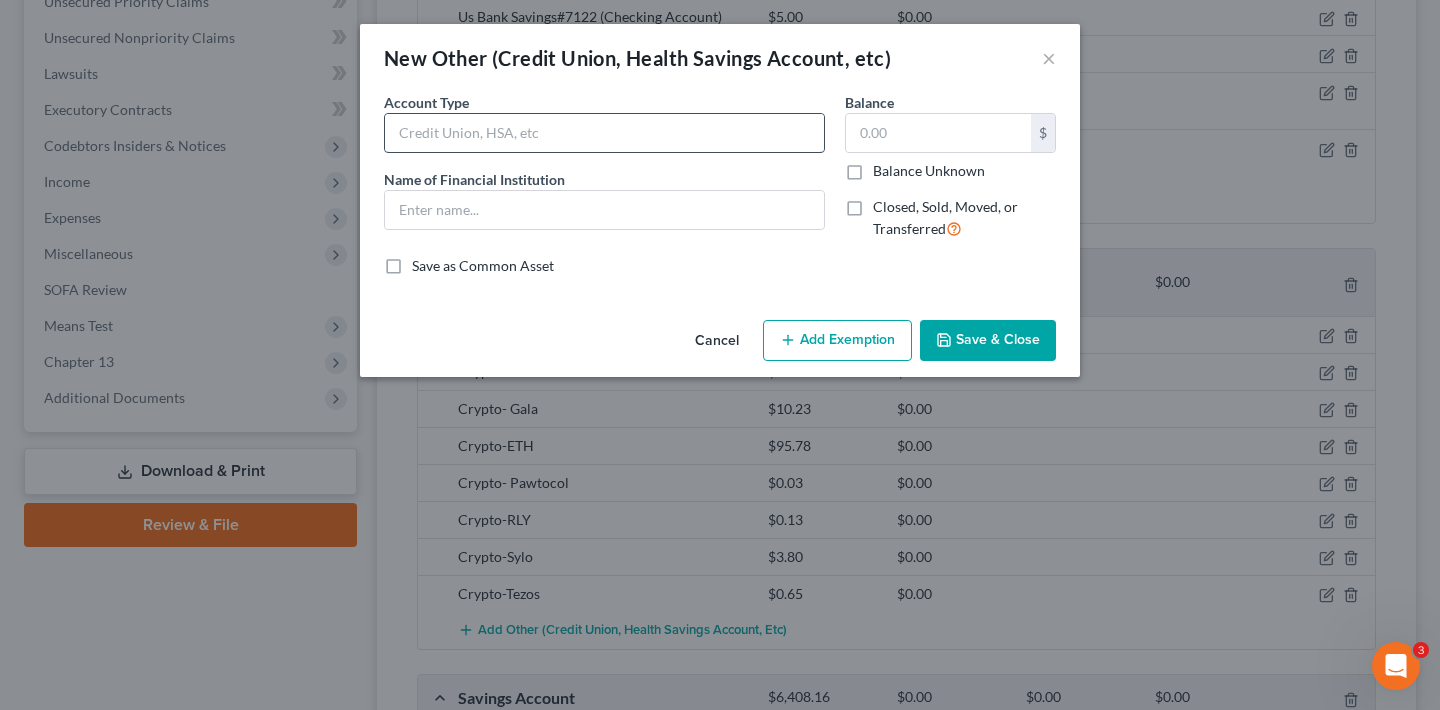 click at bounding box center (604, 133) 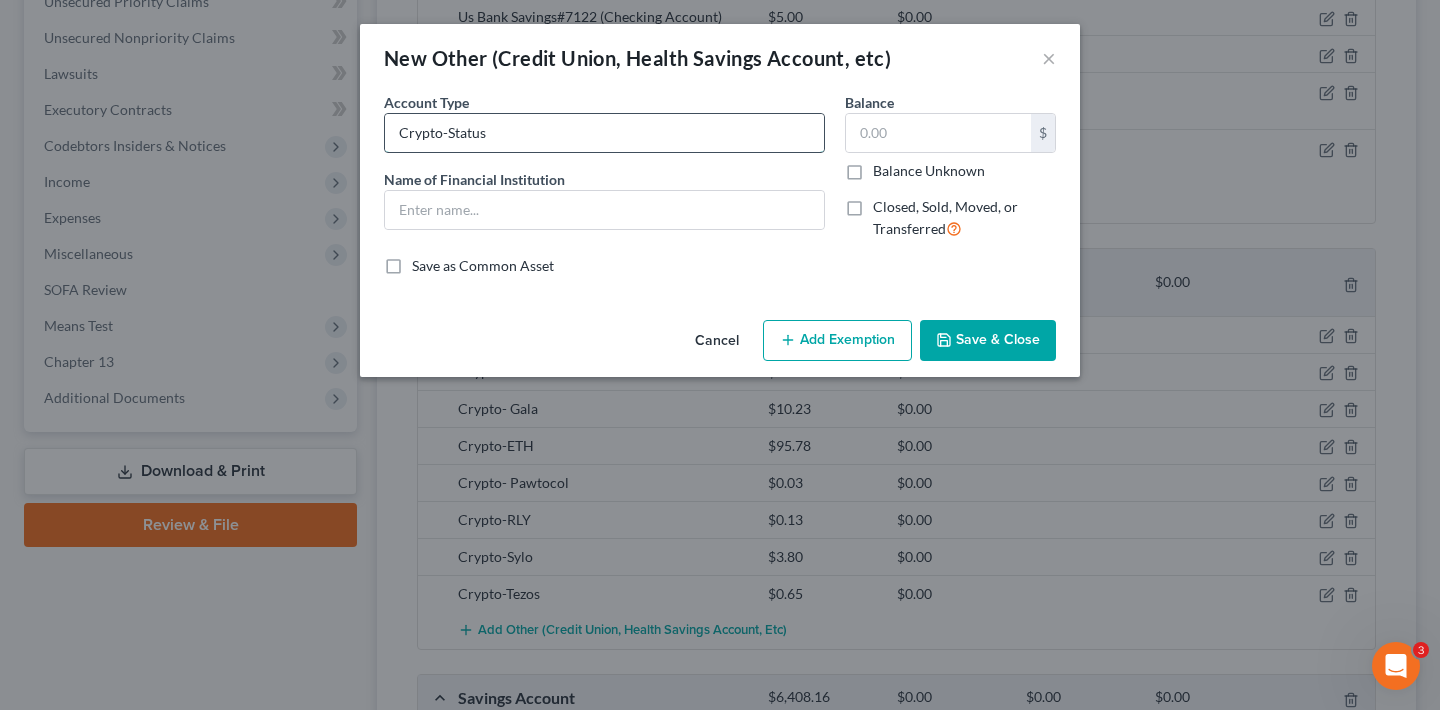 drag, startPoint x: 492, startPoint y: 138, endPoint x: 401, endPoint y: 135, distance: 91.04944 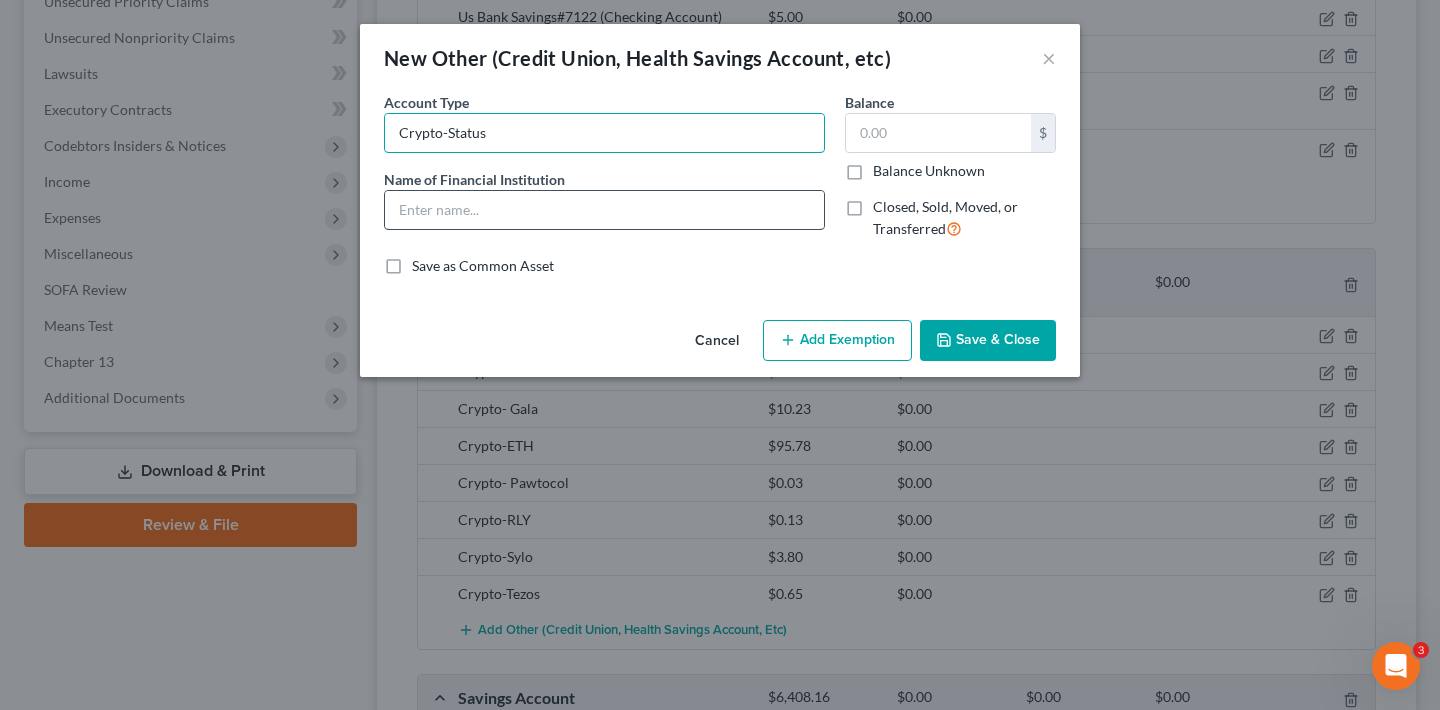 type on "Crypto-Status" 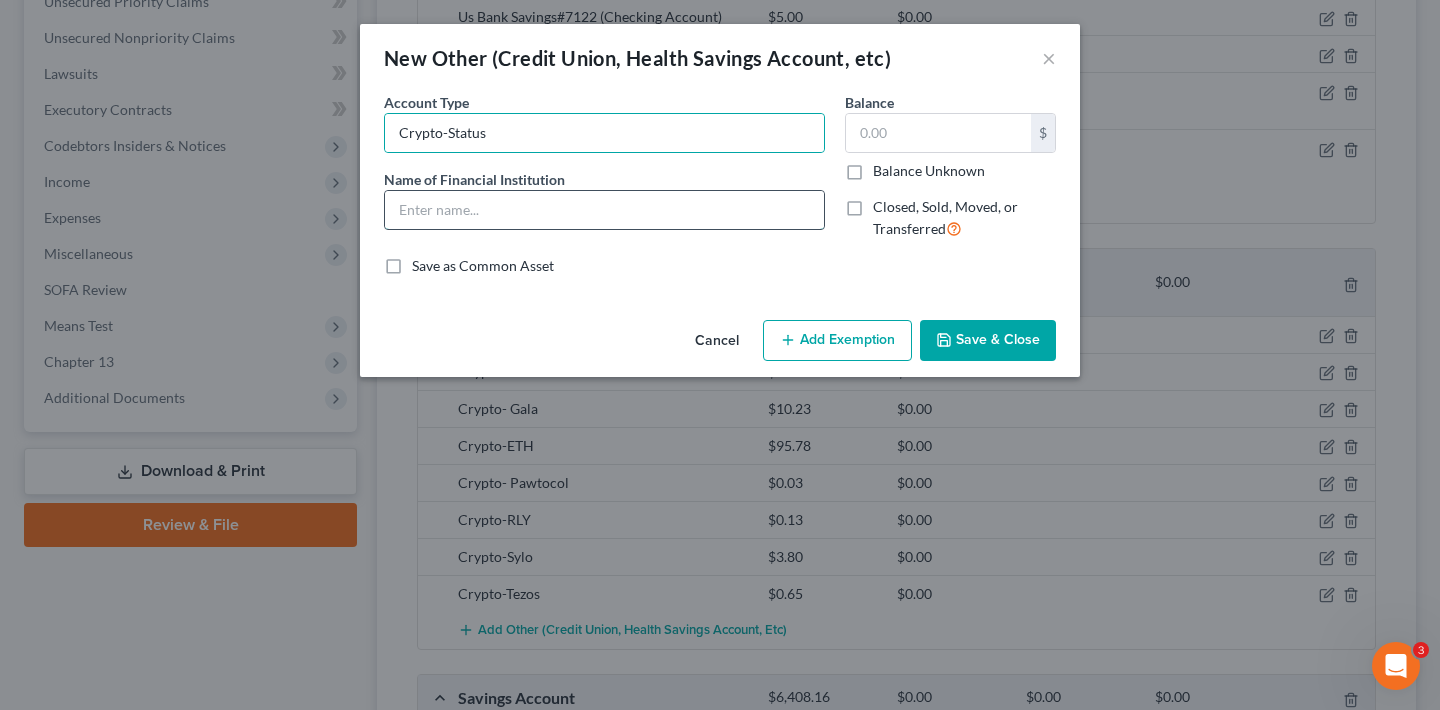click at bounding box center [604, 210] 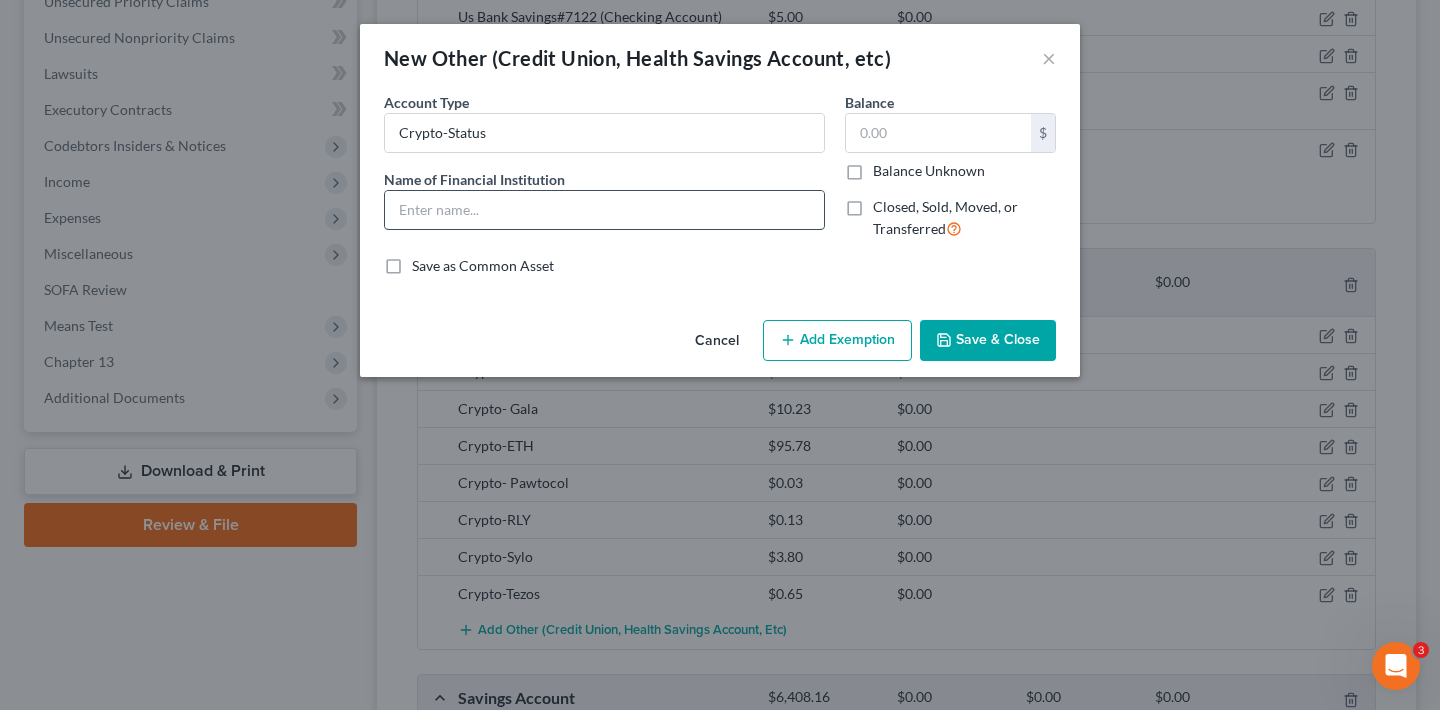 type on "v" 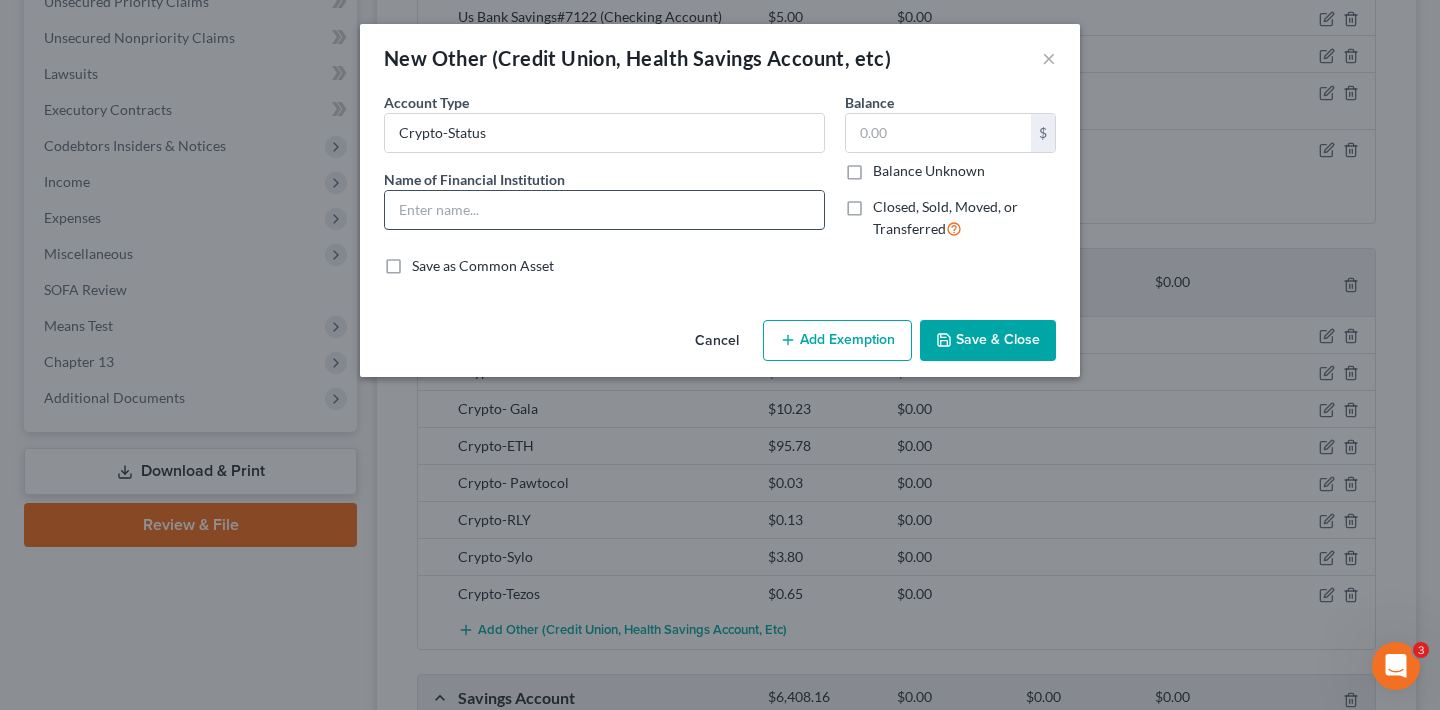 paste on "Crypto-Status" 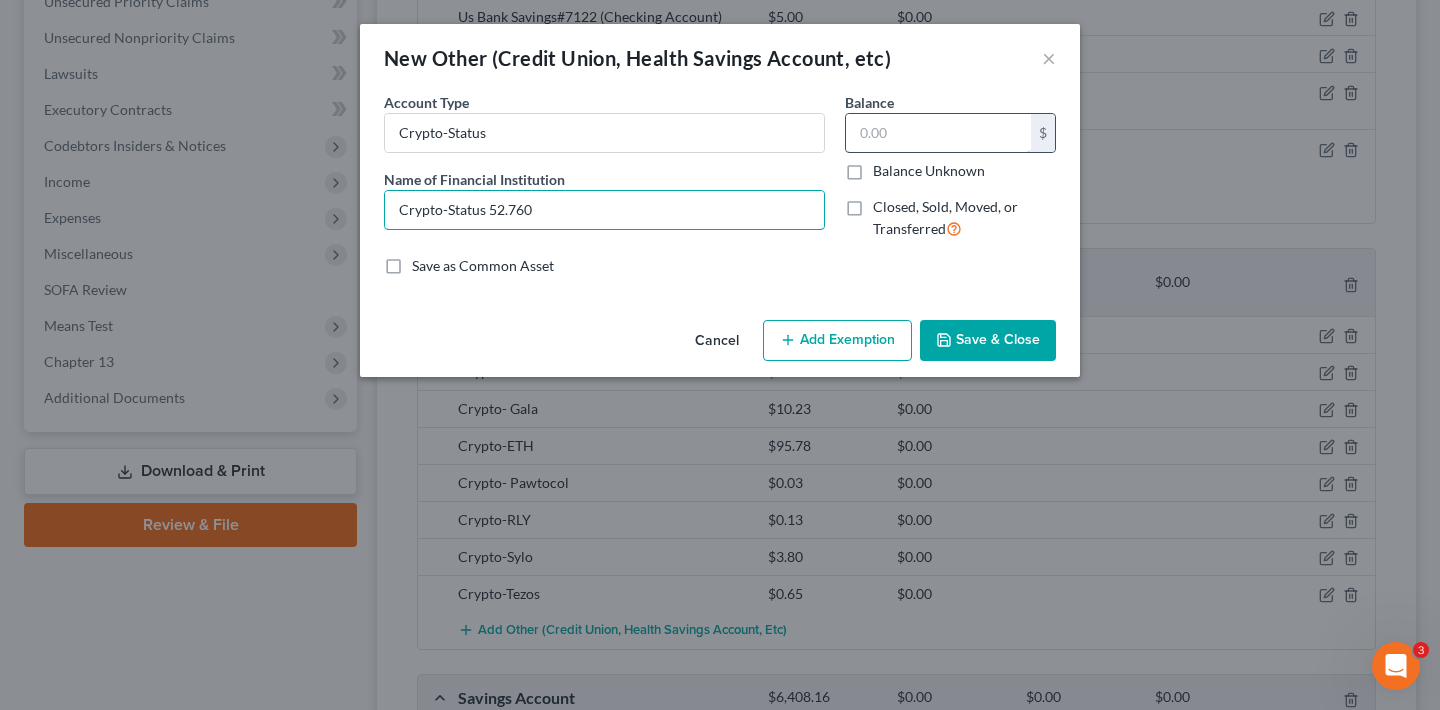 type on "Crypto-Status 52.760" 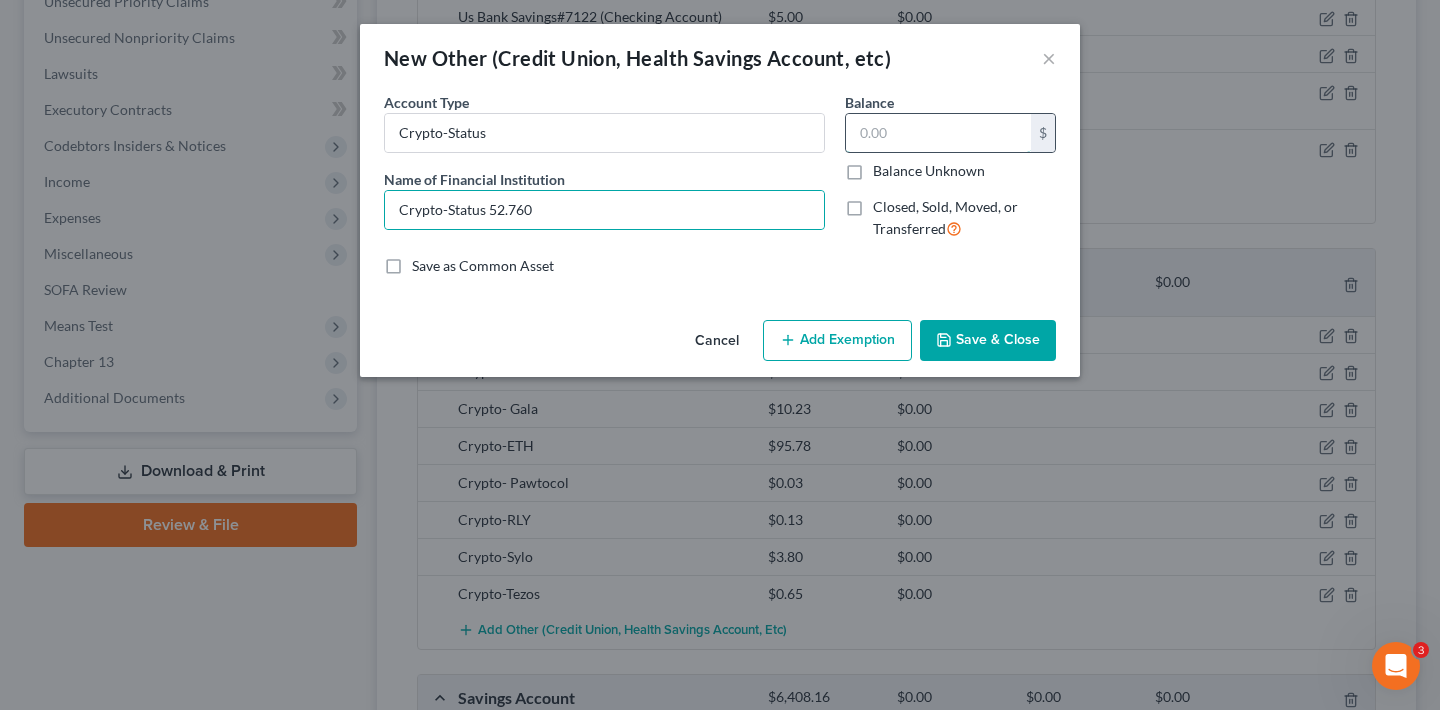 click at bounding box center (938, 133) 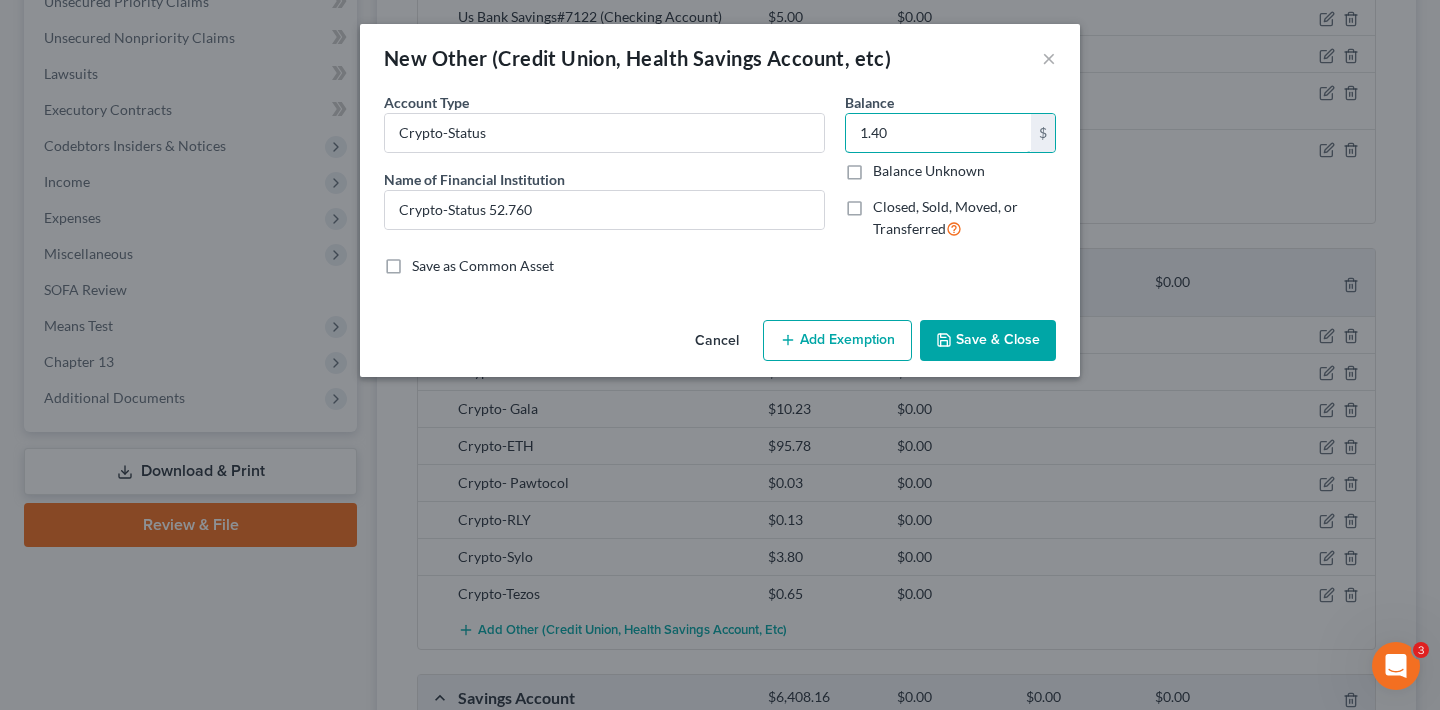 type on "1.40" 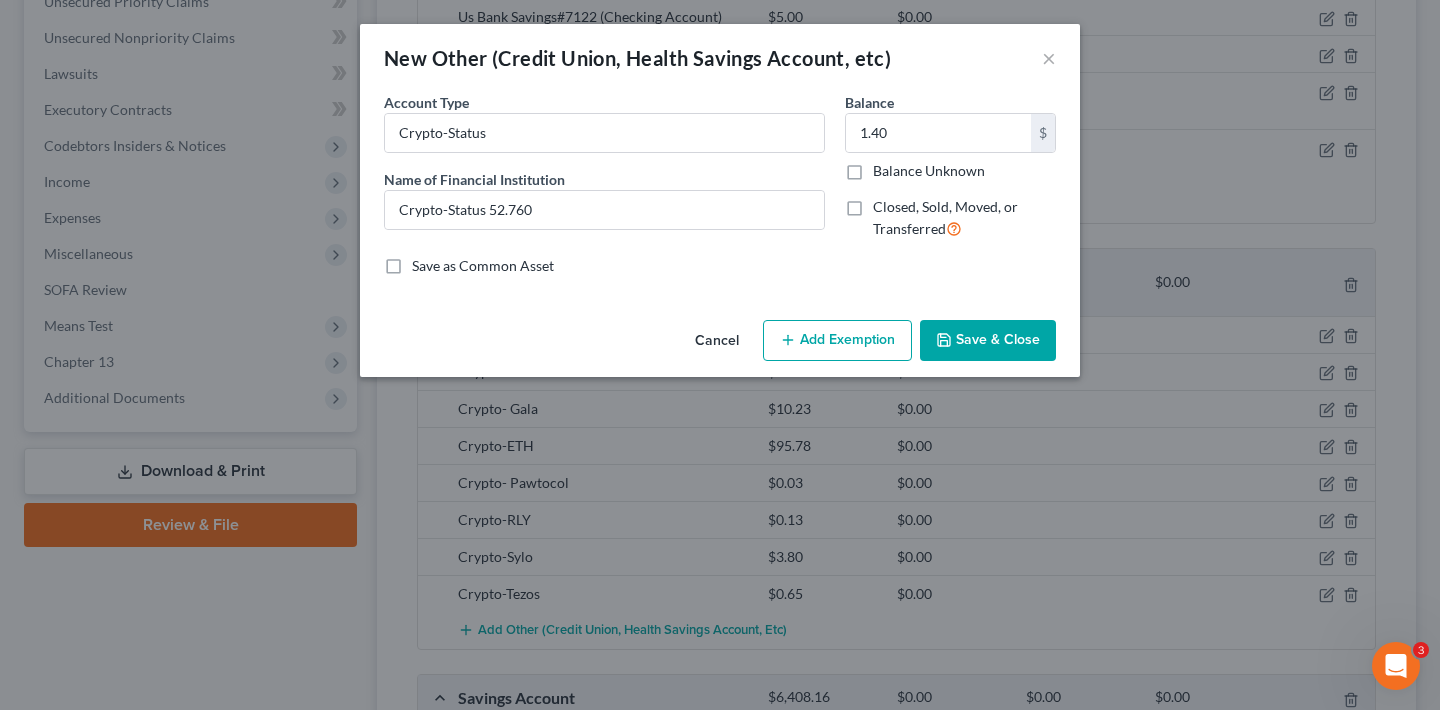 click on "Save & Close" at bounding box center [988, 341] 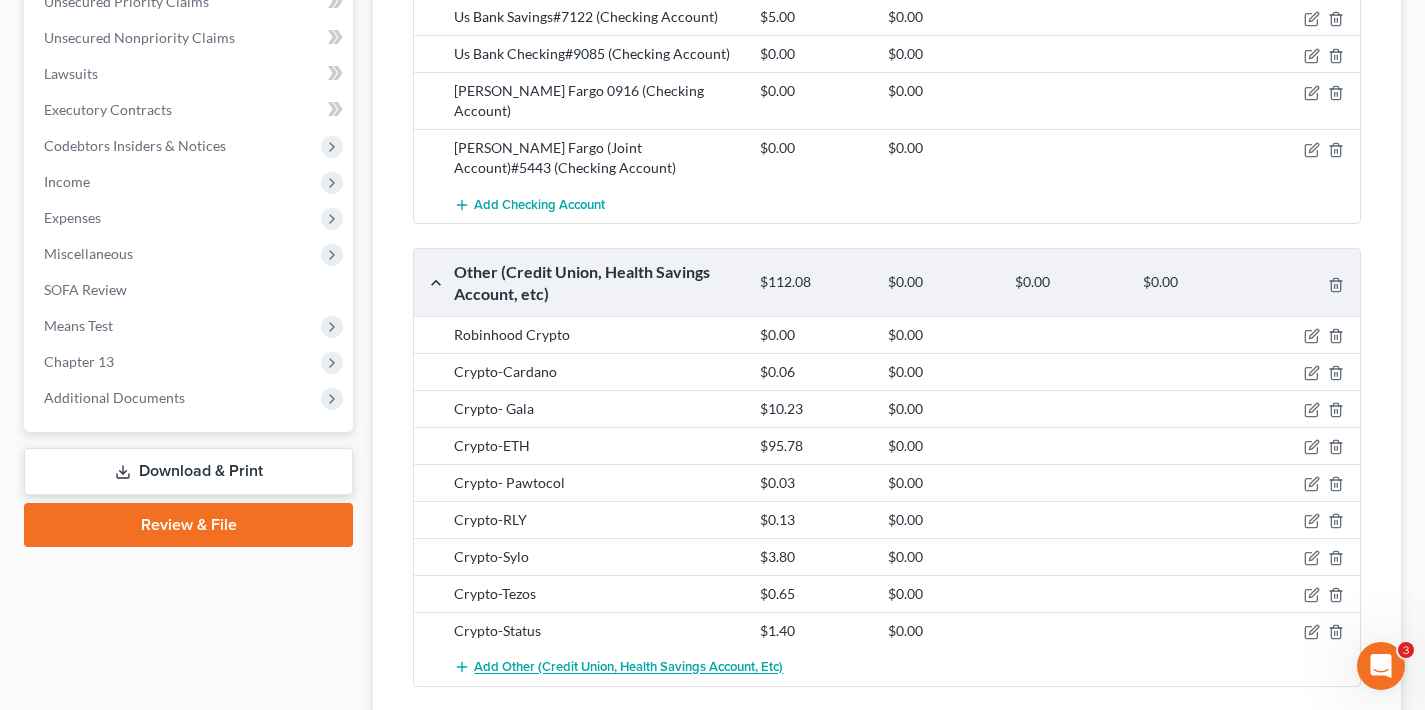 click on "Add Other (Credit Union, Health Savings Account, etc)" at bounding box center (628, 668) 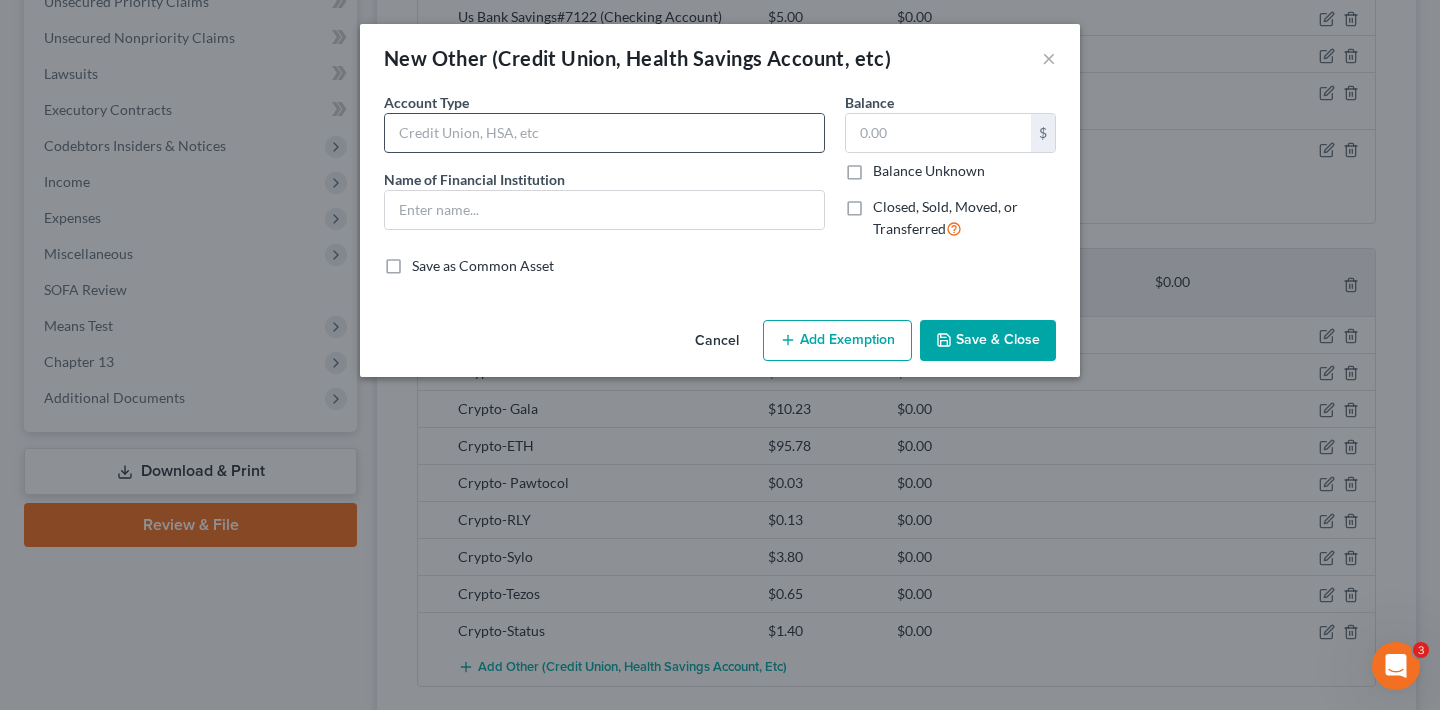 click at bounding box center [604, 133] 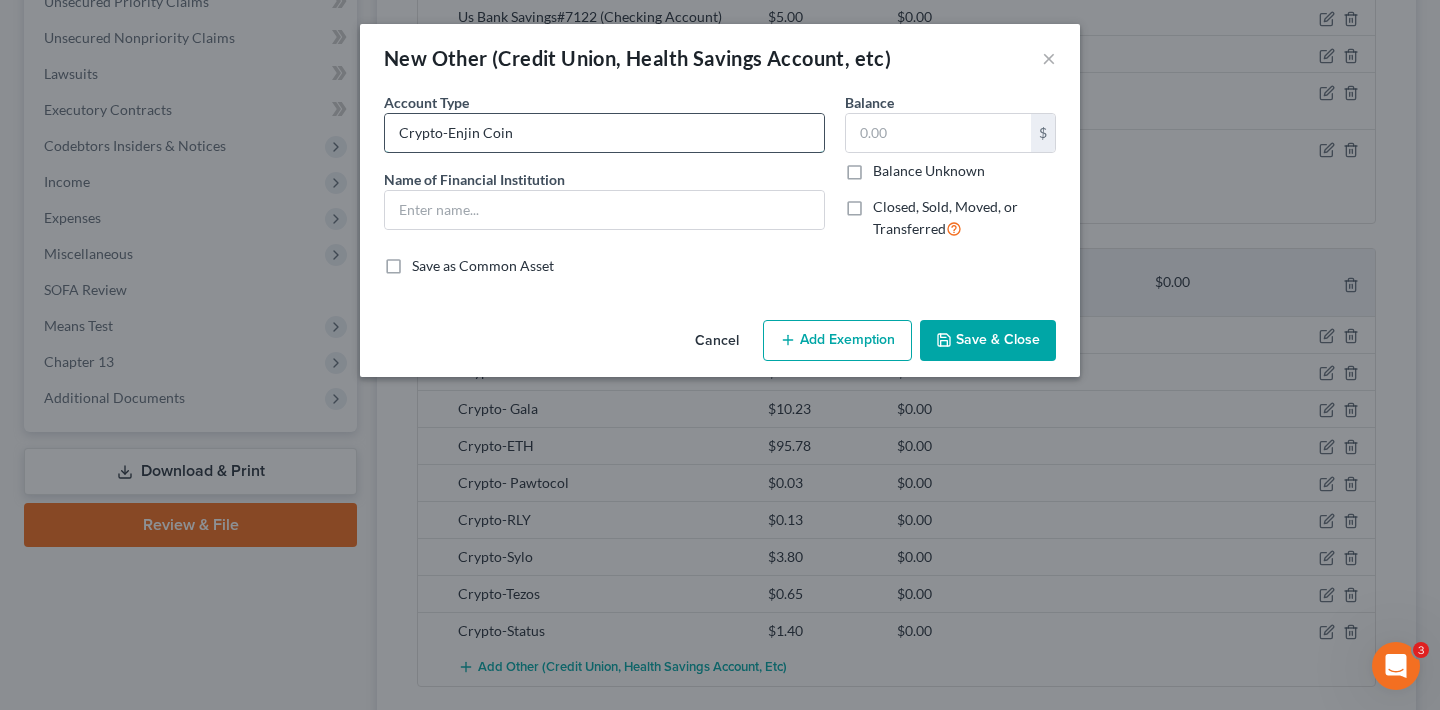drag, startPoint x: 521, startPoint y: 127, endPoint x: 400, endPoint y: 134, distance: 121.20231 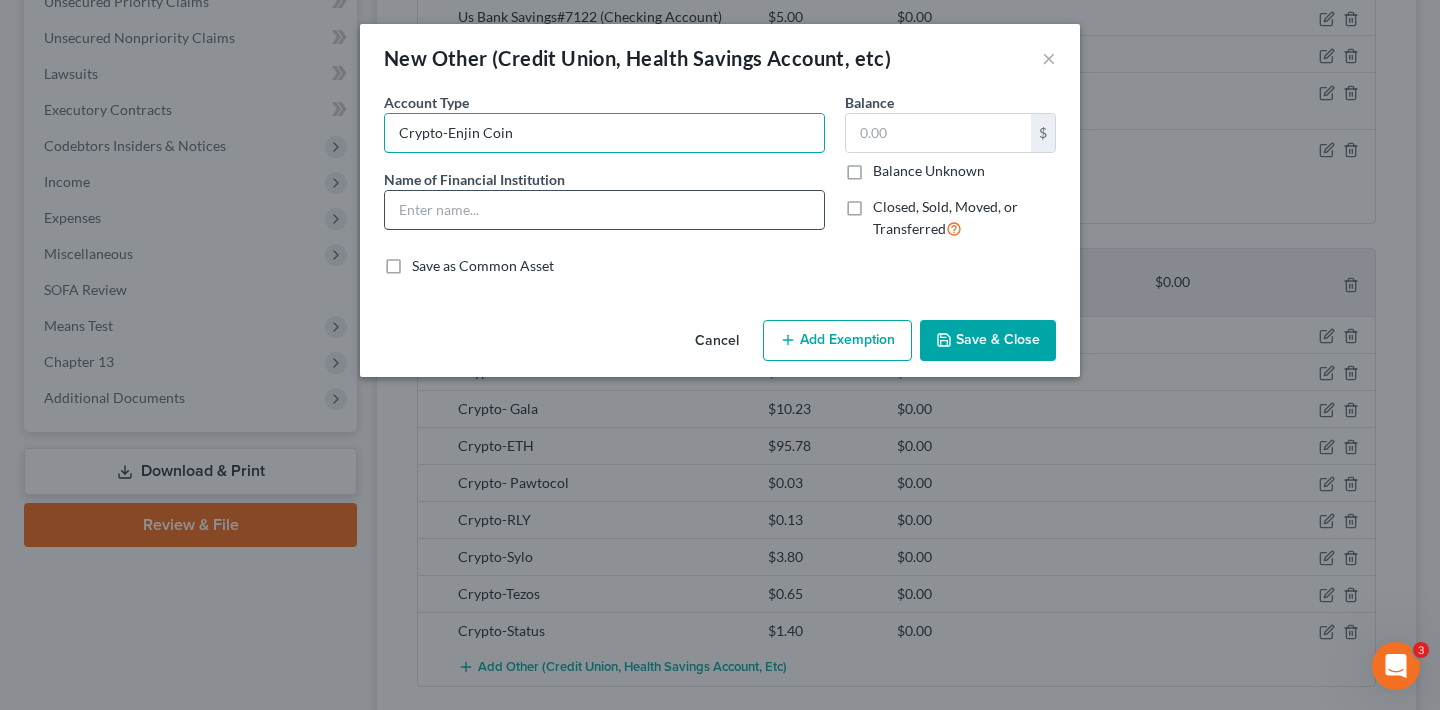 type on "Crypto-Enjin Coin" 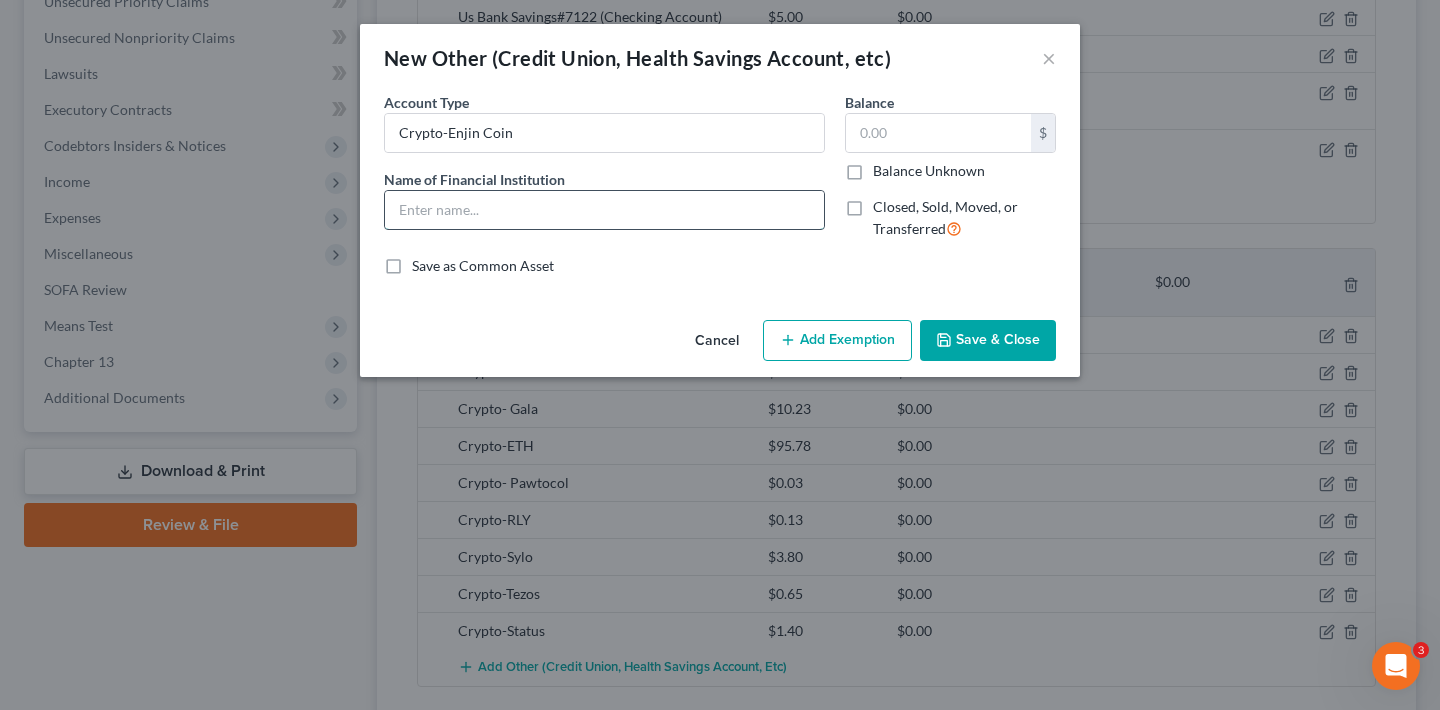 click at bounding box center [604, 210] 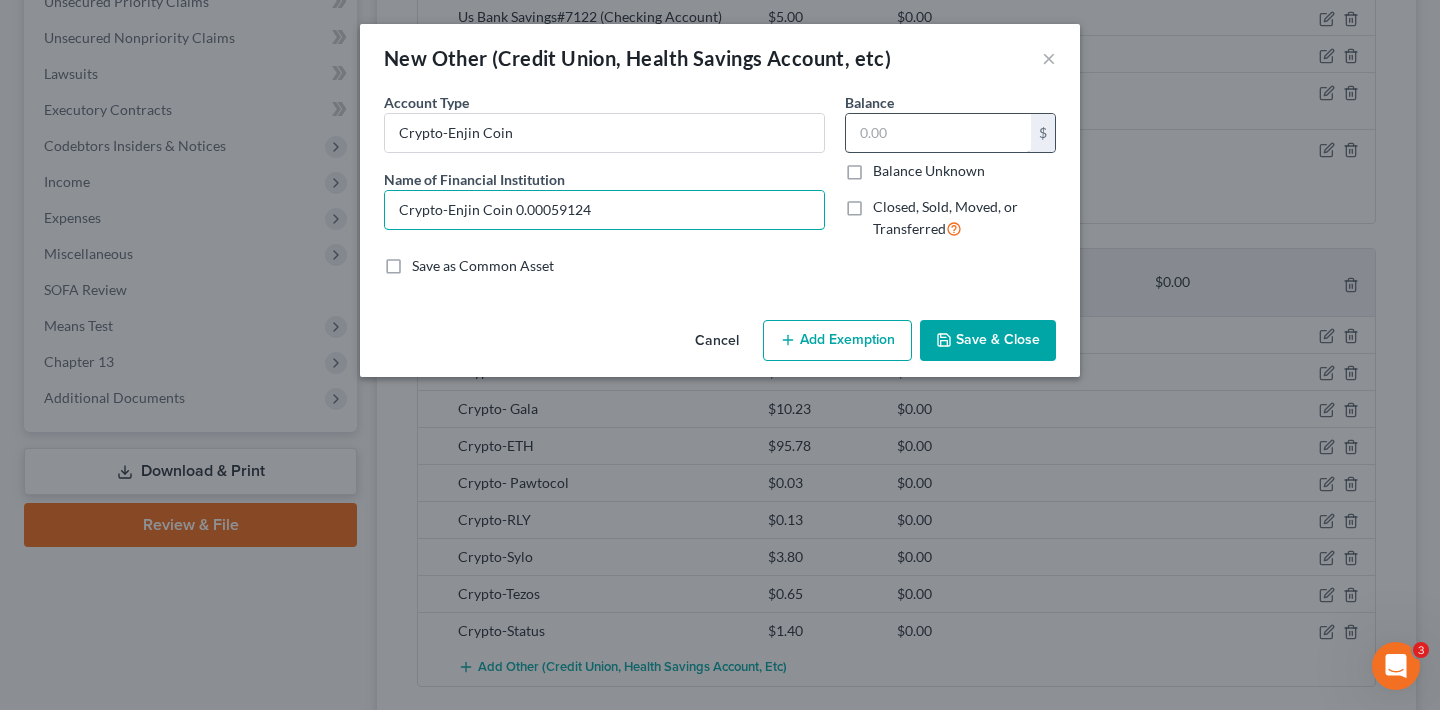 type on "Crypto-Enjin Coin 0.00059124" 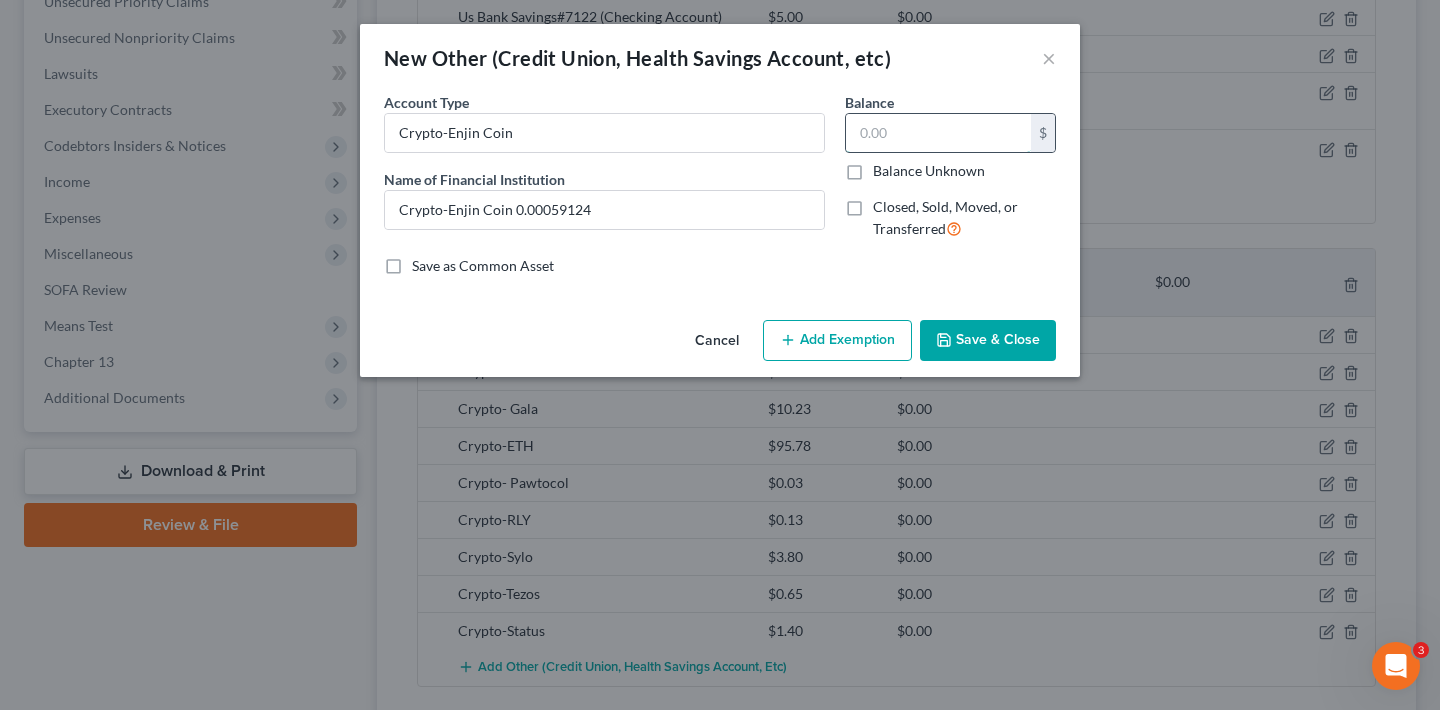 click at bounding box center [938, 133] 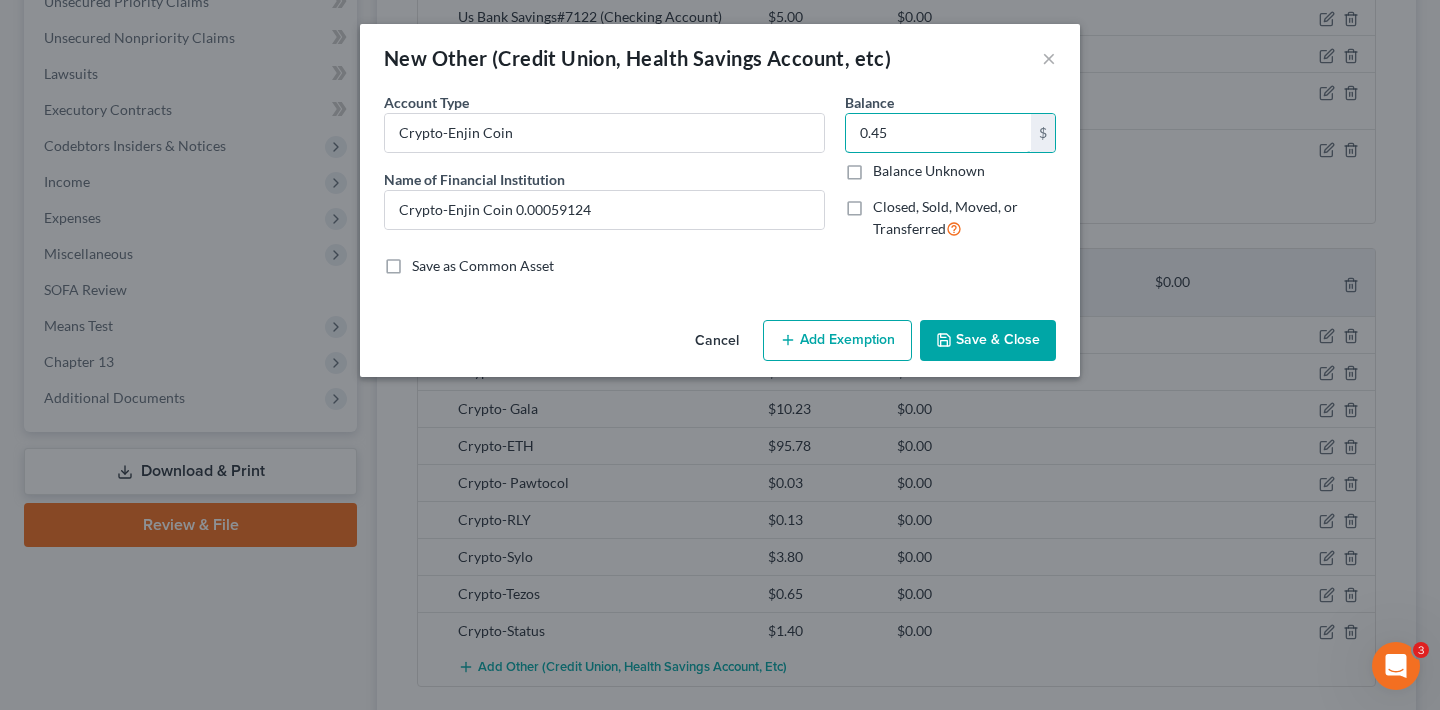 type on "0.45" 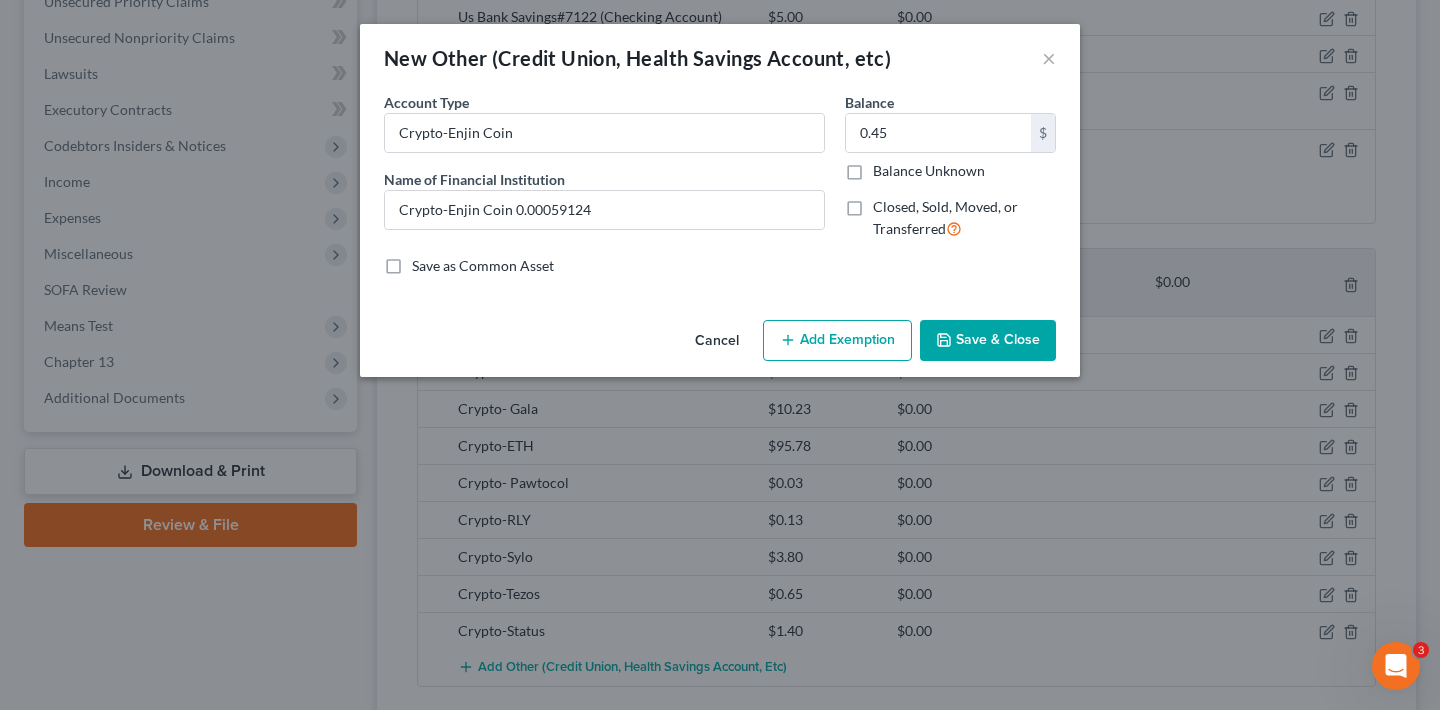 click on "Save & Close" at bounding box center [988, 341] 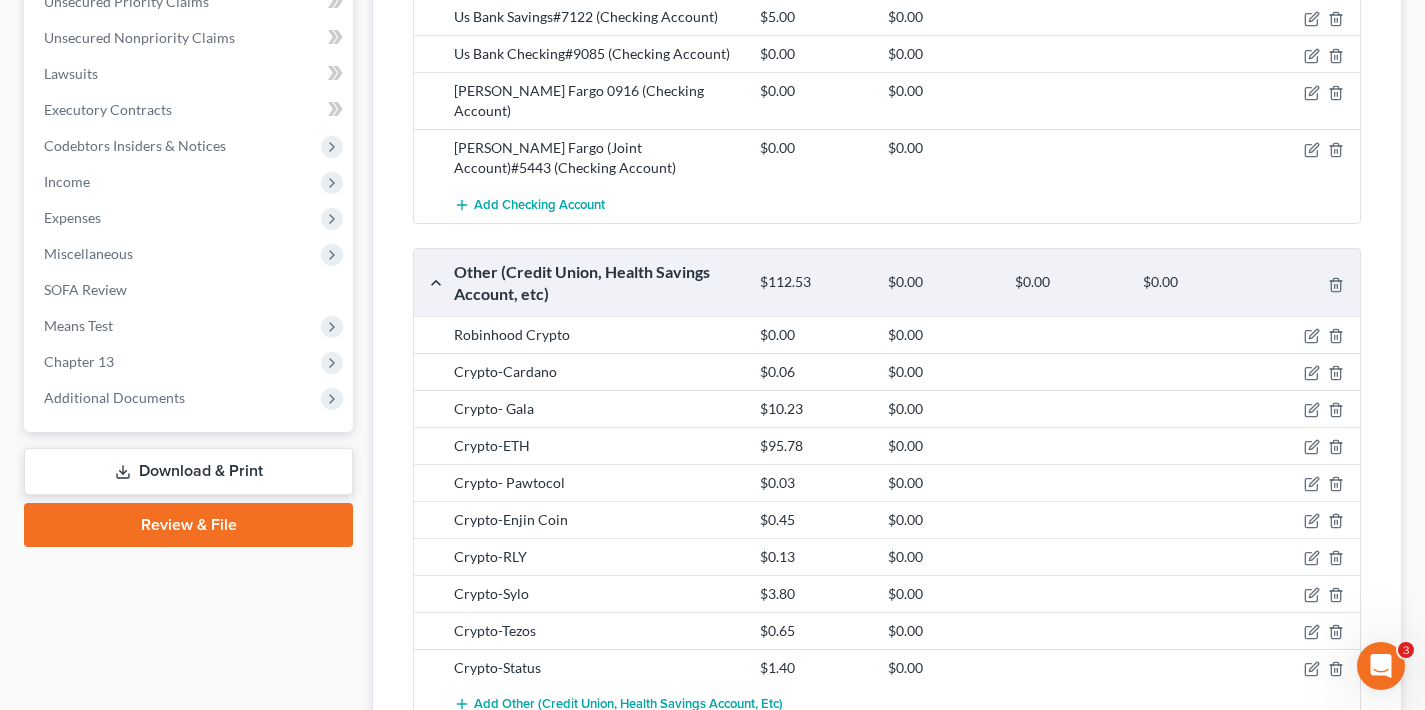 click on "Add Other (Credit Union, Health Savings Account, etc)" at bounding box center (628, 705) 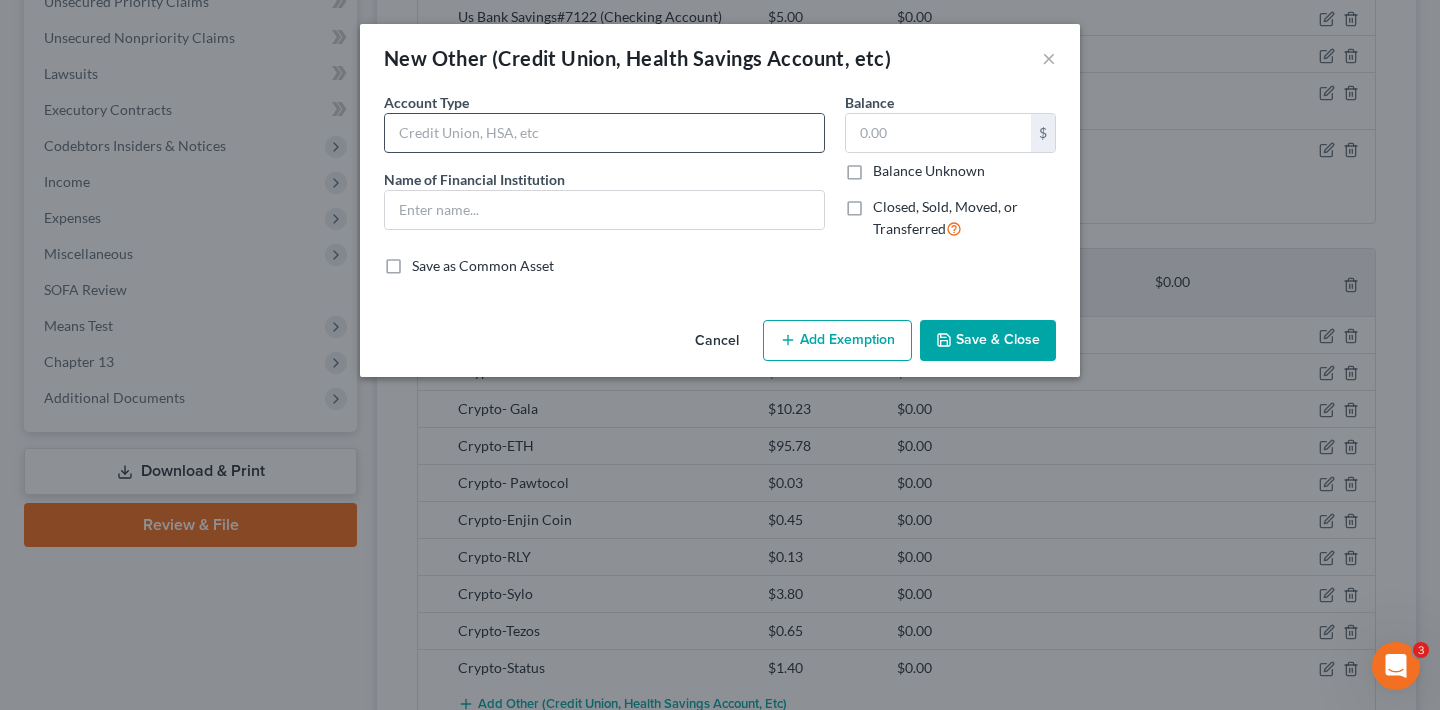 click at bounding box center [604, 133] 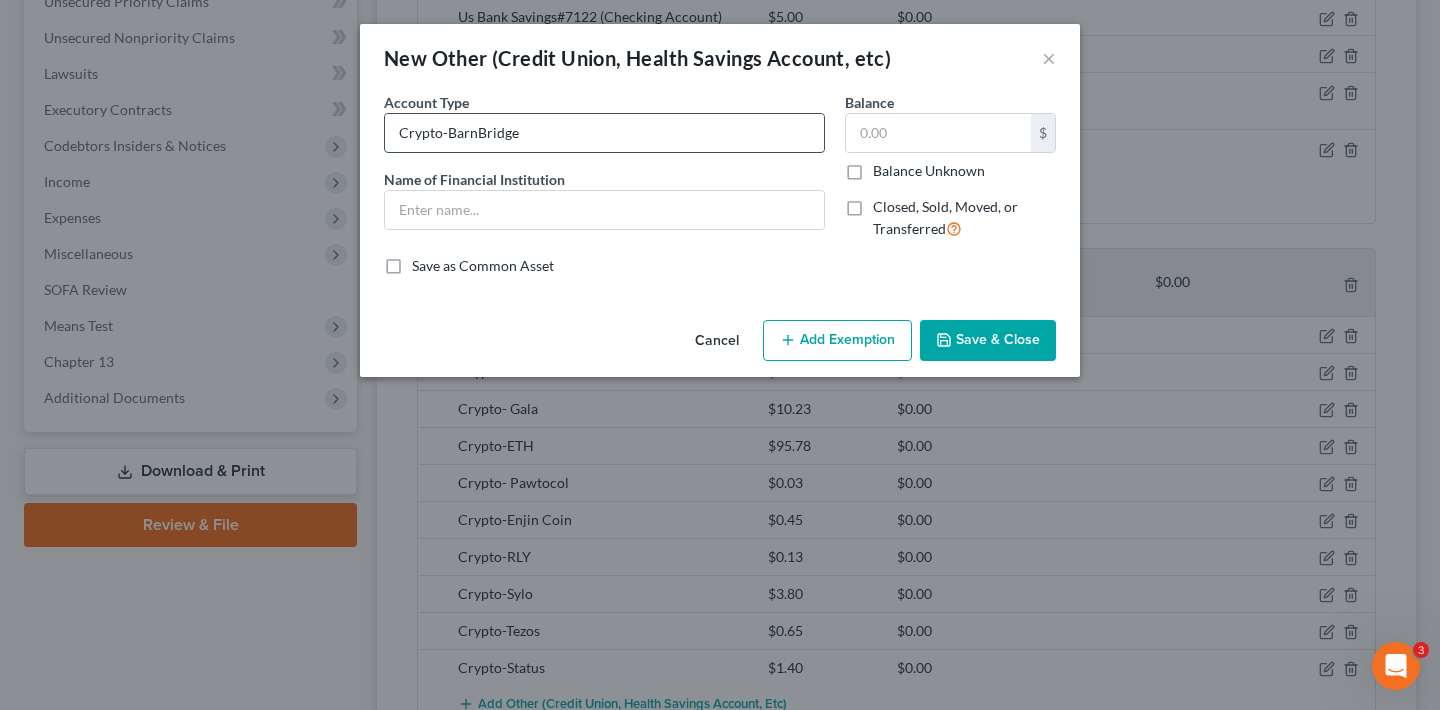 drag, startPoint x: 522, startPoint y: 131, endPoint x: 399, endPoint y: 134, distance: 123.03658 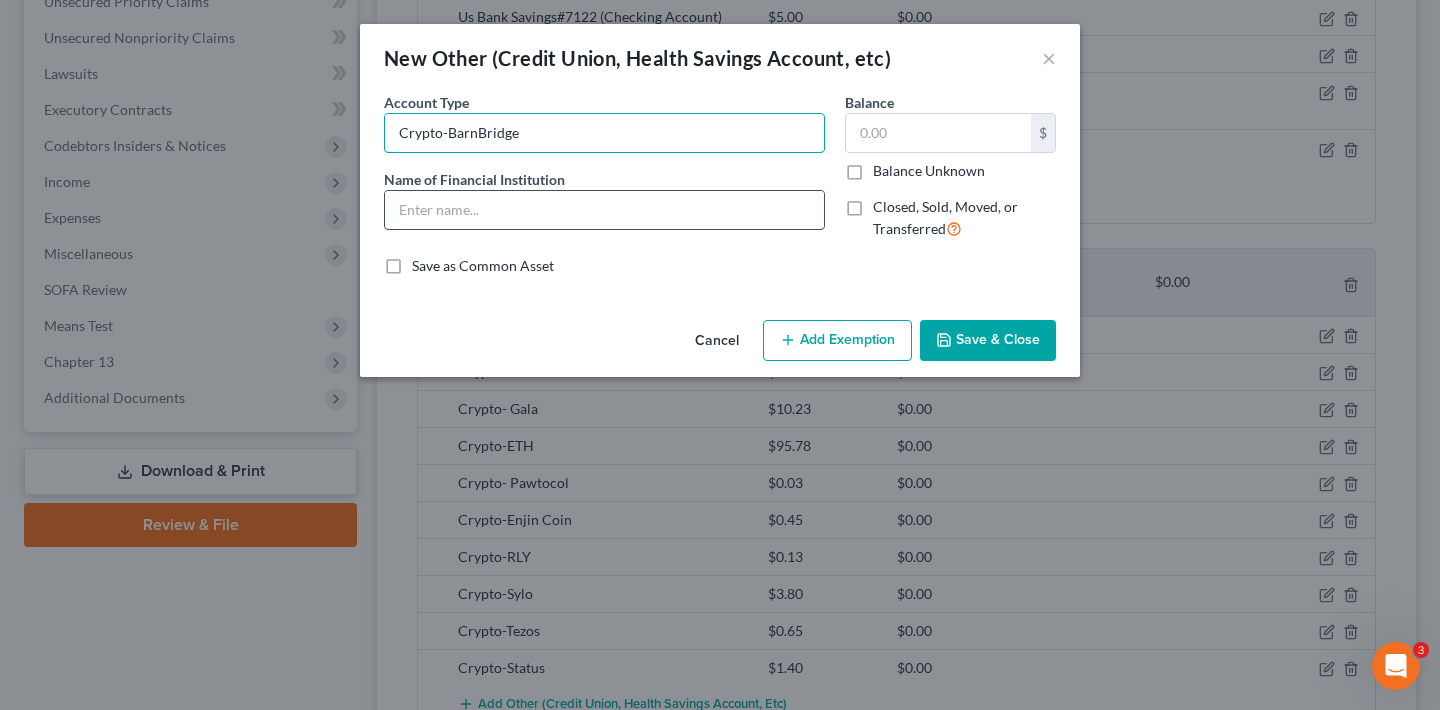 type on "Crypto-BarnBridge" 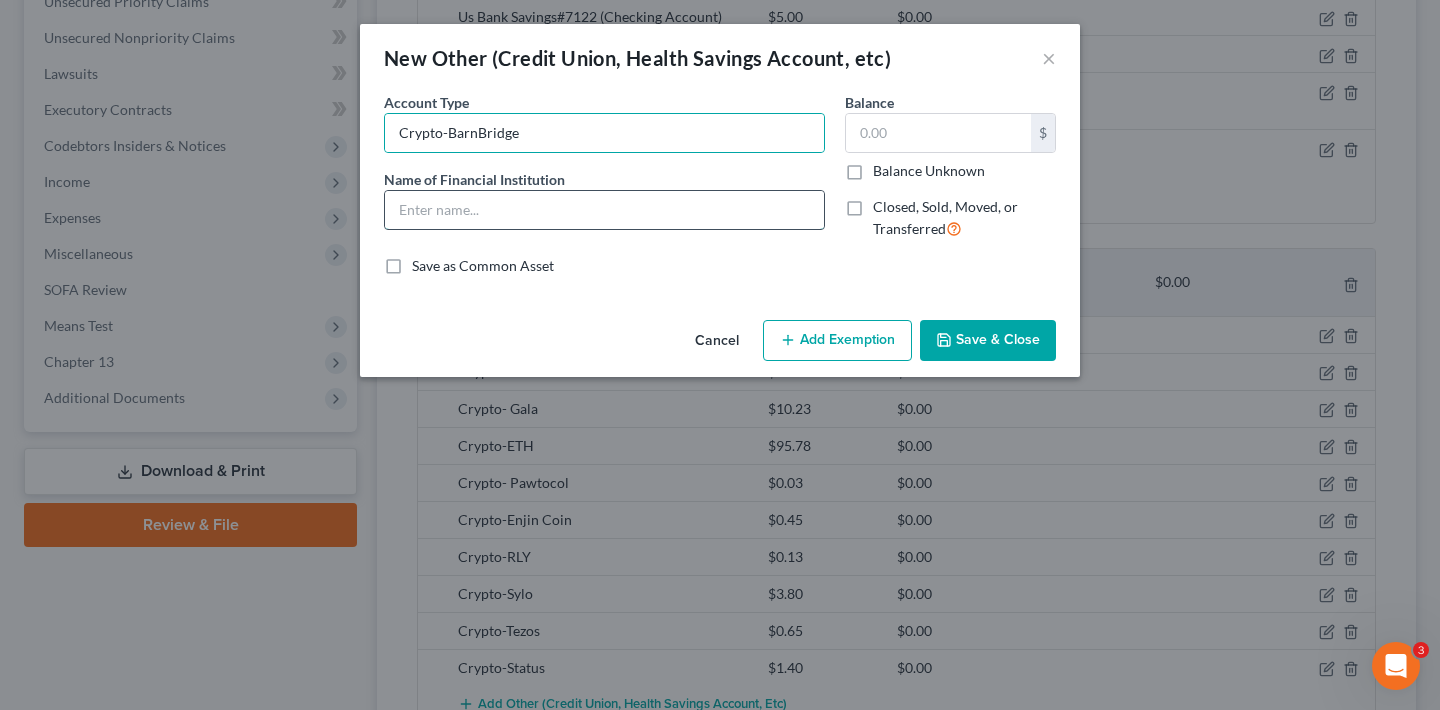 click at bounding box center (604, 210) 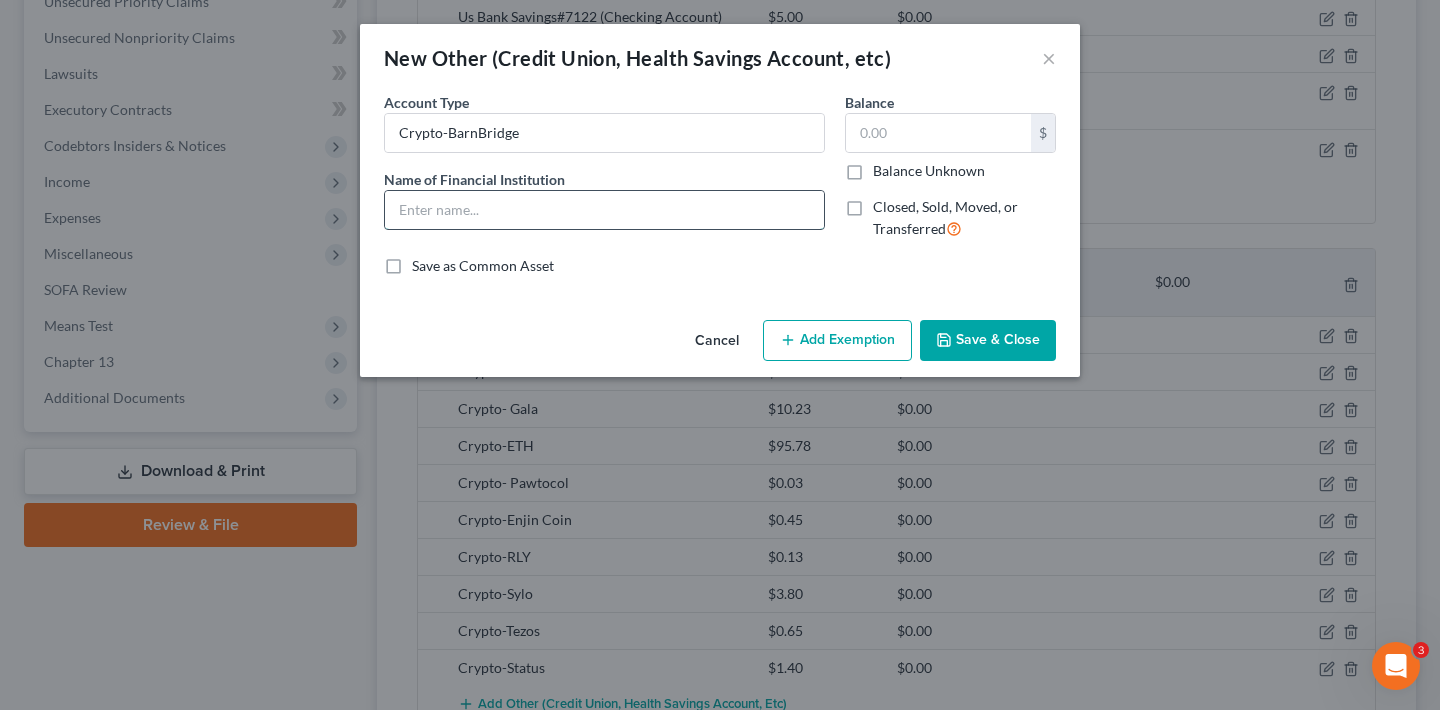 paste on "Crypto-BarnBridge" 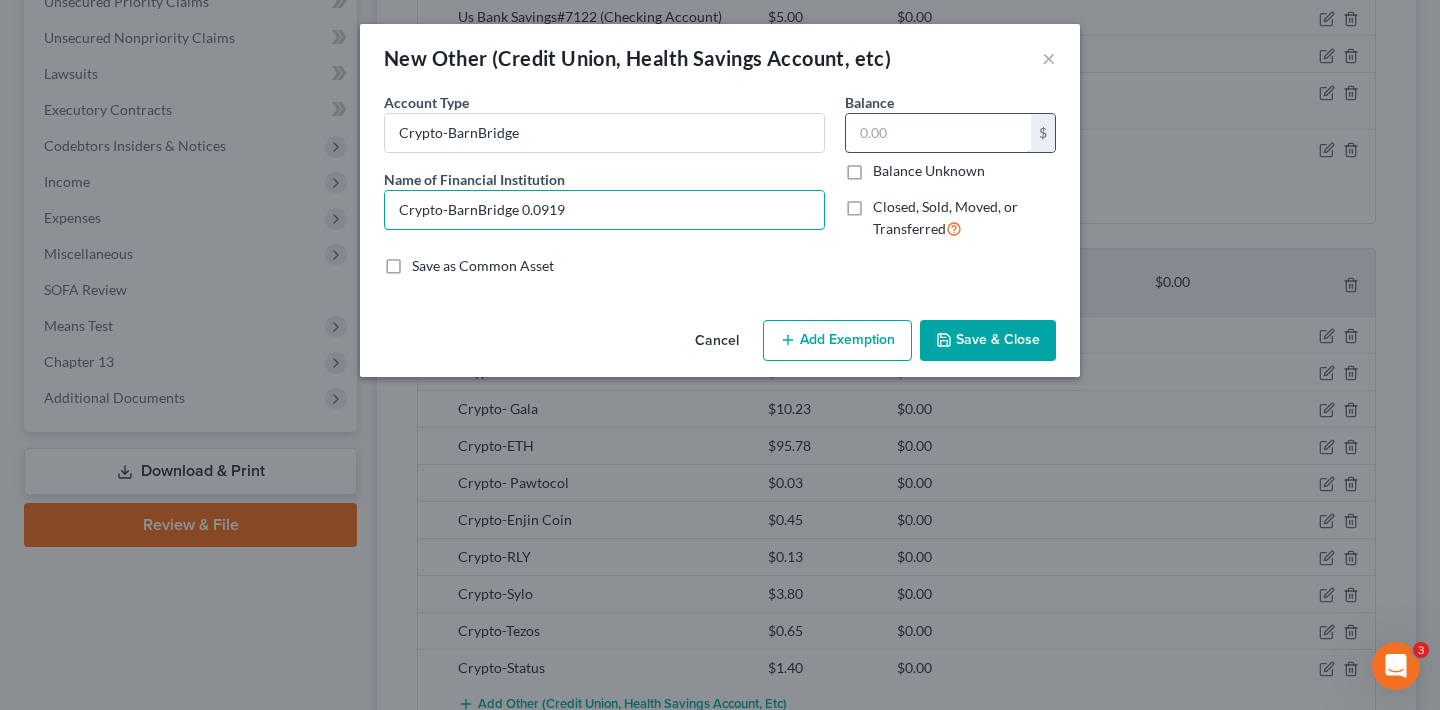 type on "Crypto-BarnBridge 0.0919" 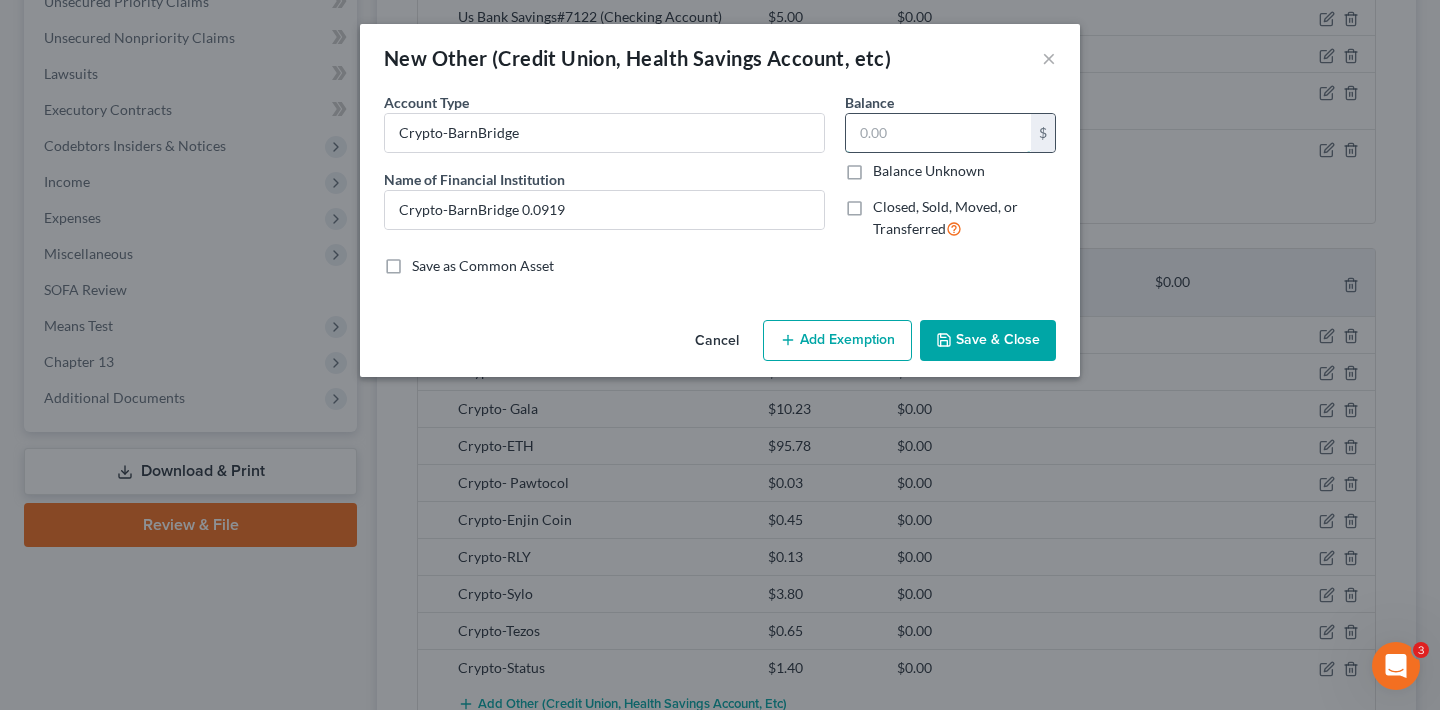click at bounding box center [938, 133] 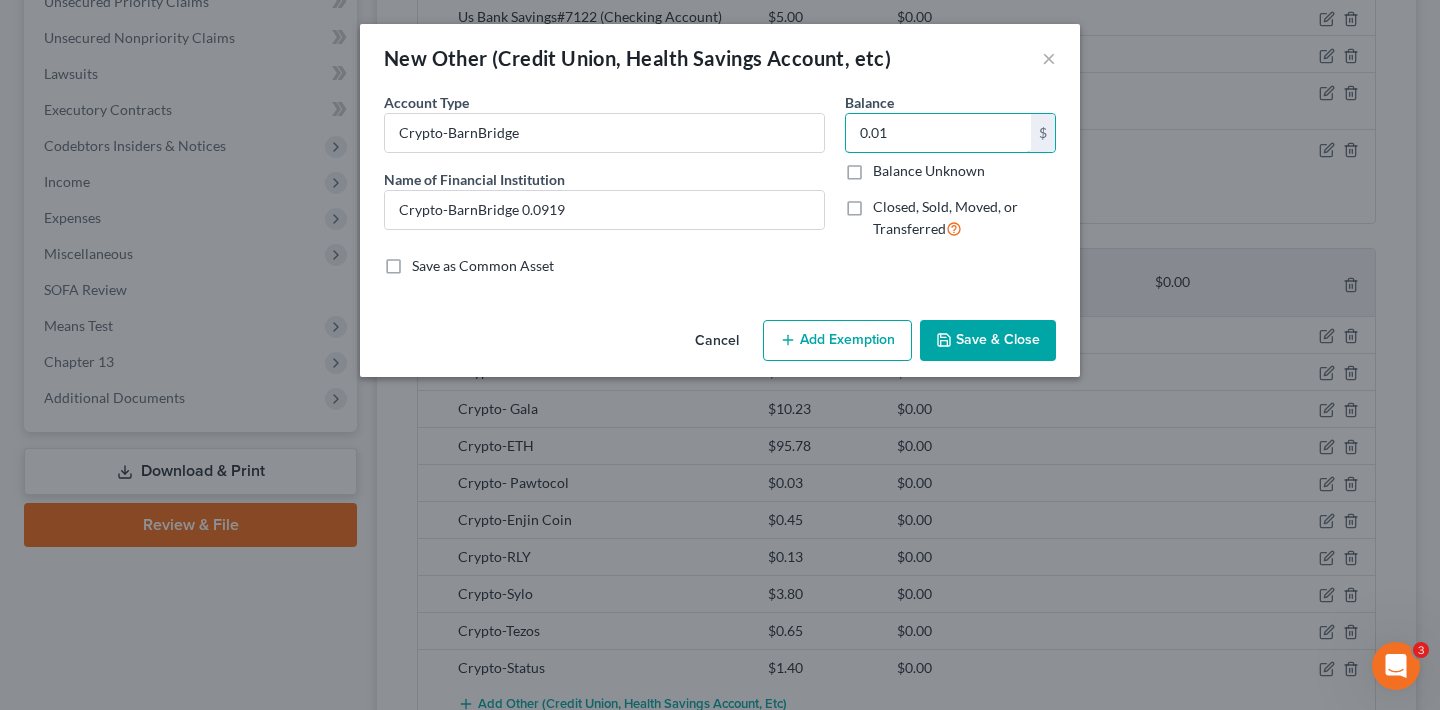 type on "0.01" 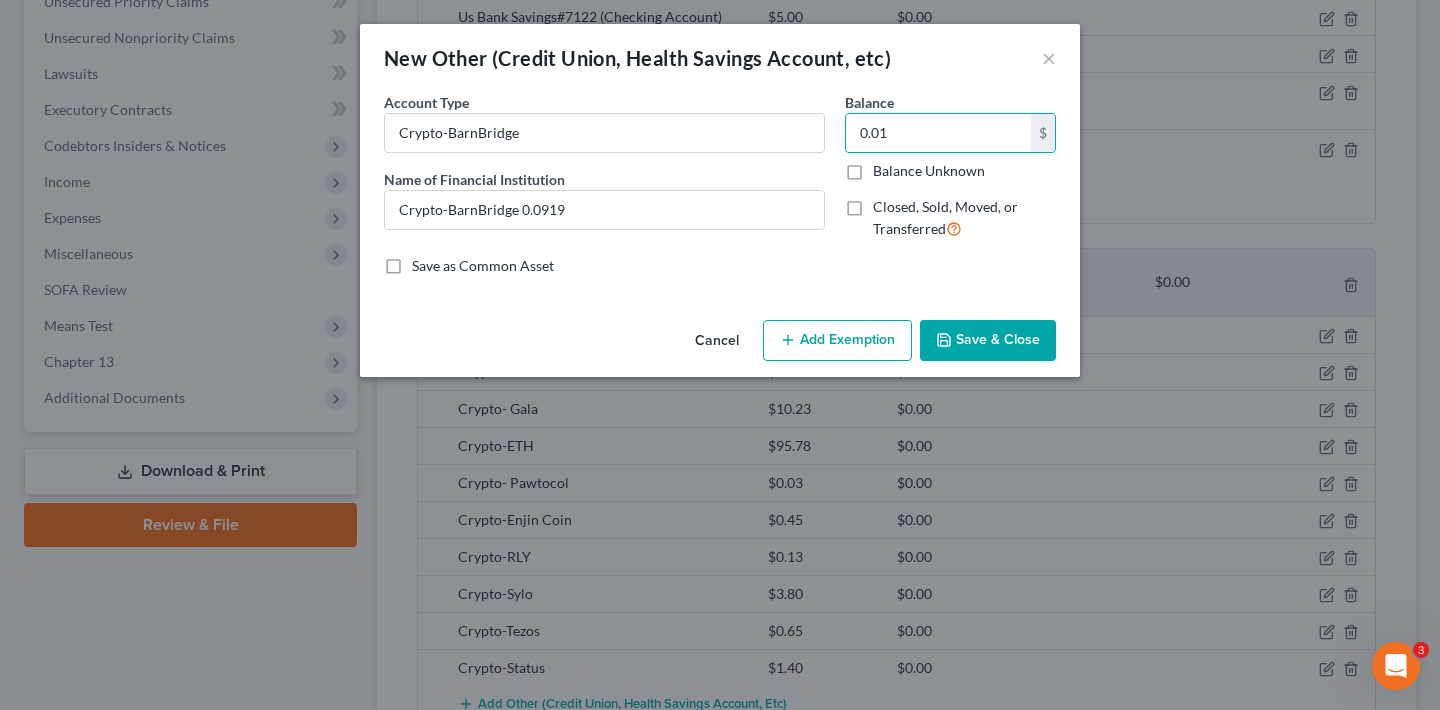 click on "Save & Close" at bounding box center [988, 341] 